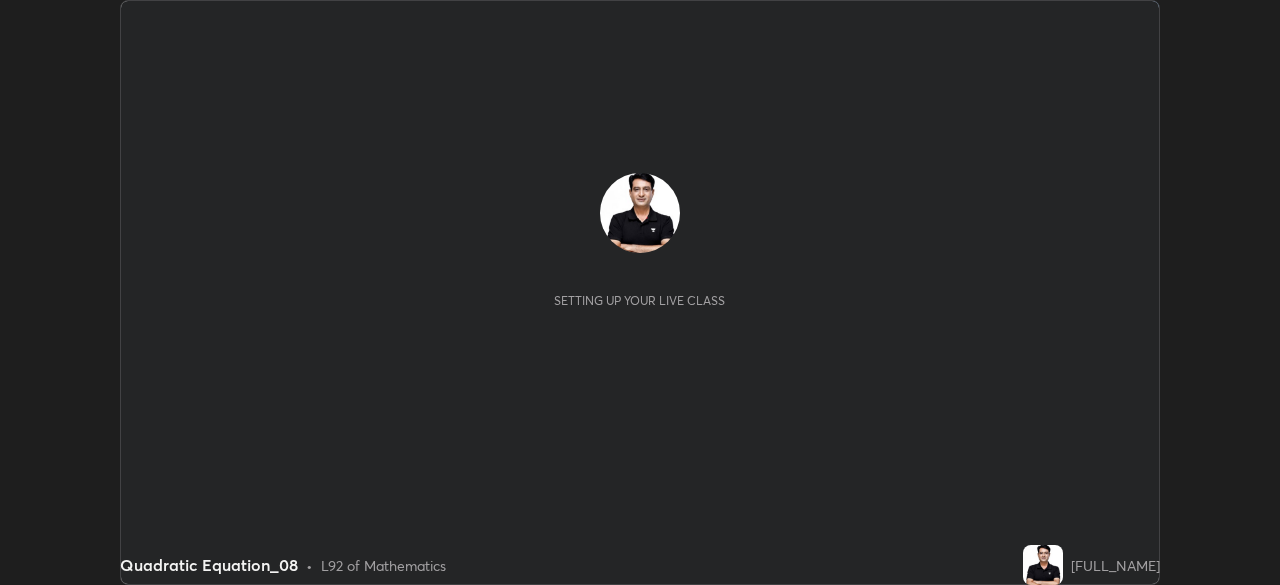 scroll, scrollTop: 0, scrollLeft: 0, axis: both 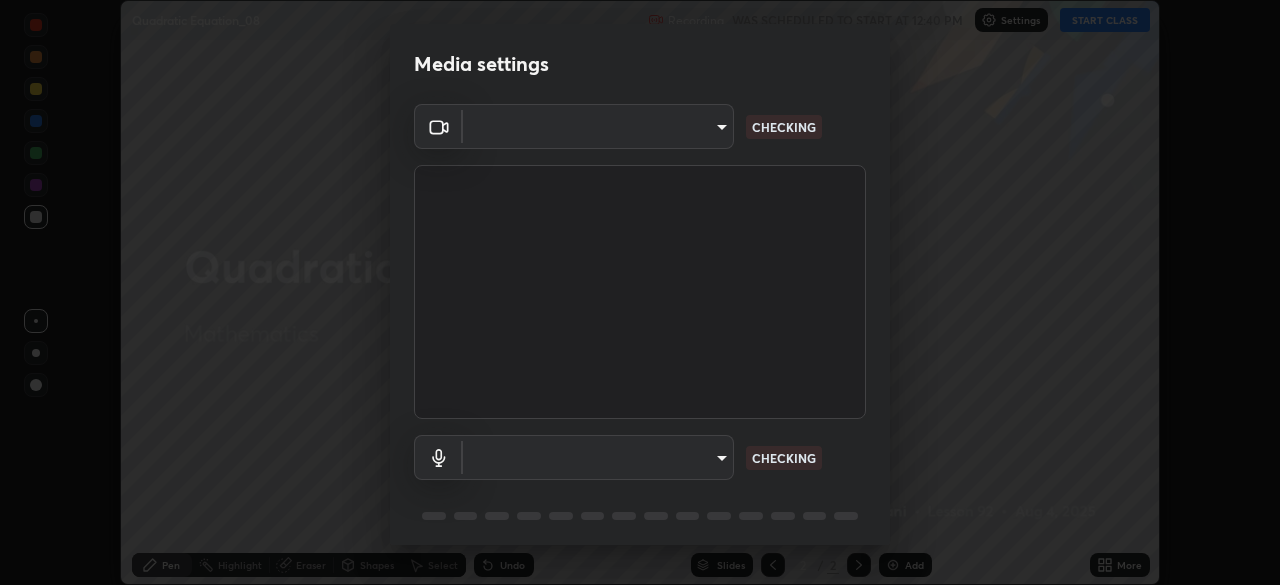 type on "e935e90e6c1ab5daa0dcc92e8481b2929d3357ce8b6dafce0a80e6d5474c7f03" 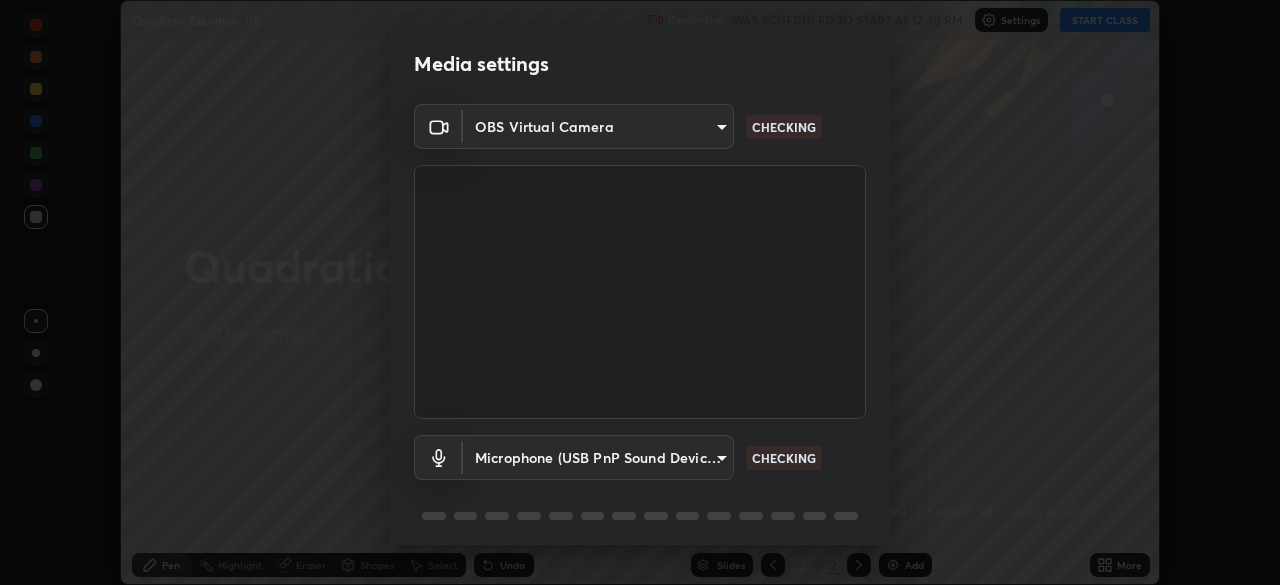 scroll, scrollTop: 70, scrollLeft: 0, axis: vertical 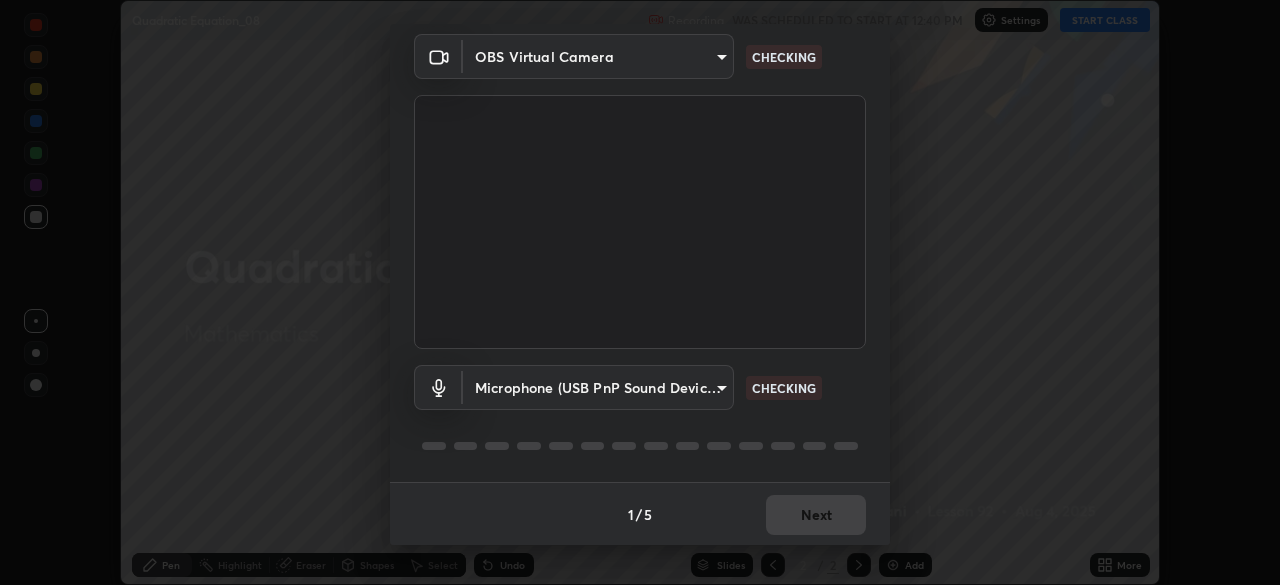 click on "Erase all Quadratic Equation_08 Recording WAS SCHEDULED TO START AT  12:40 PM Settings START CLASS Setting up your live class Quadratic Equation_08 • L92 of Mathematics [FULL_NAME] Pen Highlight Eraser Shapes Select Undo Slides 2 / 2 Add More No doubts shared Encourage your learners to ask a doubt for better clarity Report an issue Reason for reporting Buffering Chat not working Audio - Video sync issue Educator video quality low ​ Attach an image Report Media settings OBS Virtual Camera [HASH] CHECKING Microphone (USB PnP Sound Device) (08bb:2902) [HASH] CHECKING 1 / 5 Next" at bounding box center (640, 292) 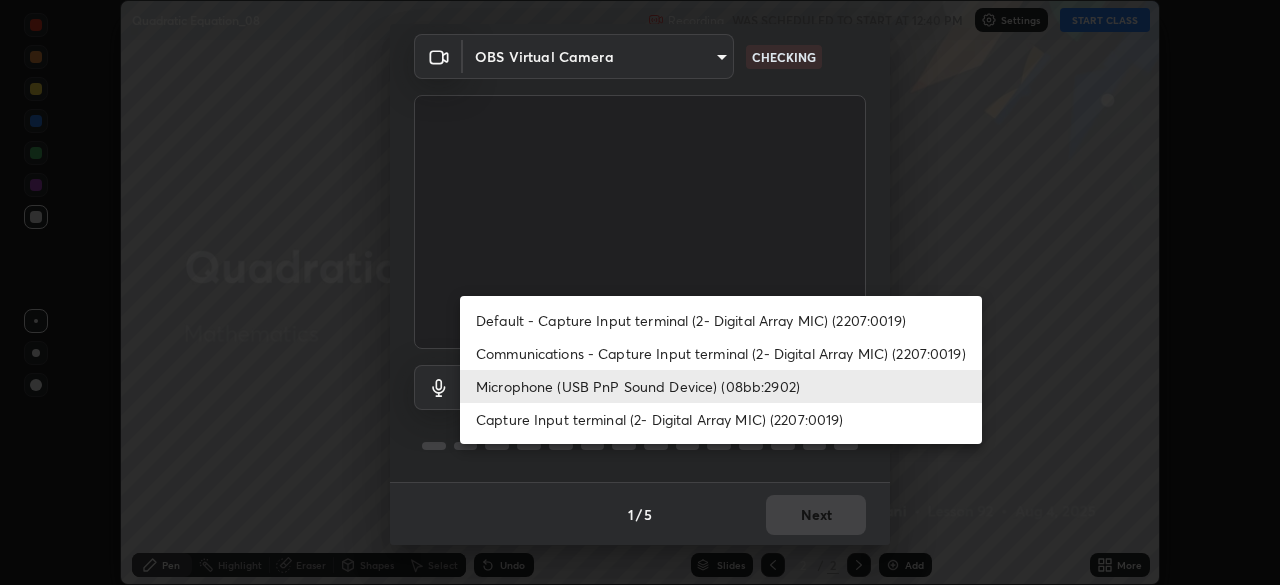 click on "Capture Input terminal (2- Digital Array MIC) (2207:0019)" at bounding box center [721, 419] 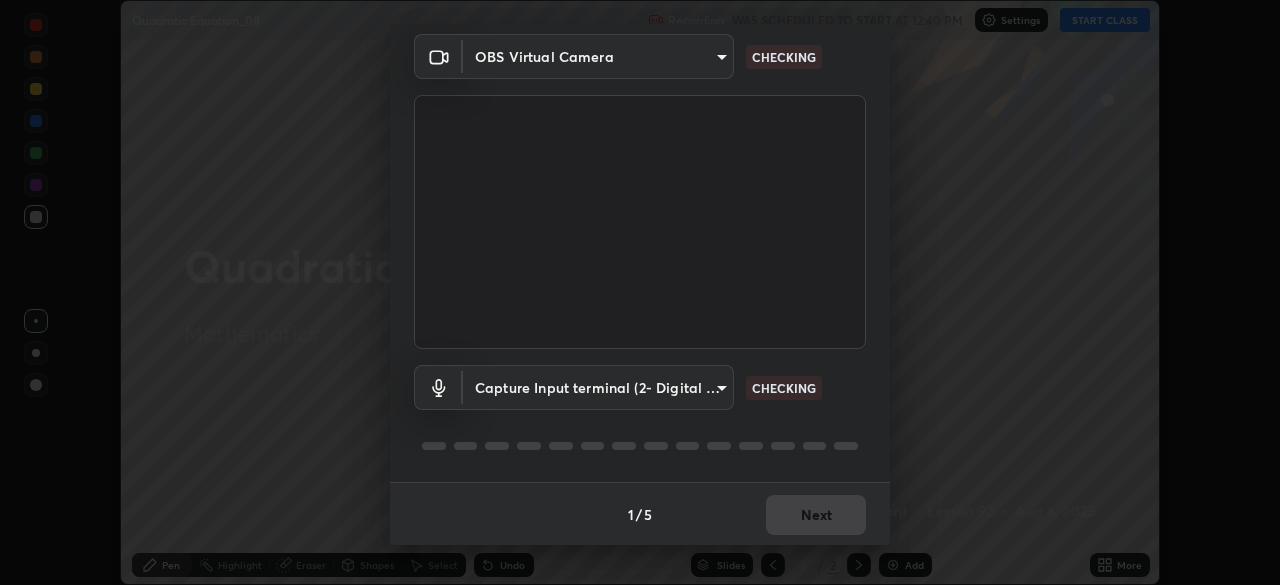 click on "Erase all Quadratic Equation_08 Recording WAS SCHEDULED TO START AT  12:40 PM Settings START CLASS Setting up your live class Quadratic Equation_08 • L92 of Mathematics [FULL_NAME] Pen Highlight Eraser Shapes Select Undo Slides 2 / 2 Add More No doubts shared Encourage your learners to ask a doubt for better clarity Report an issue Reason for reporting Buffering Chat not working Audio - Video sync issue Educator video quality low ​ Attach an image Report Media settings OBS Virtual Camera [HASH] CHECKING Capture Input terminal (2- Digital Array MIC) (2207:0019) [HASH] CHECKING 1 / 5 Next" at bounding box center (640, 292) 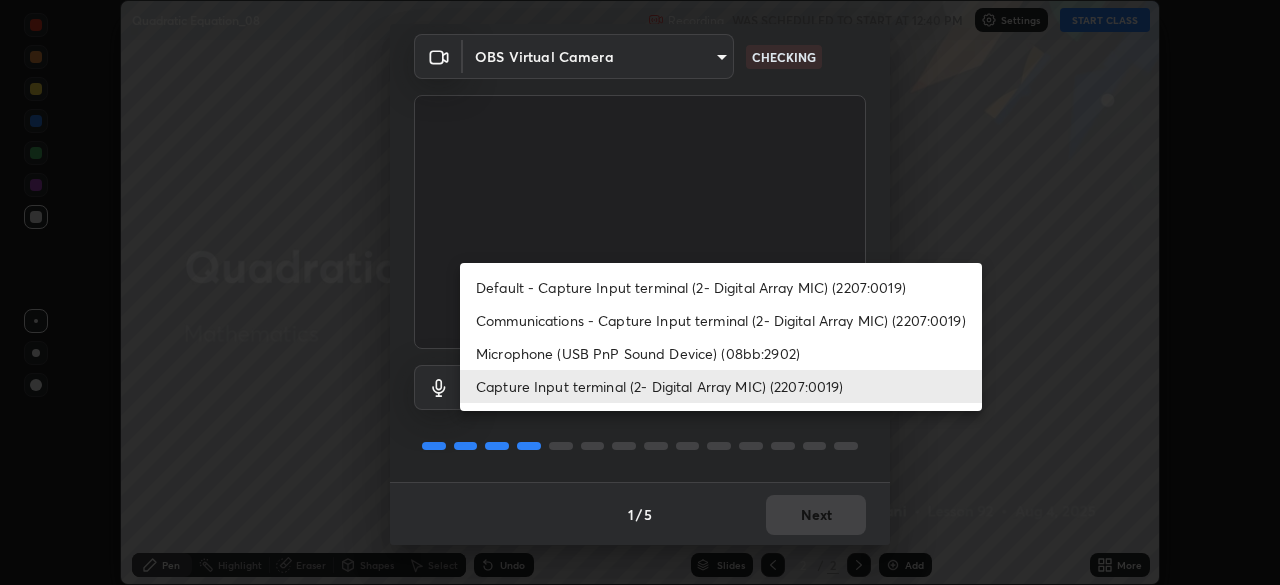 click on "Microphone (USB PnP Sound Device) (08bb:2902)" at bounding box center [721, 353] 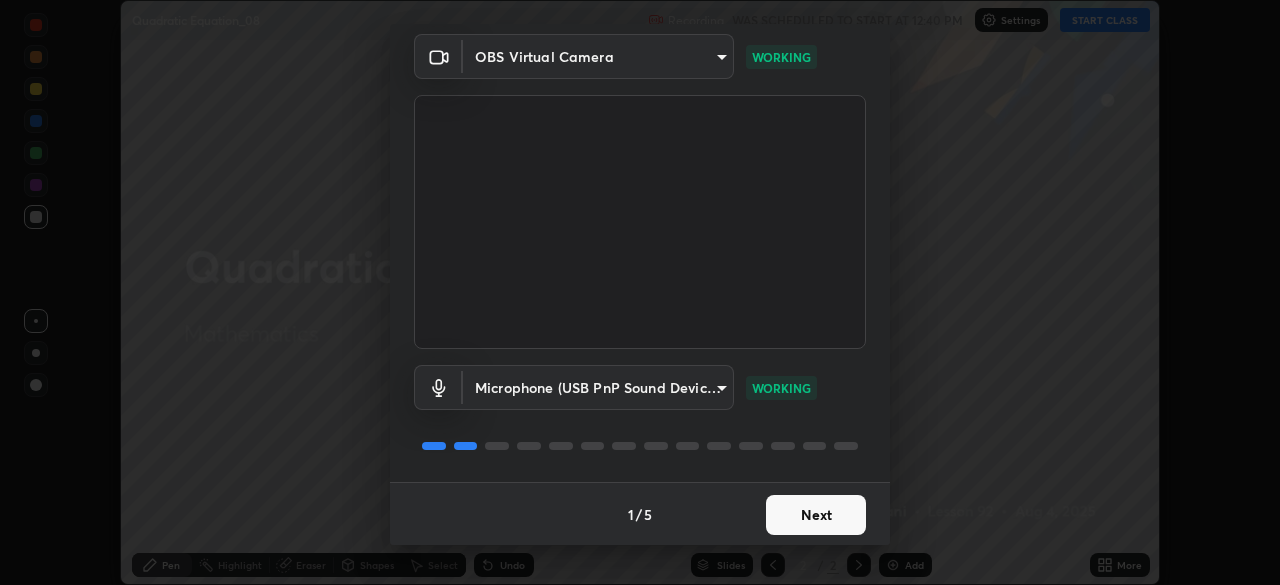 click on "Next" at bounding box center [816, 515] 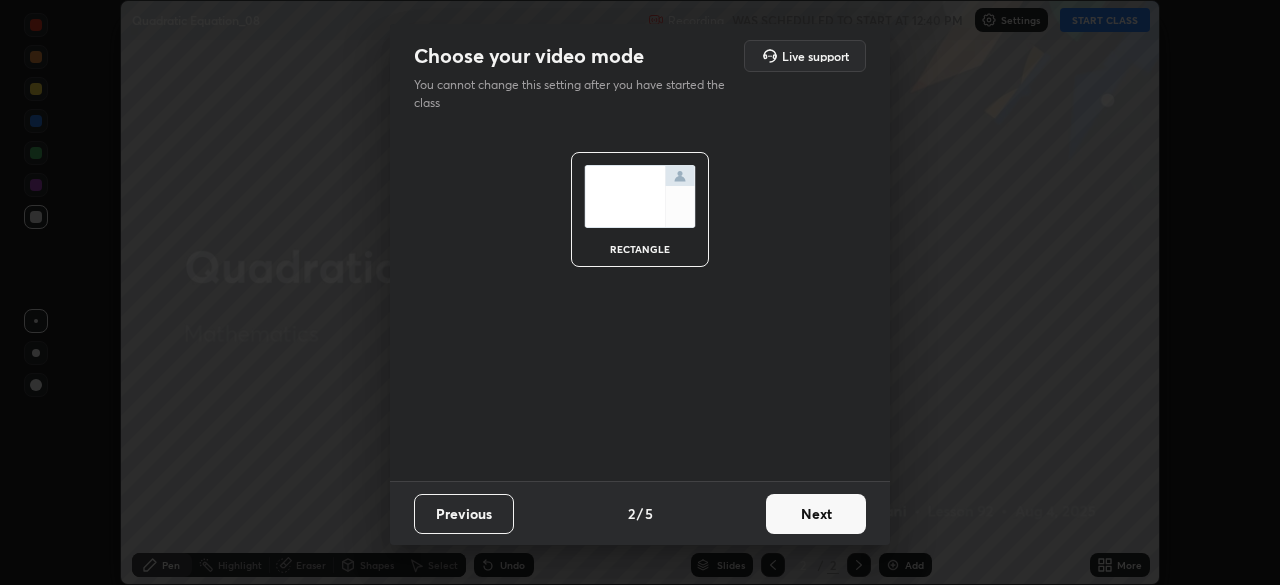 scroll, scrollTop: 0, scrollLeft: 0, axis: both 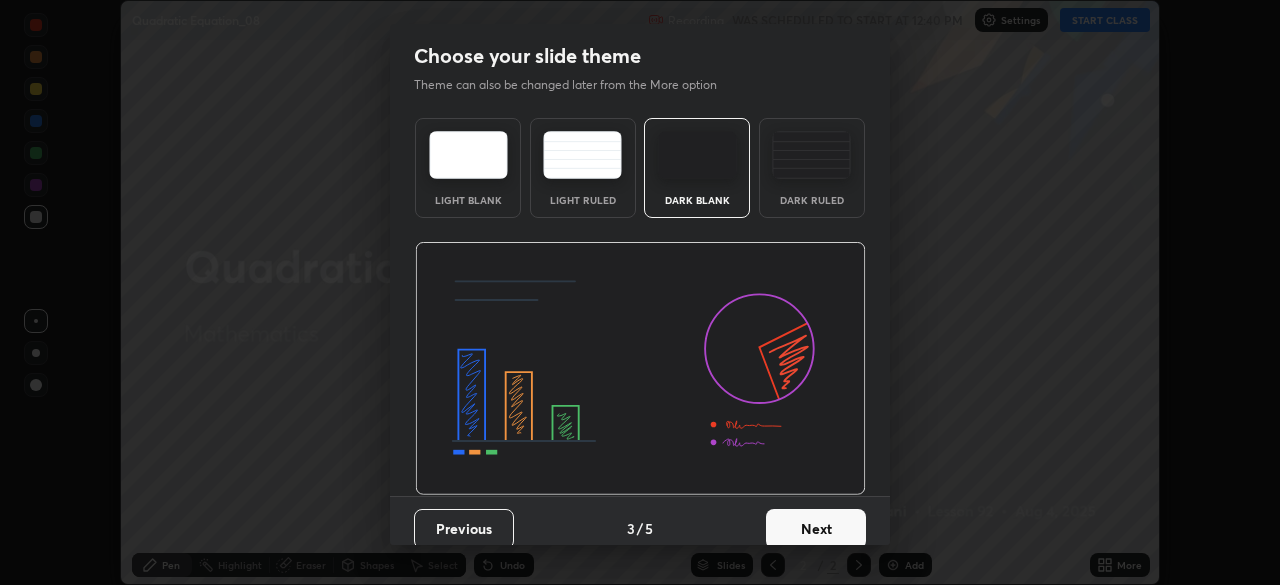 click on "Next" at bounding box center (816, 529) 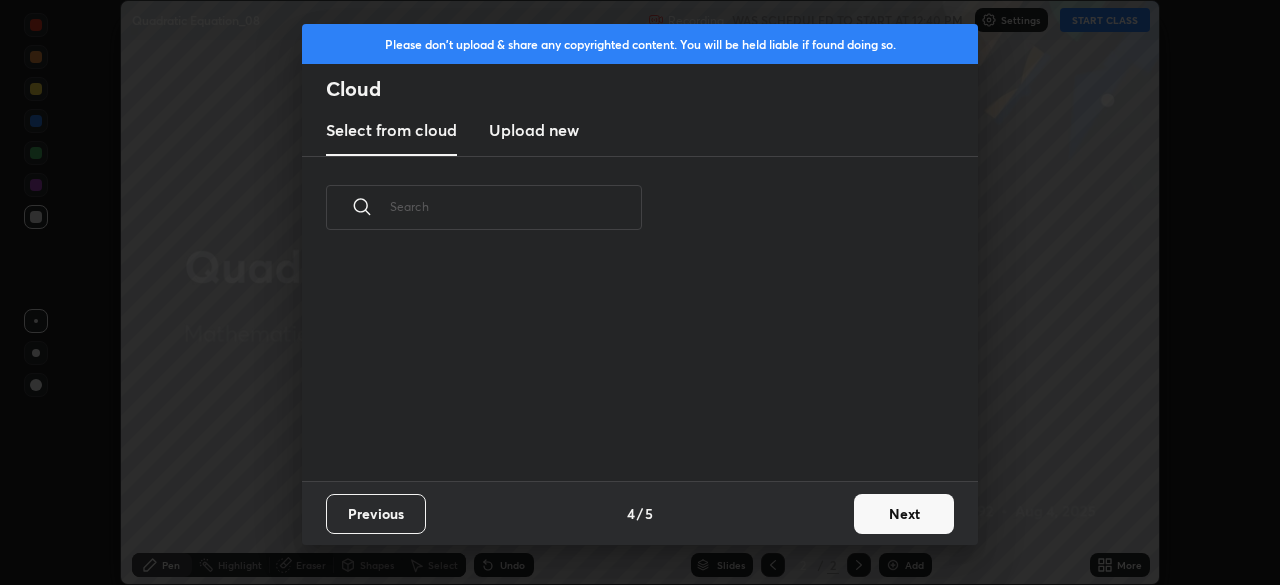 click on "Next" at bounding box center (904, 514) 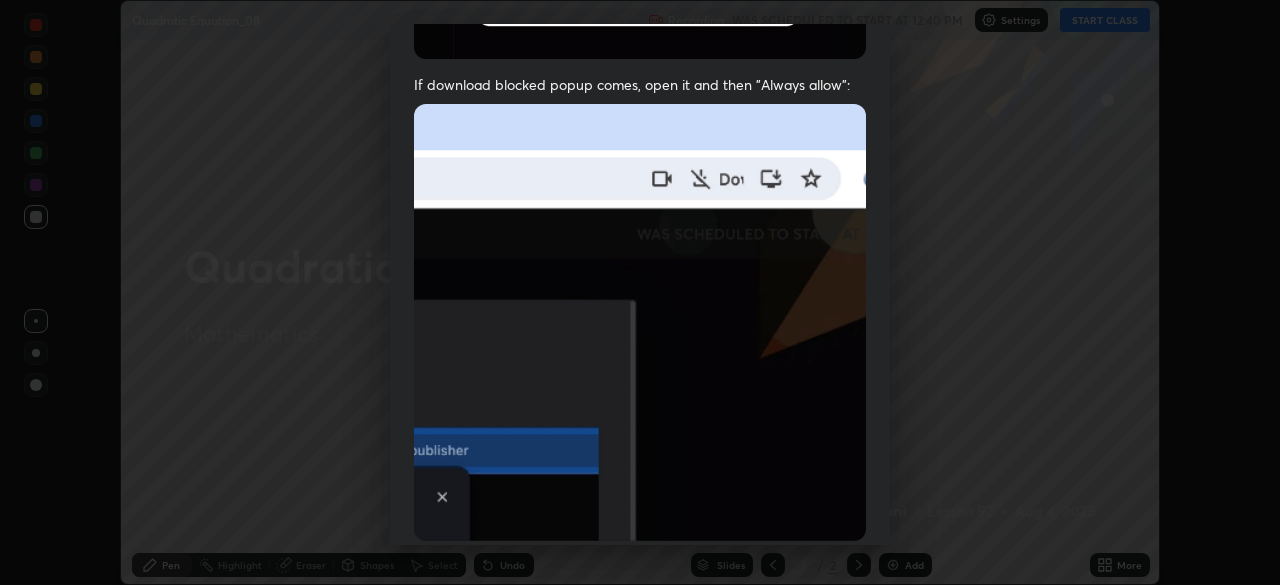scroll, scrollTop: 439, scrollLeft: 0, axis: vertical 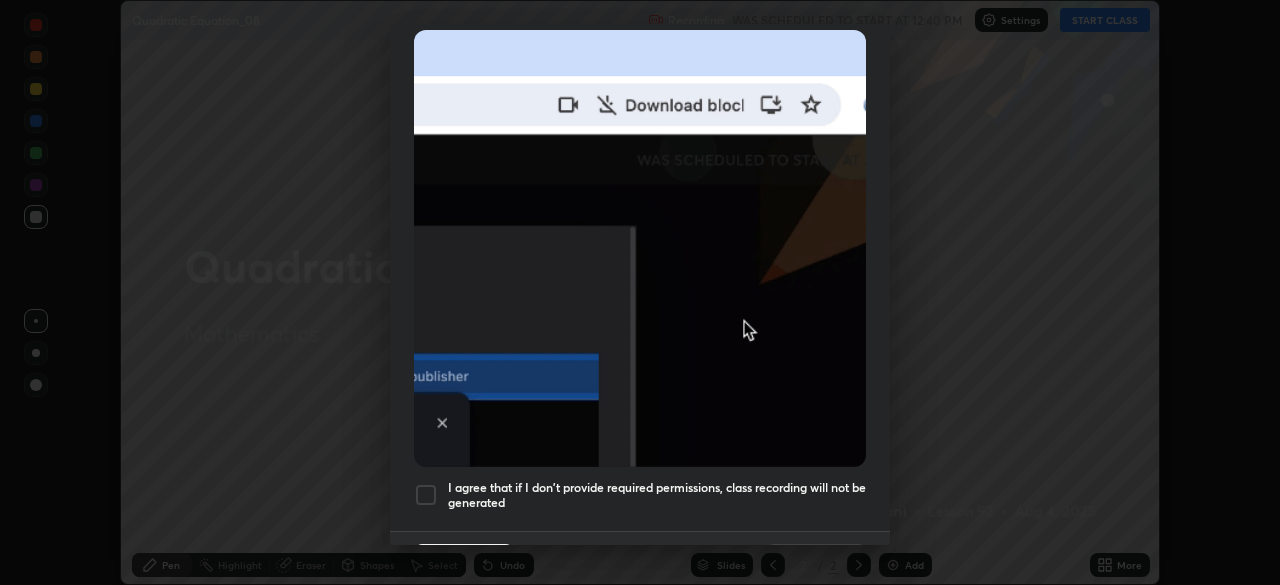 click at bounding box center [426, 495] 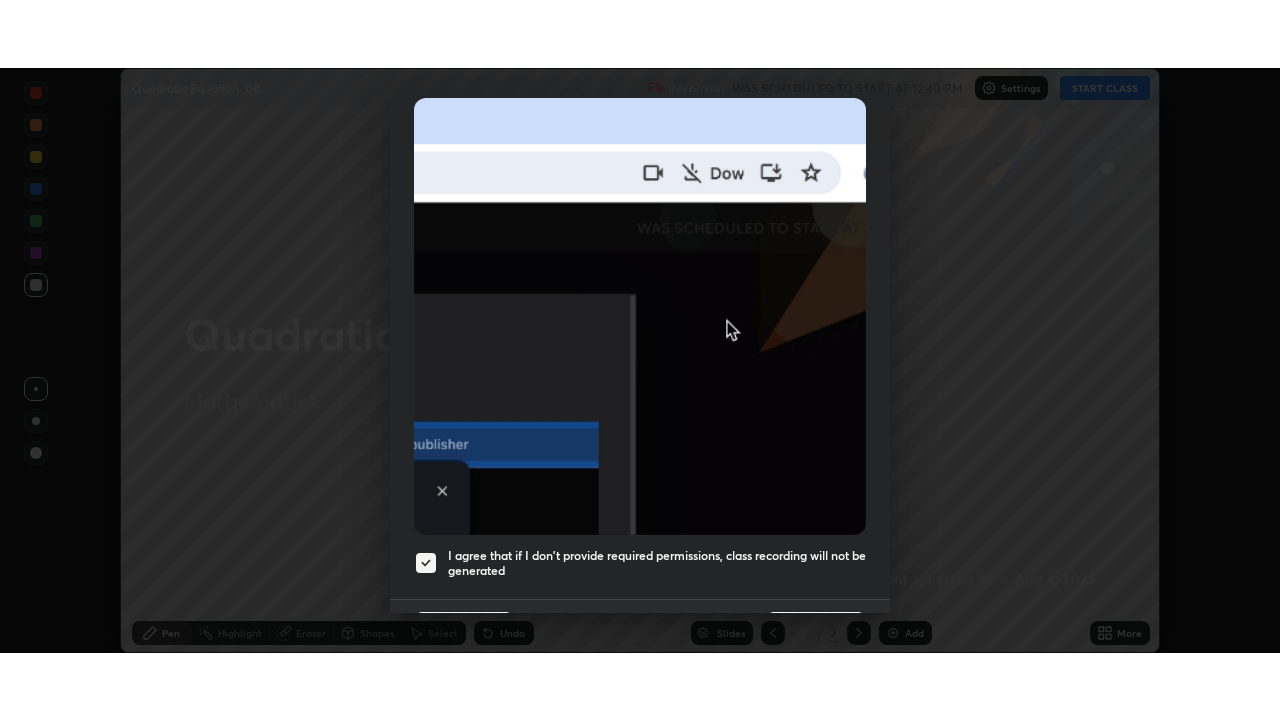 scroll, scrollTop: 478, scrollLeft: 0, axis: vertical 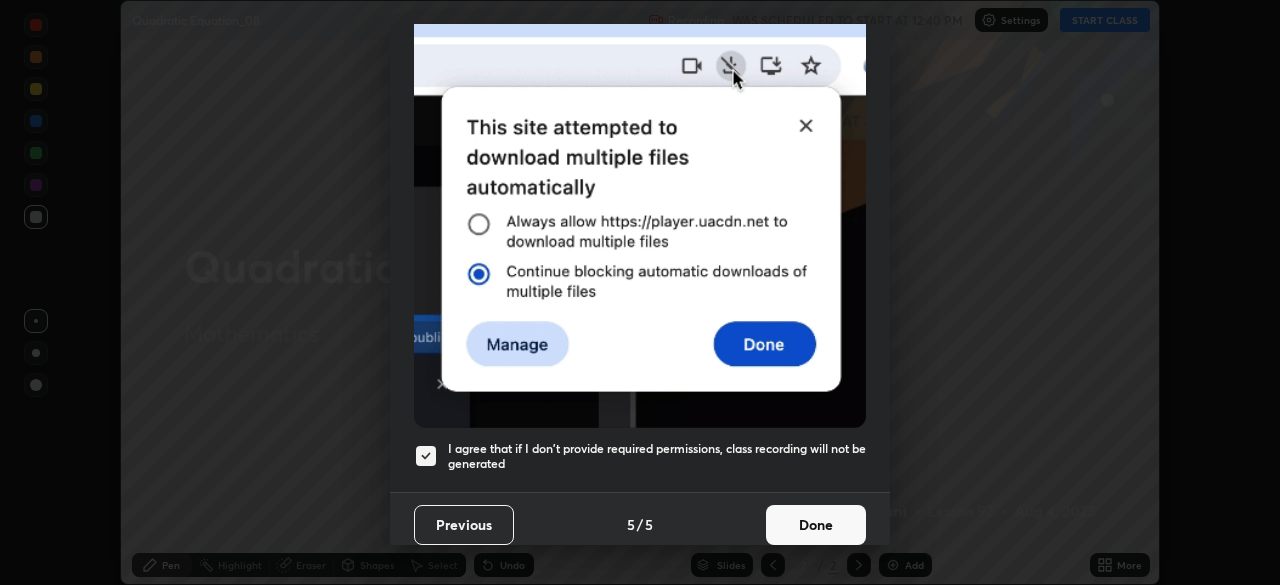 click on "Done" at bounding box center [816, 525] 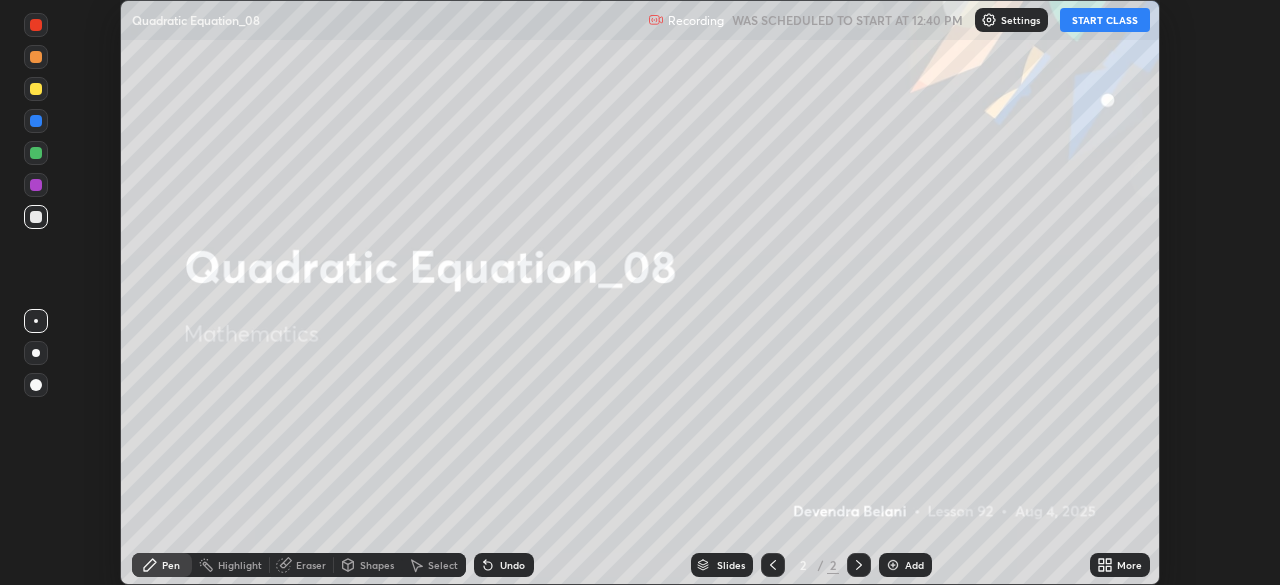 click on "START CLASS" at bounding box center [1105, 20] 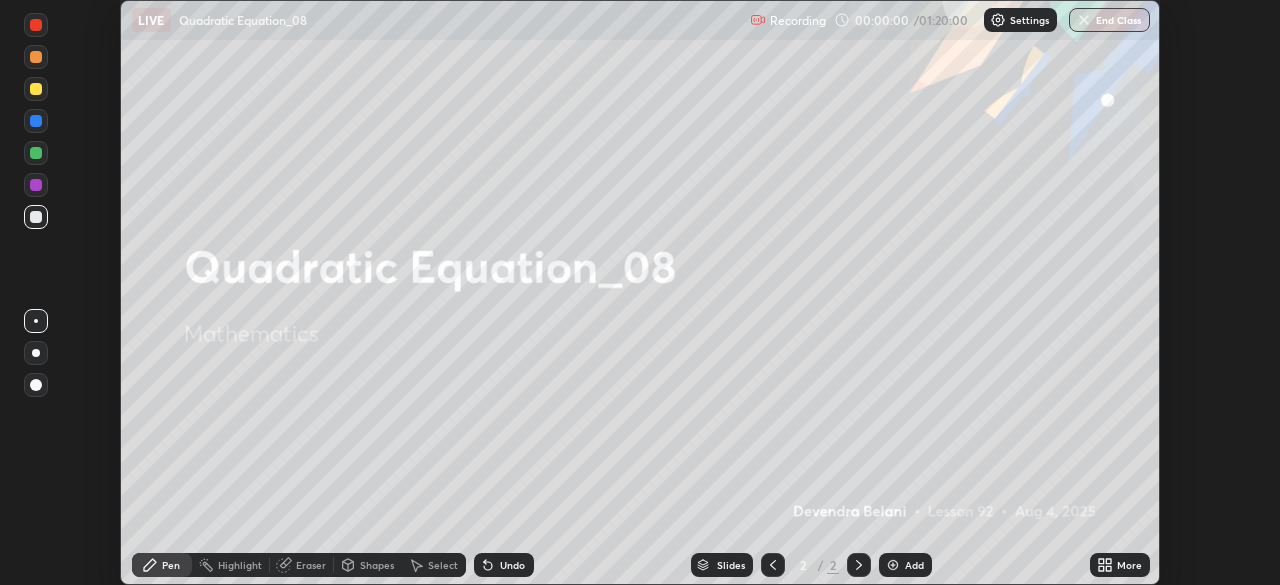 click 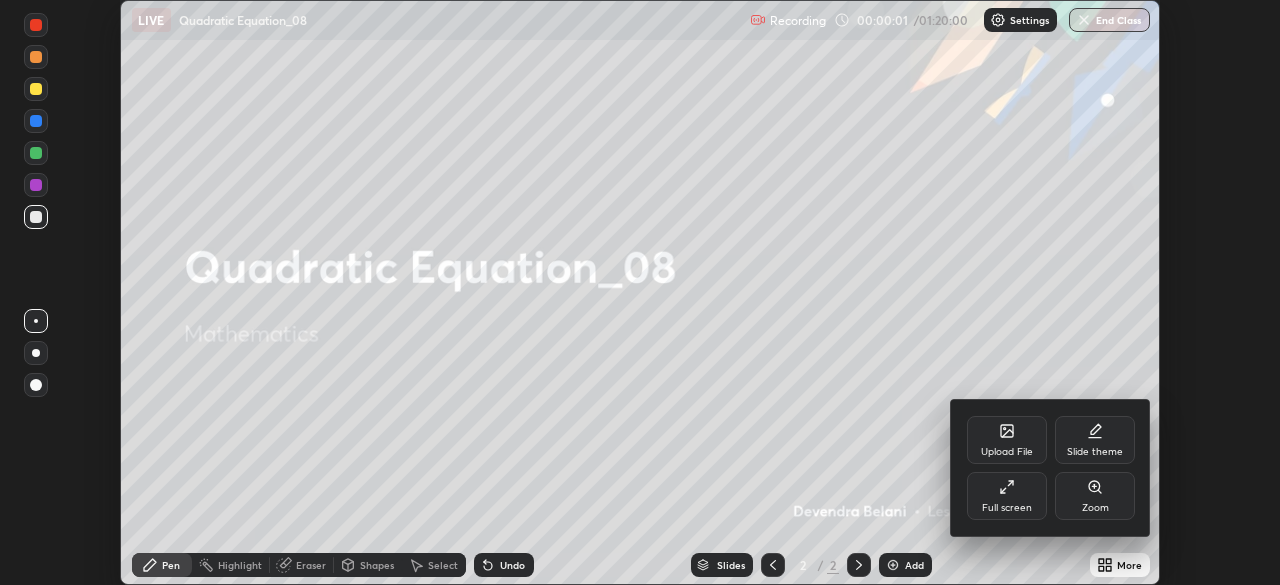 click on "Full screen" at bounding box center (1007, 496) 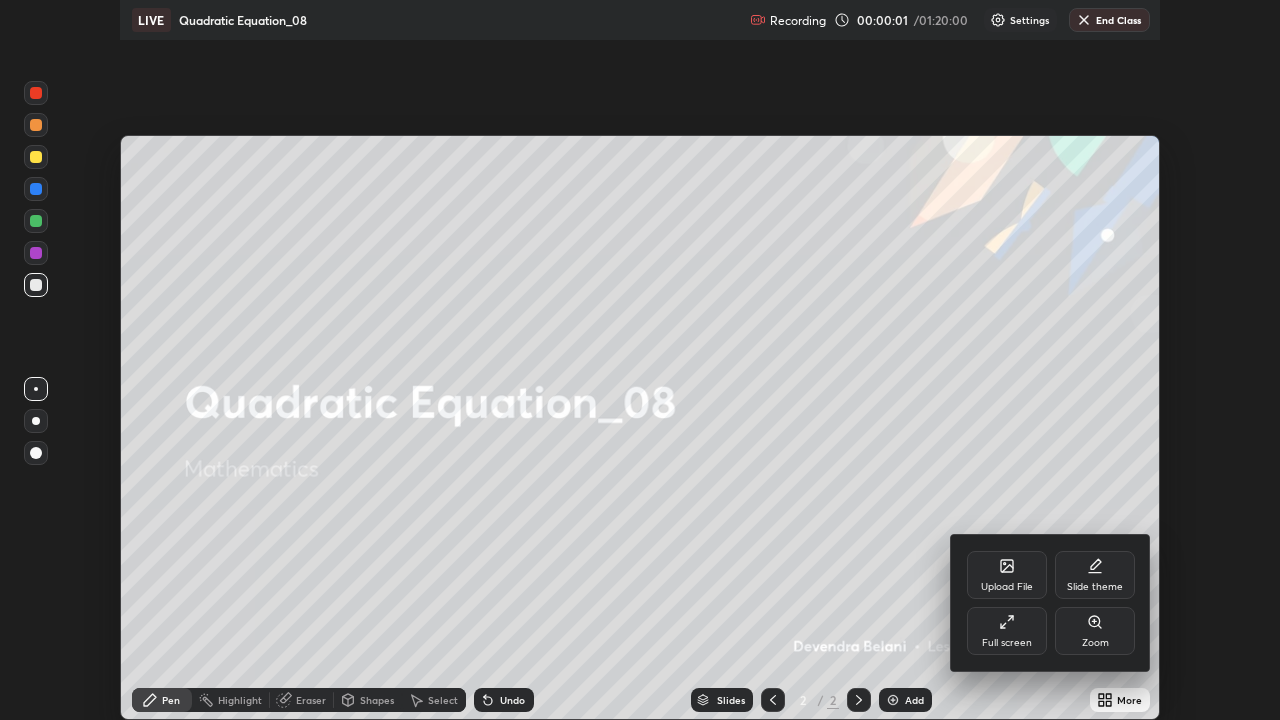 scroll, scrollTop: 99280, scrollLeft: 98720, axis: both 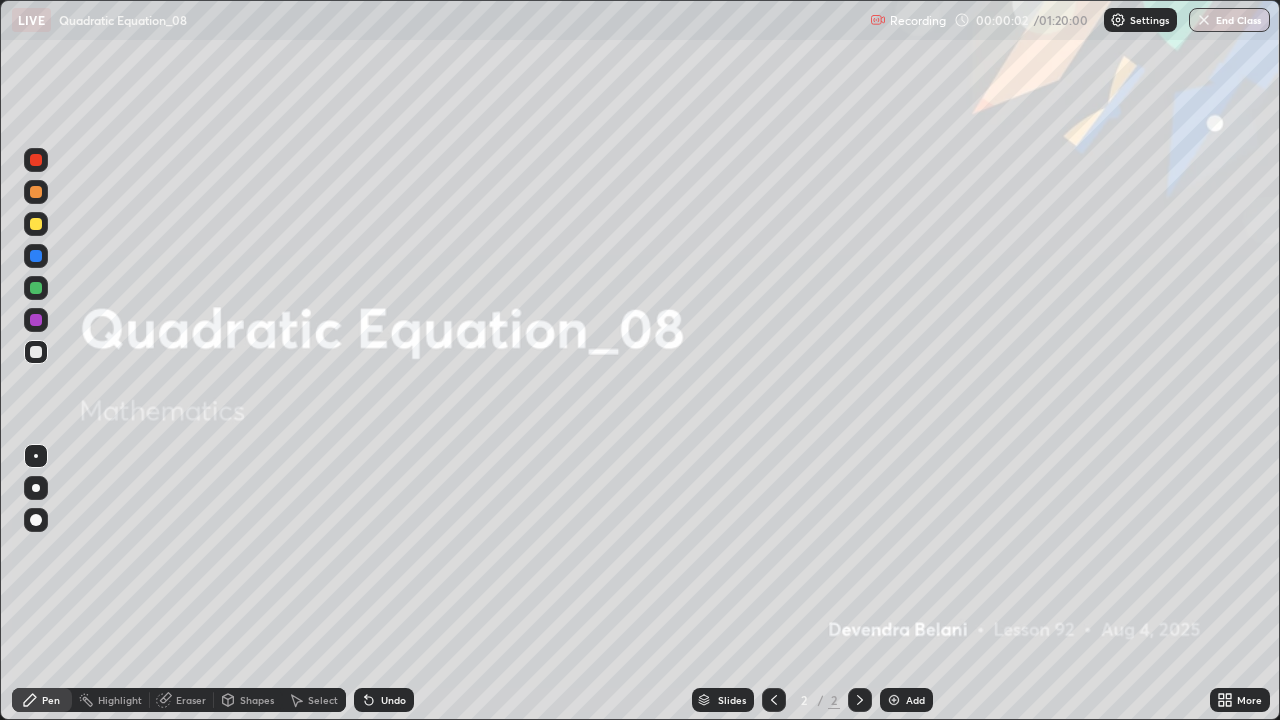 click on "Add" at bounding box center [915, 700] 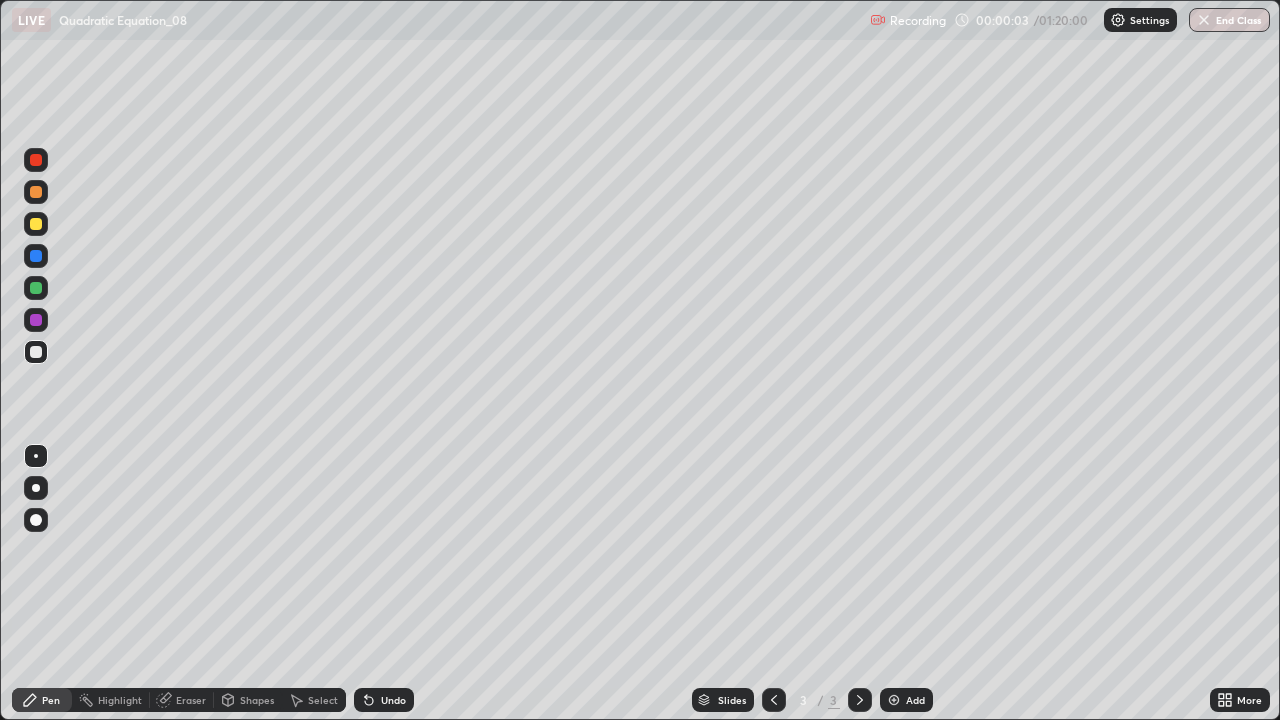 click at bounding box center [36, 224] 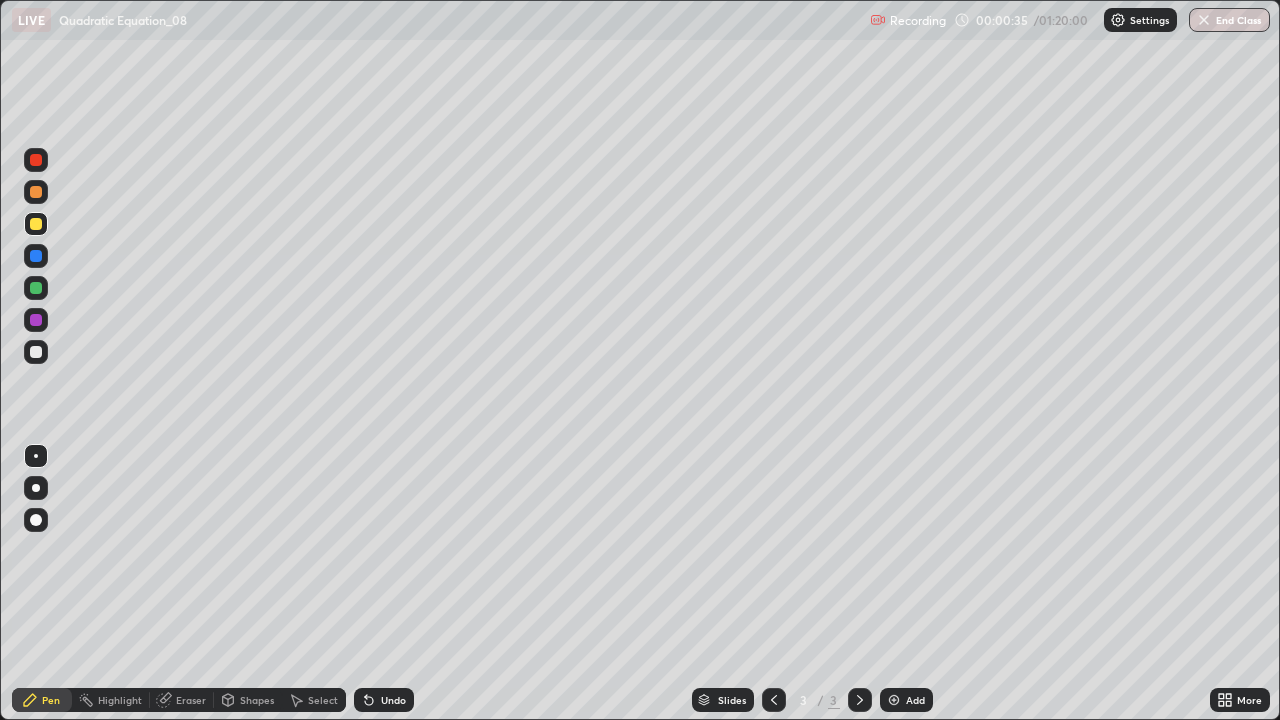 click on "Undo" at bounding box center (393, 700) 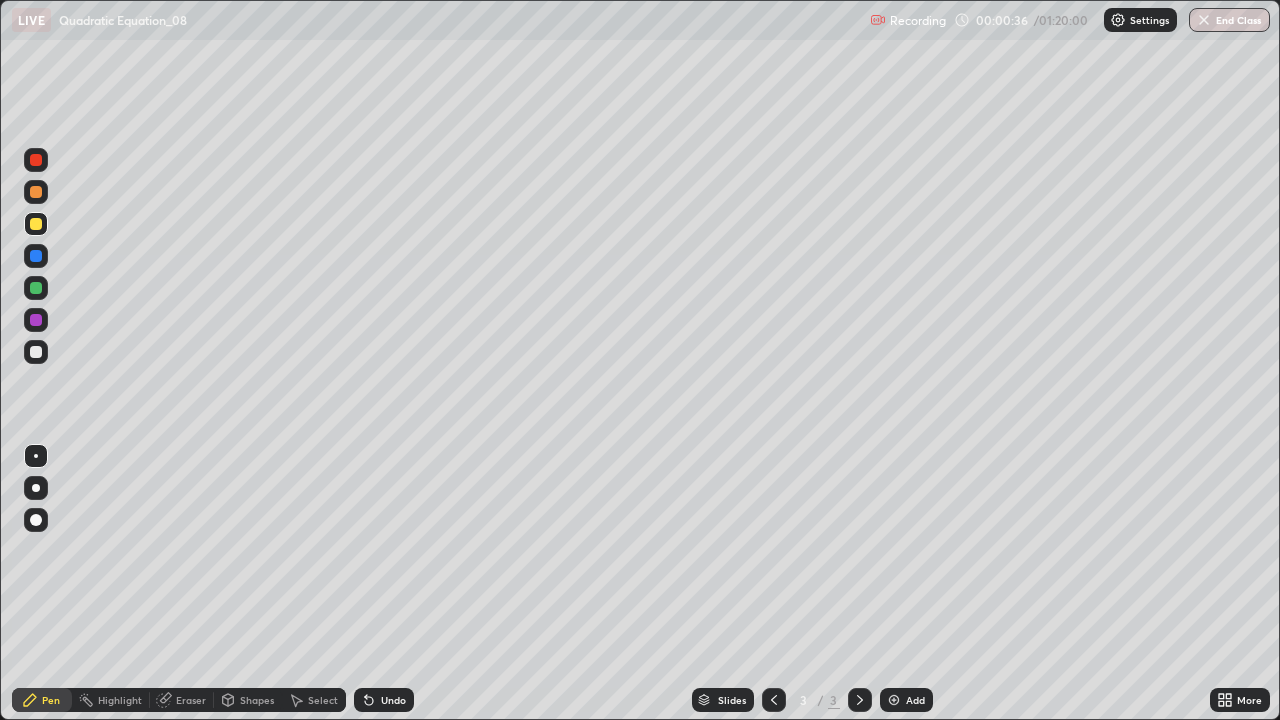 click on "Undo" at bounding box center (393, 700) 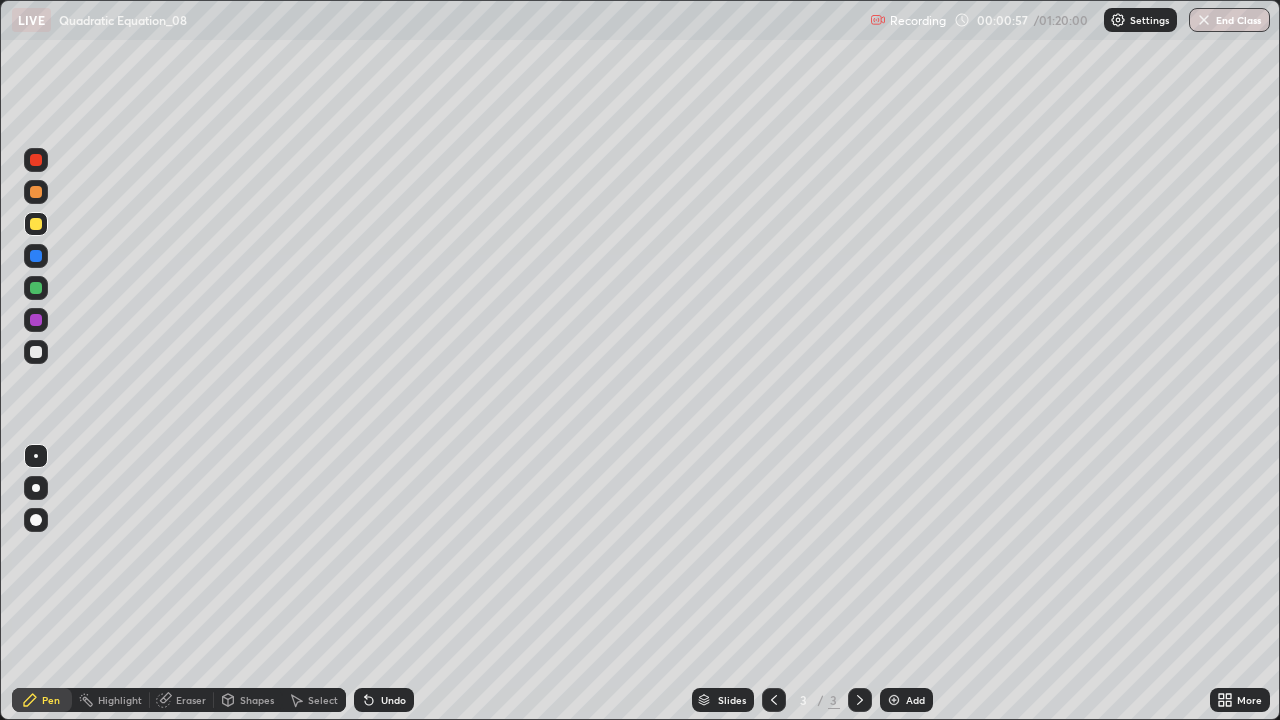 click at bounding box center (36, 352) 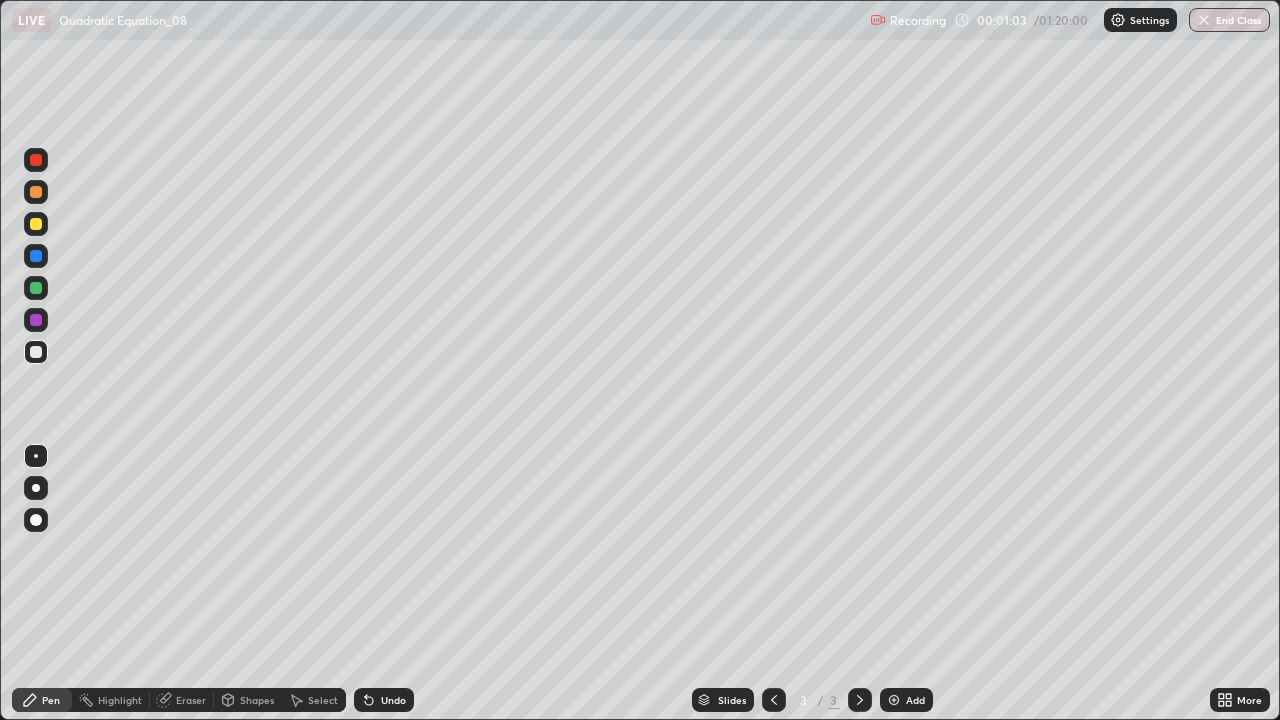 click on "Undo" at bounding box center (393, 700) 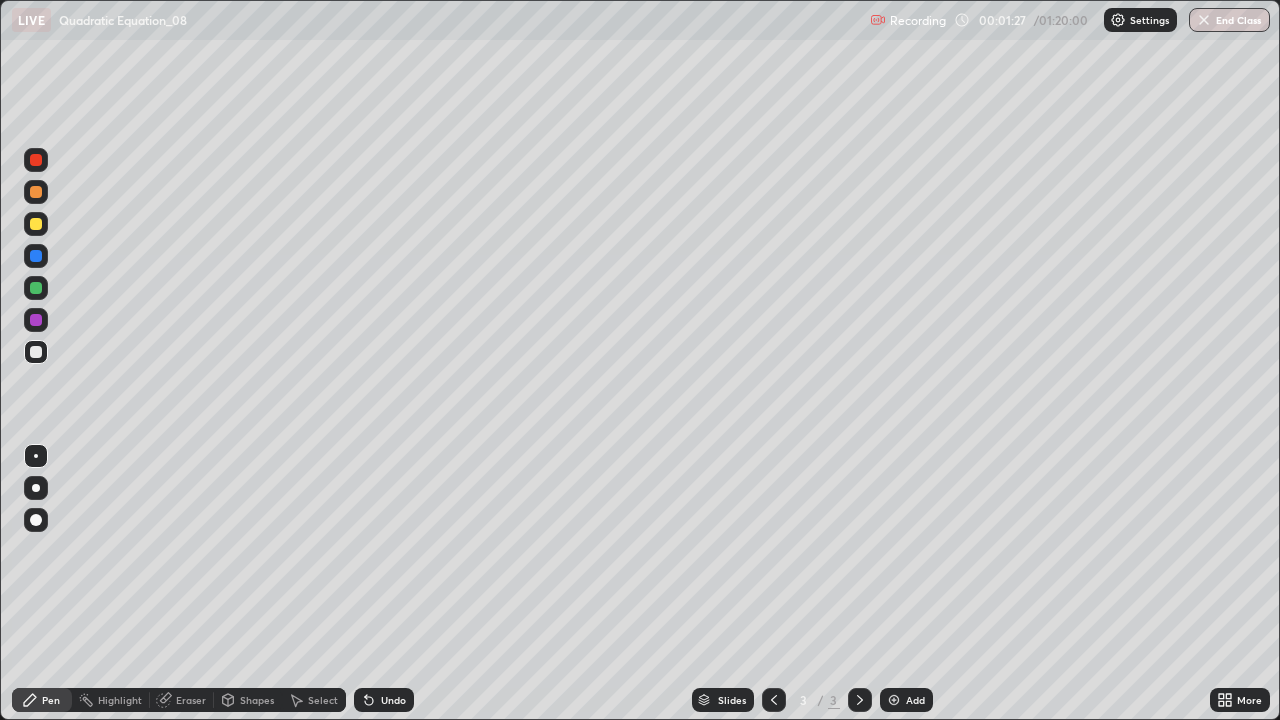 click at bounding box center [36, 256] 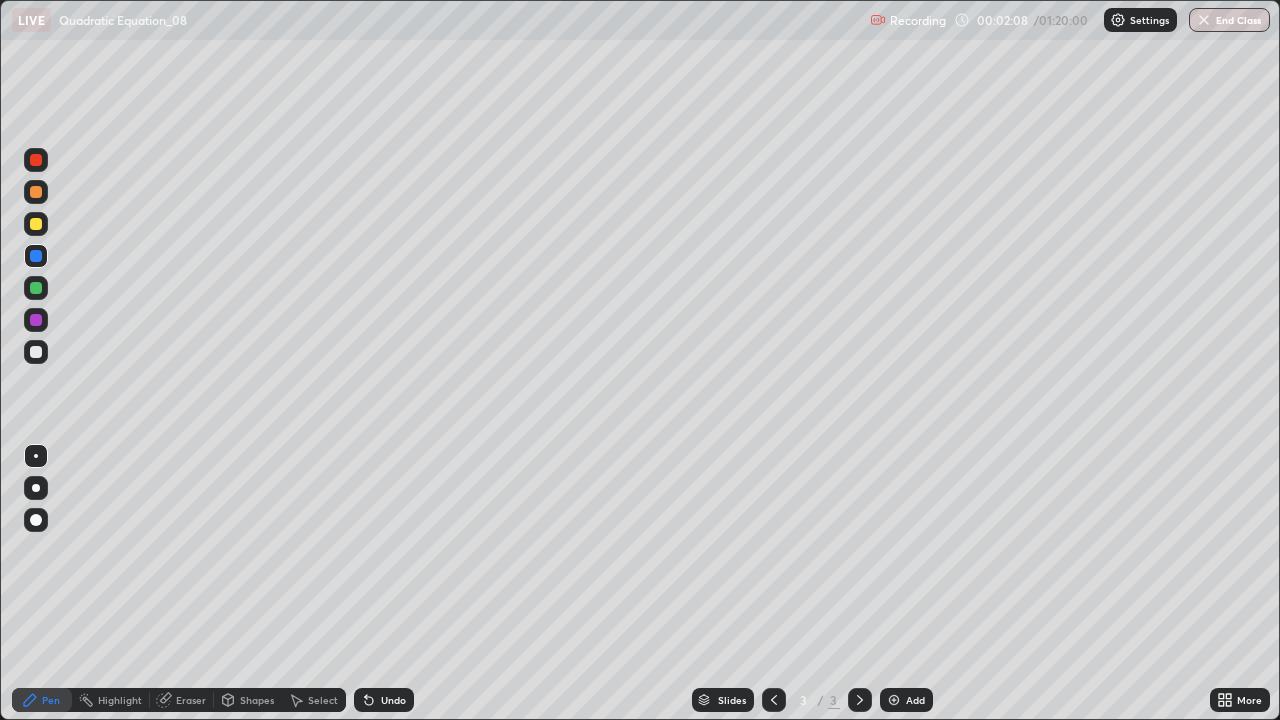 click at bounding box center [36, 352] 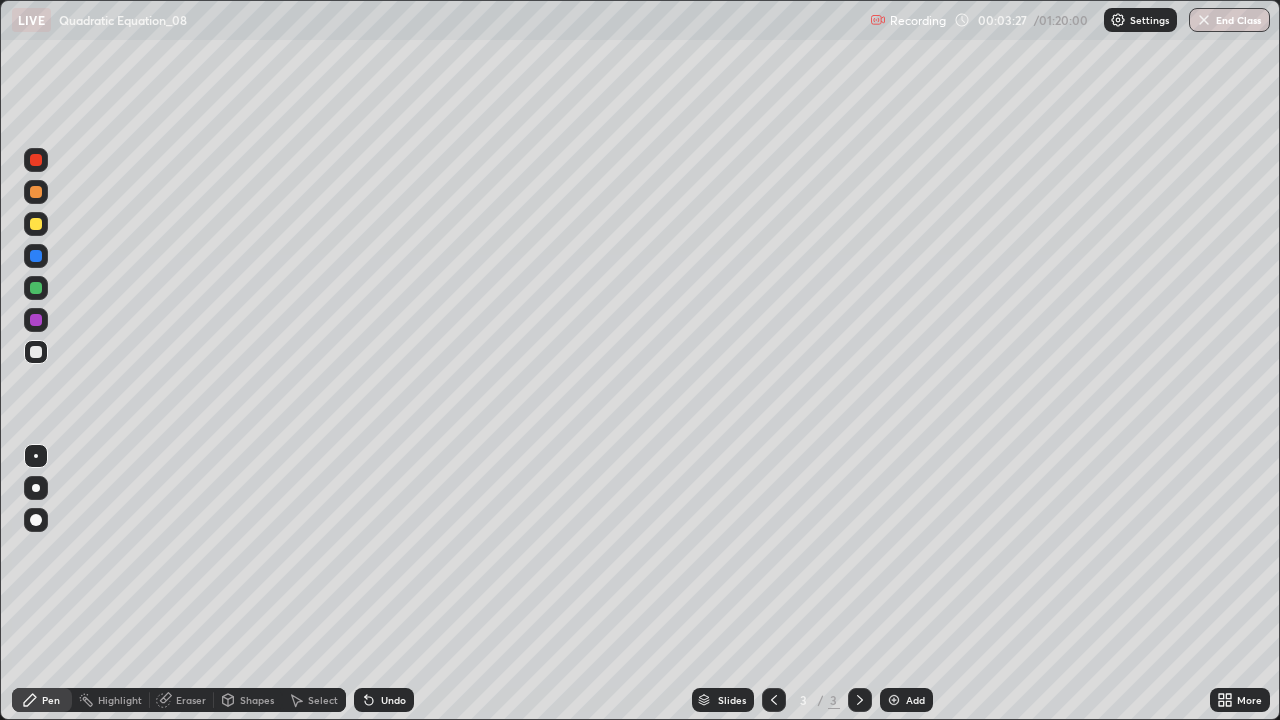 click at bounding box center [36, 224] 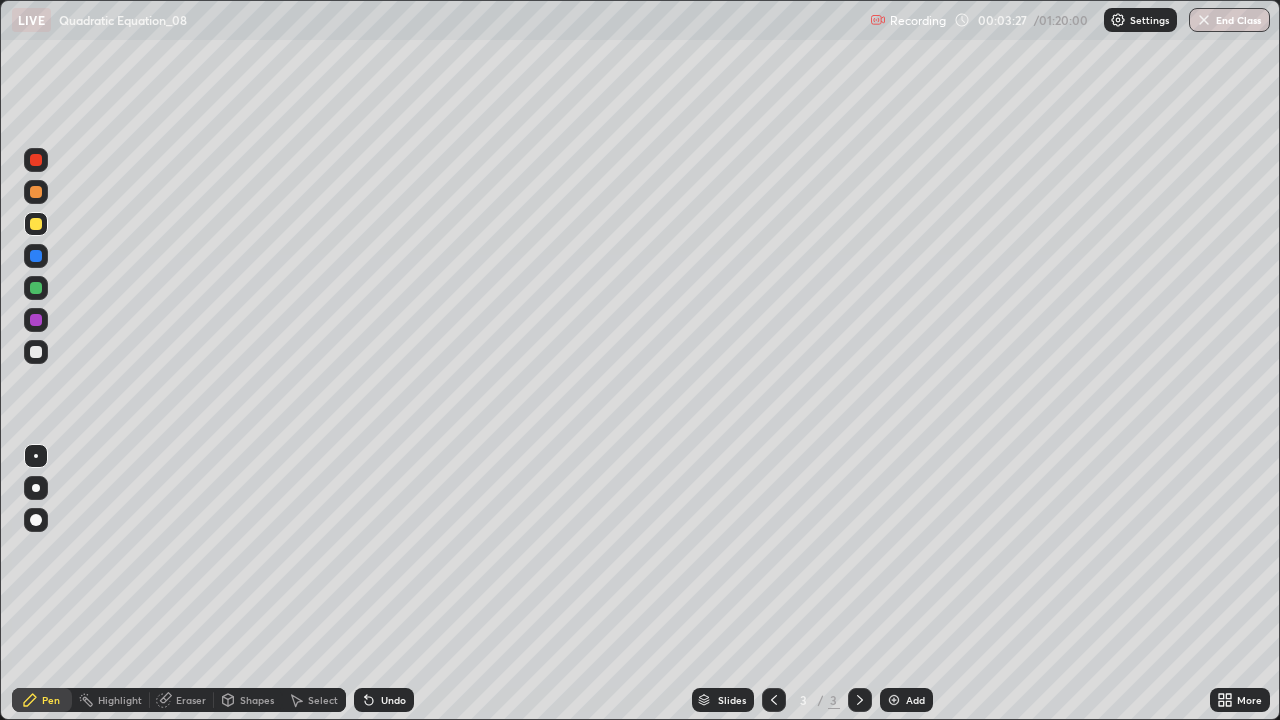 click at bounding box center [36, 192] 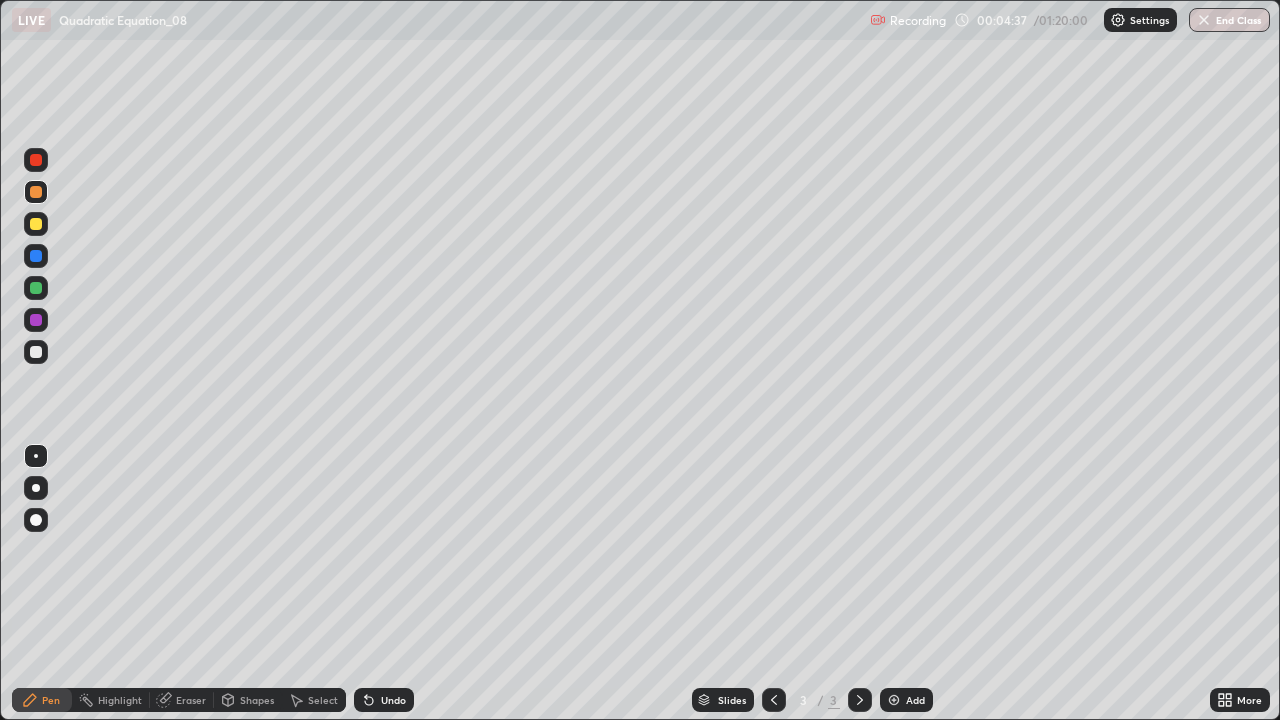click on "Select" at bounding box center (323, 700) 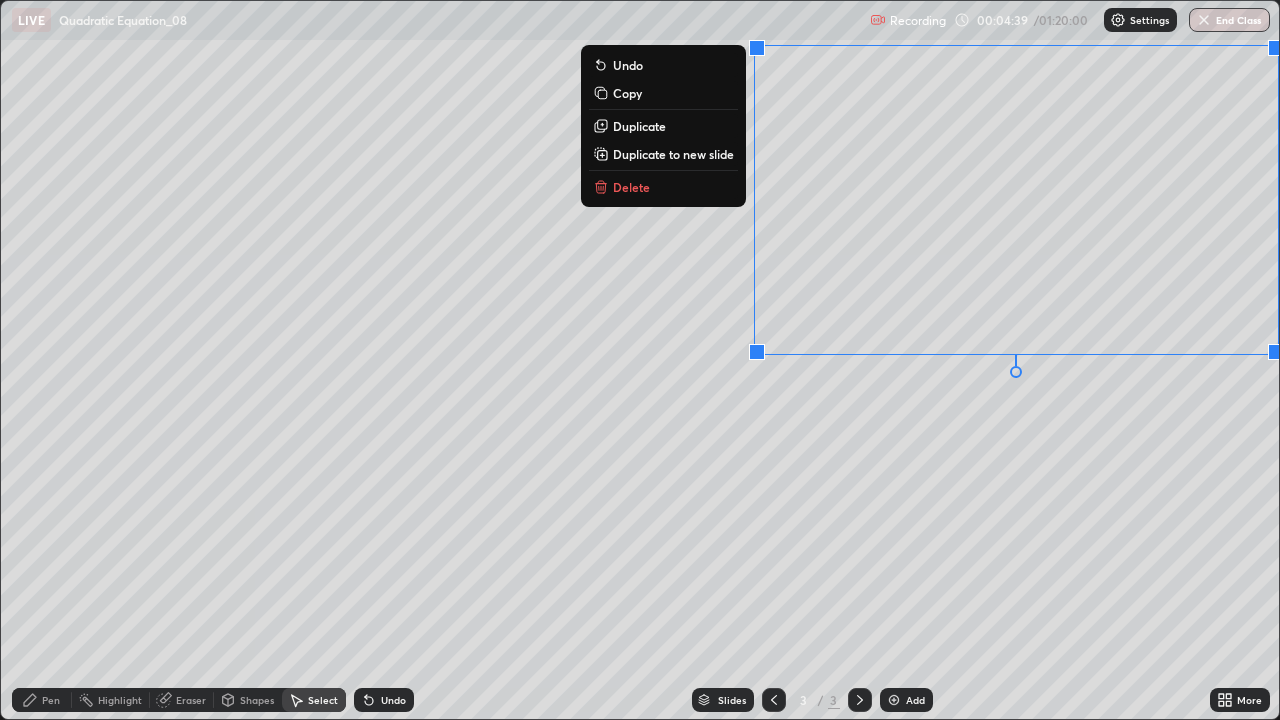 click on "Delete" at bounding box center [663, 187] 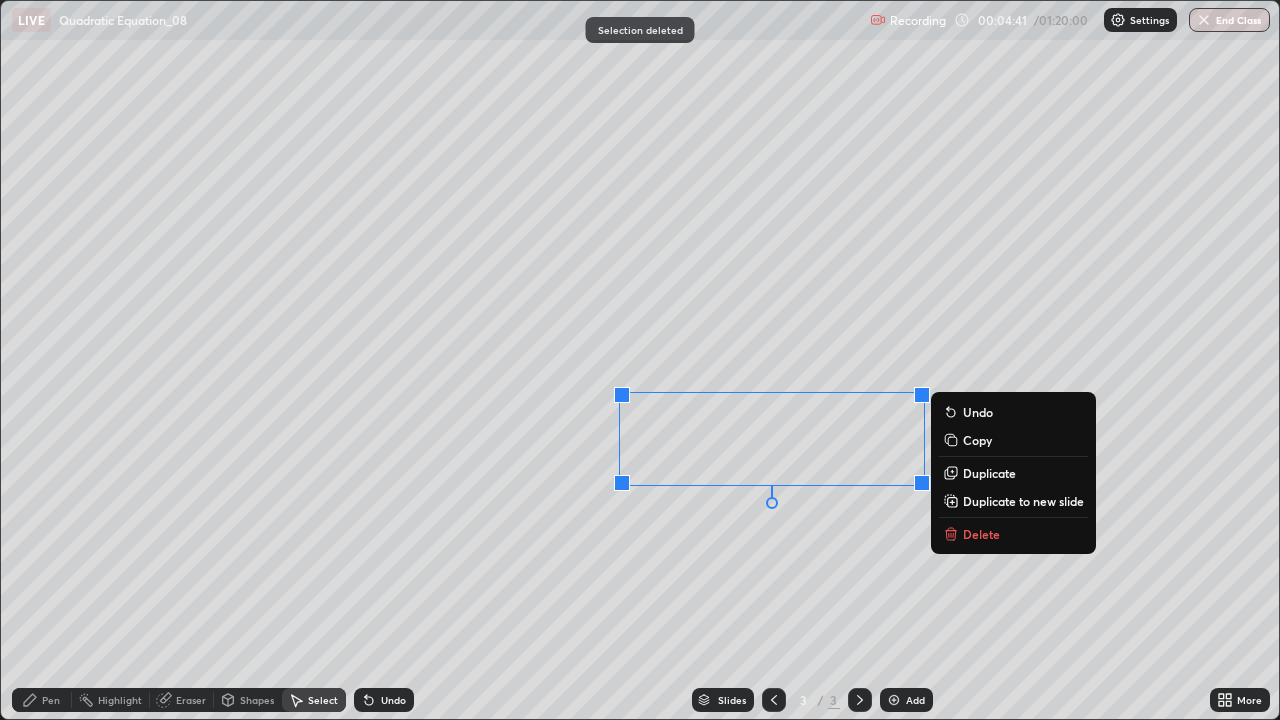 click 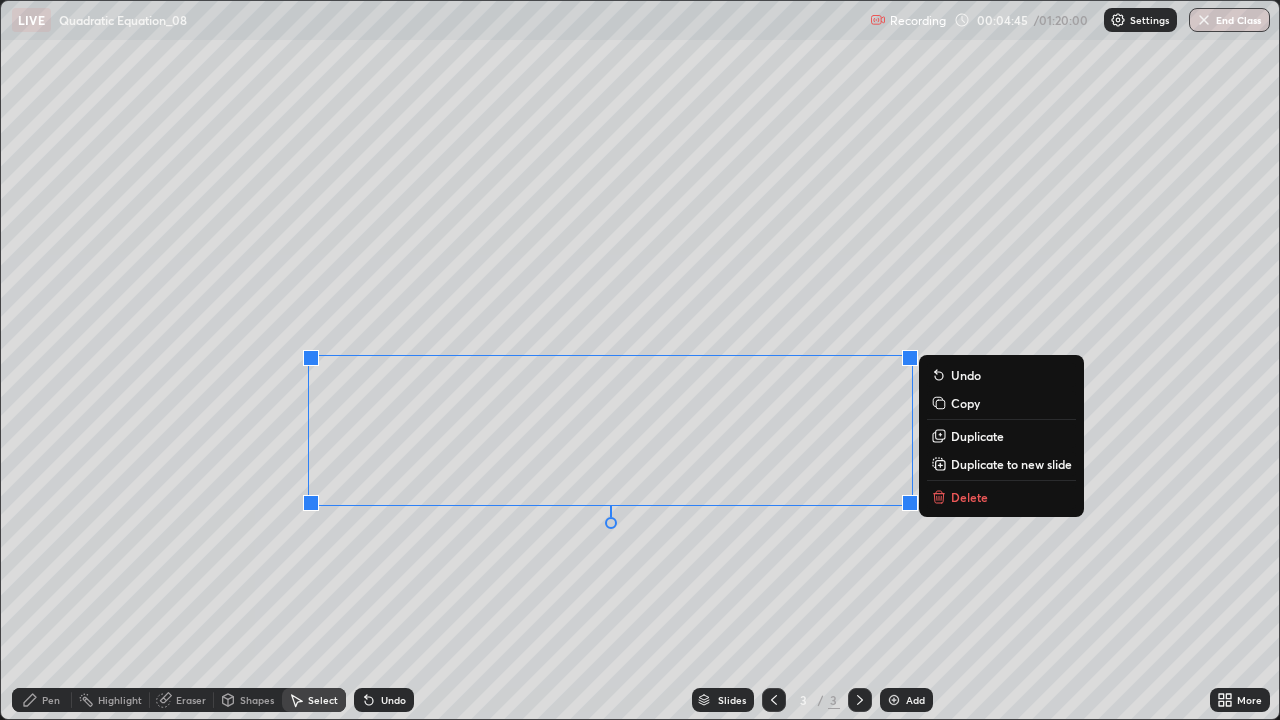 click 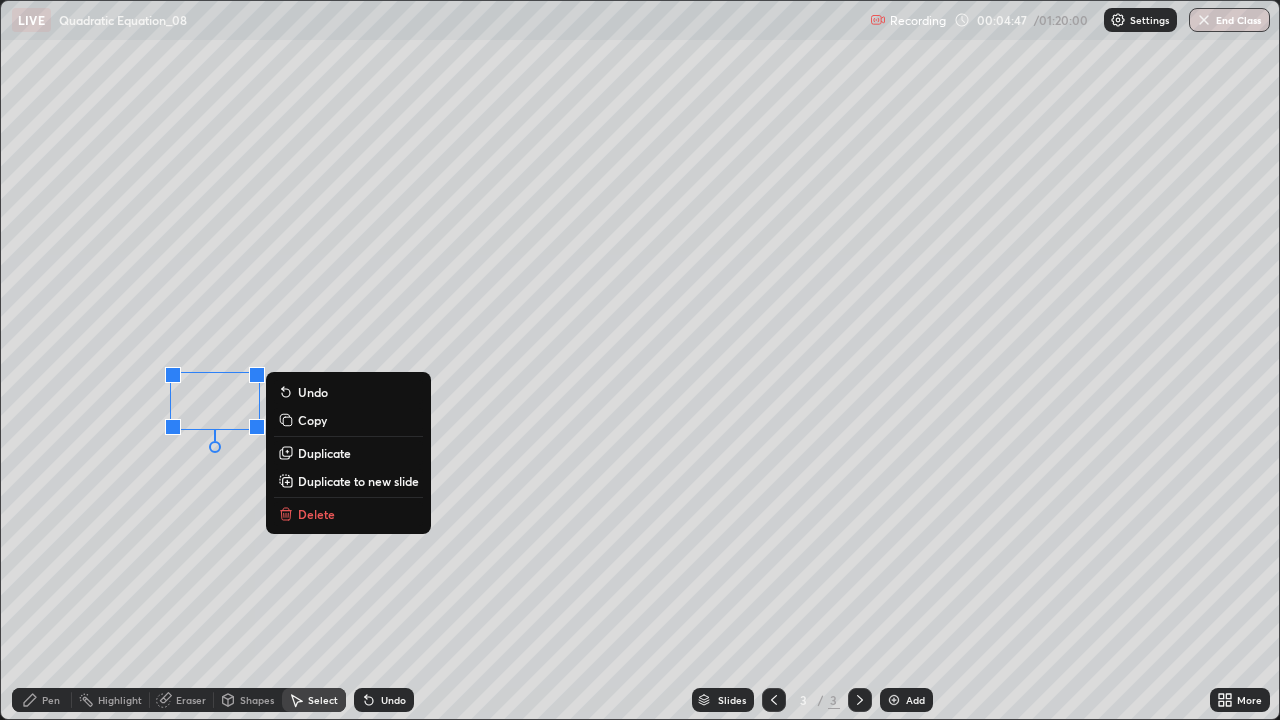 click on "Delete" at bounding box center [316, 514] 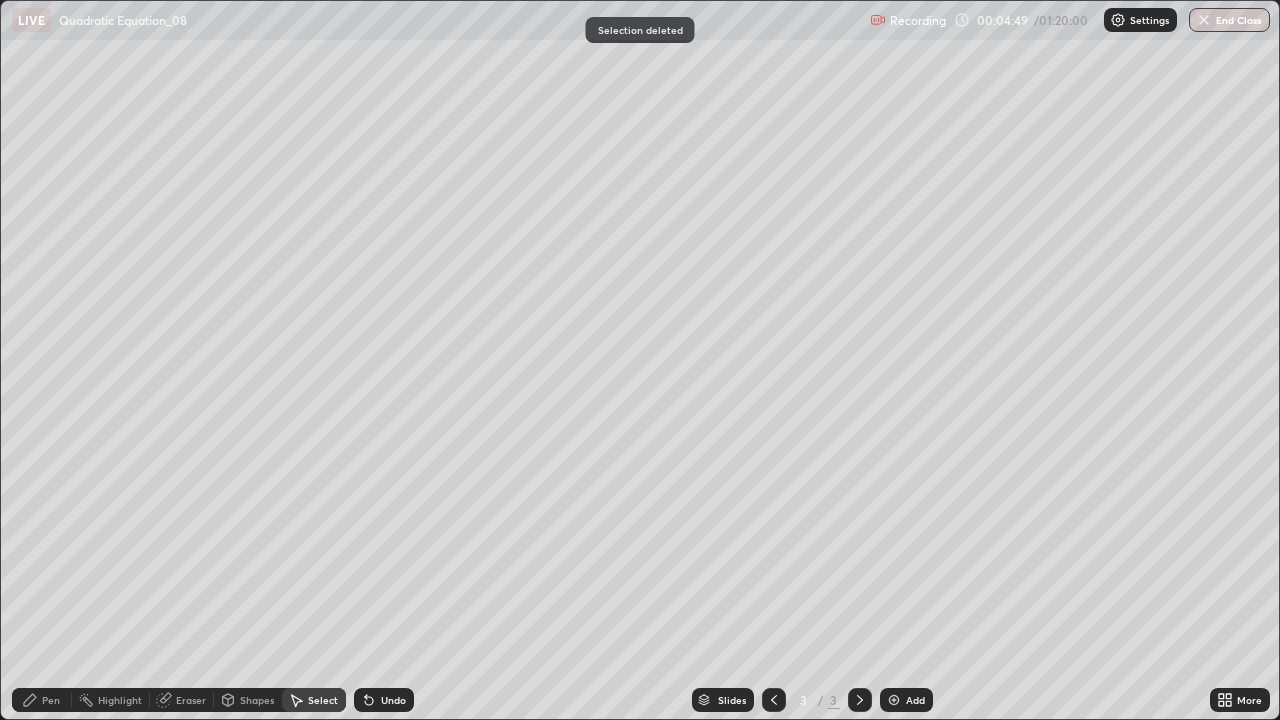click on "Pen" at bounding box center [42, 700] 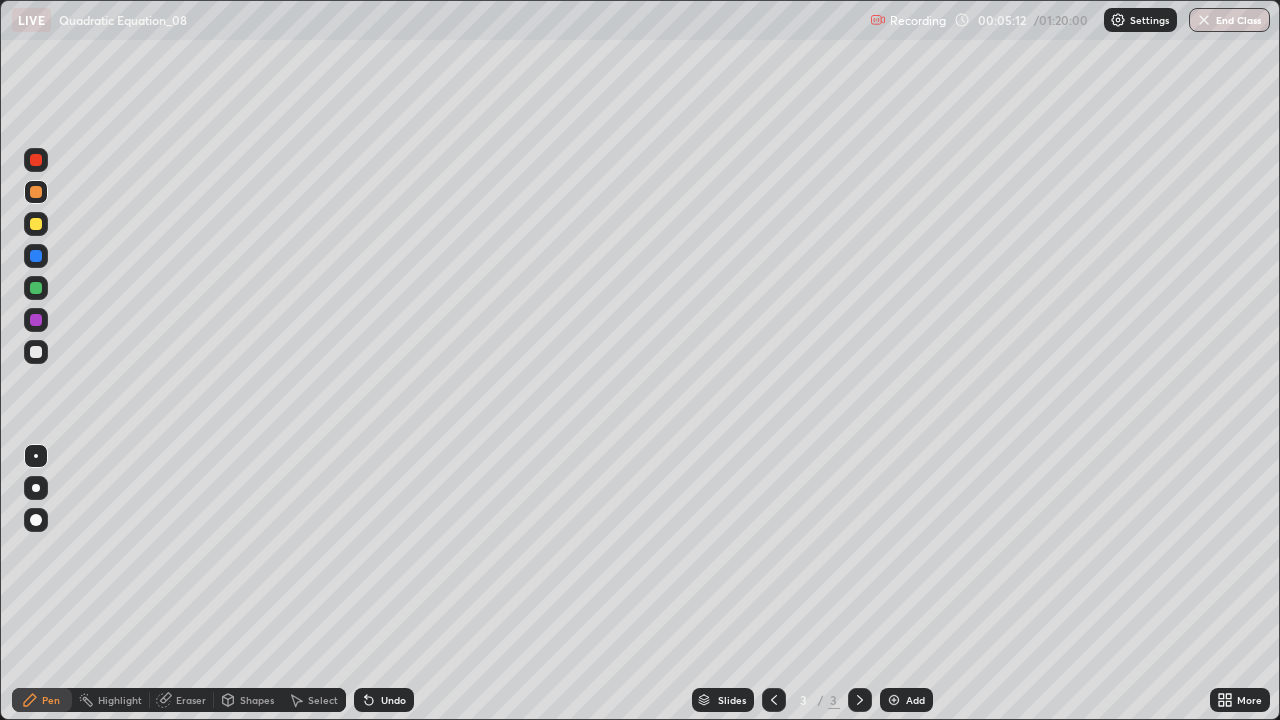click at bounding box center (36, 352) 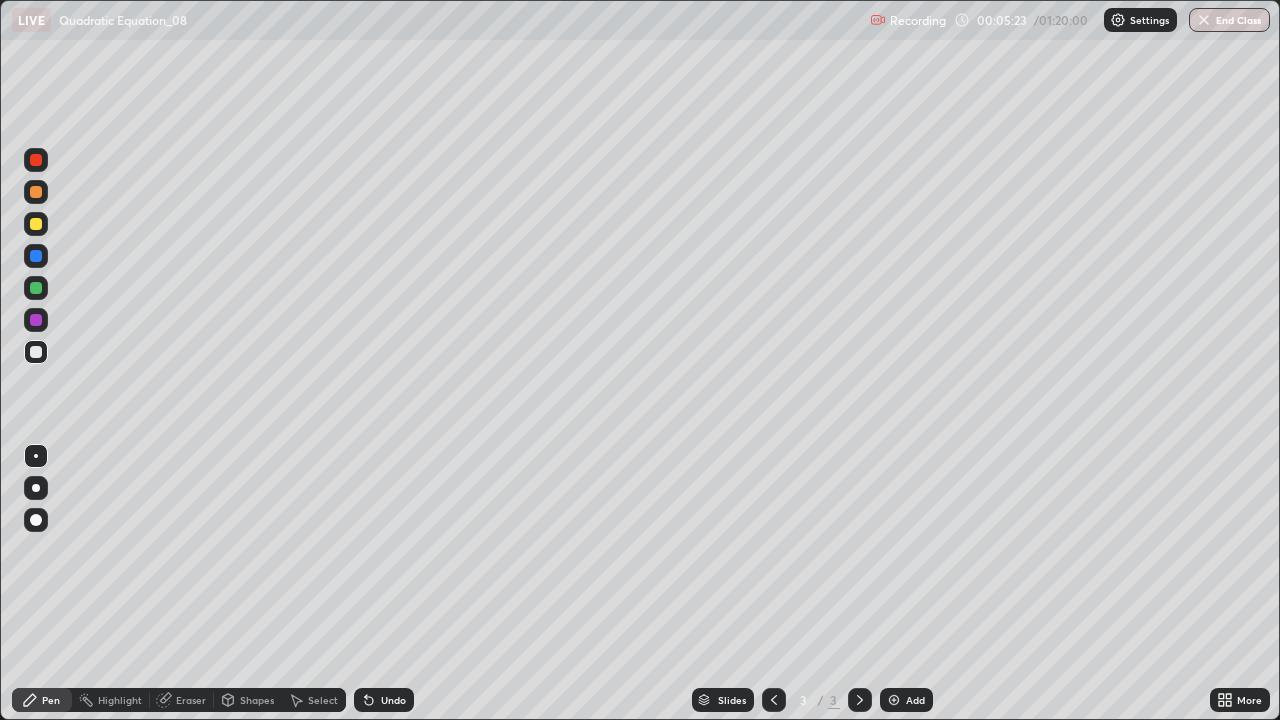 click on "Undo" at bounding box center (393, 700) 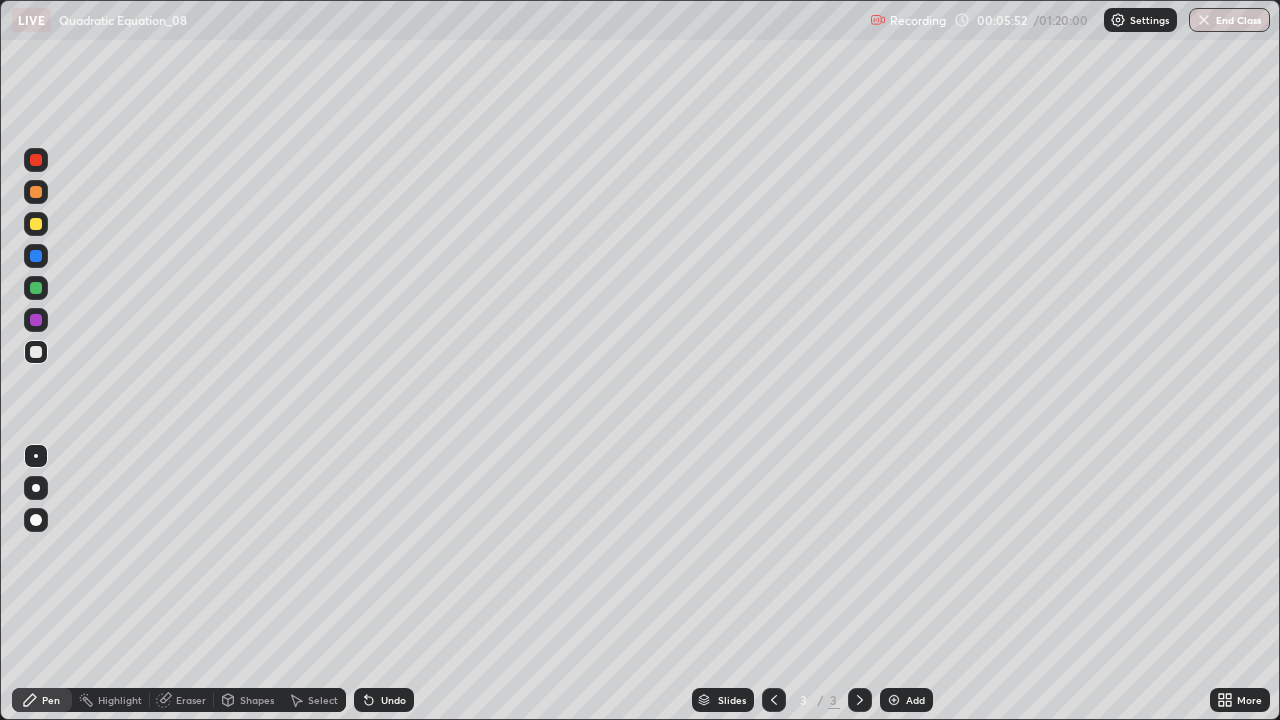 click at bounding box center [36, 288] 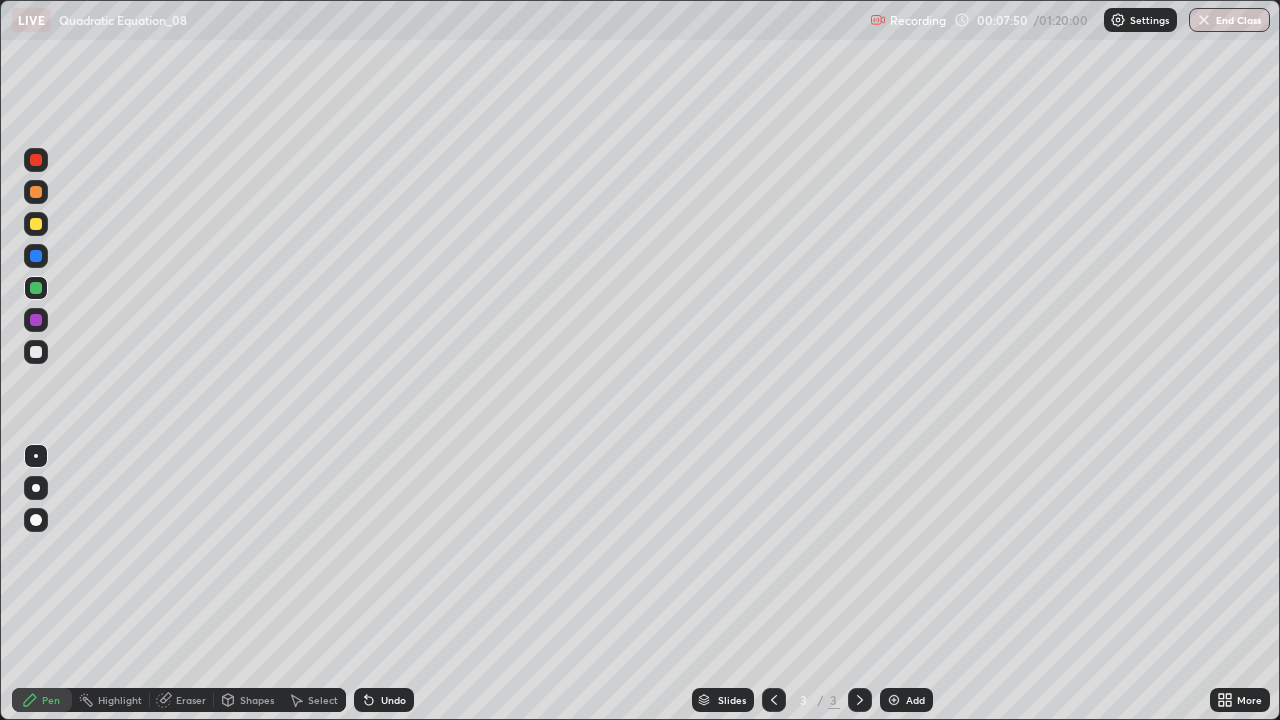 click at bounding box center (36, 352) 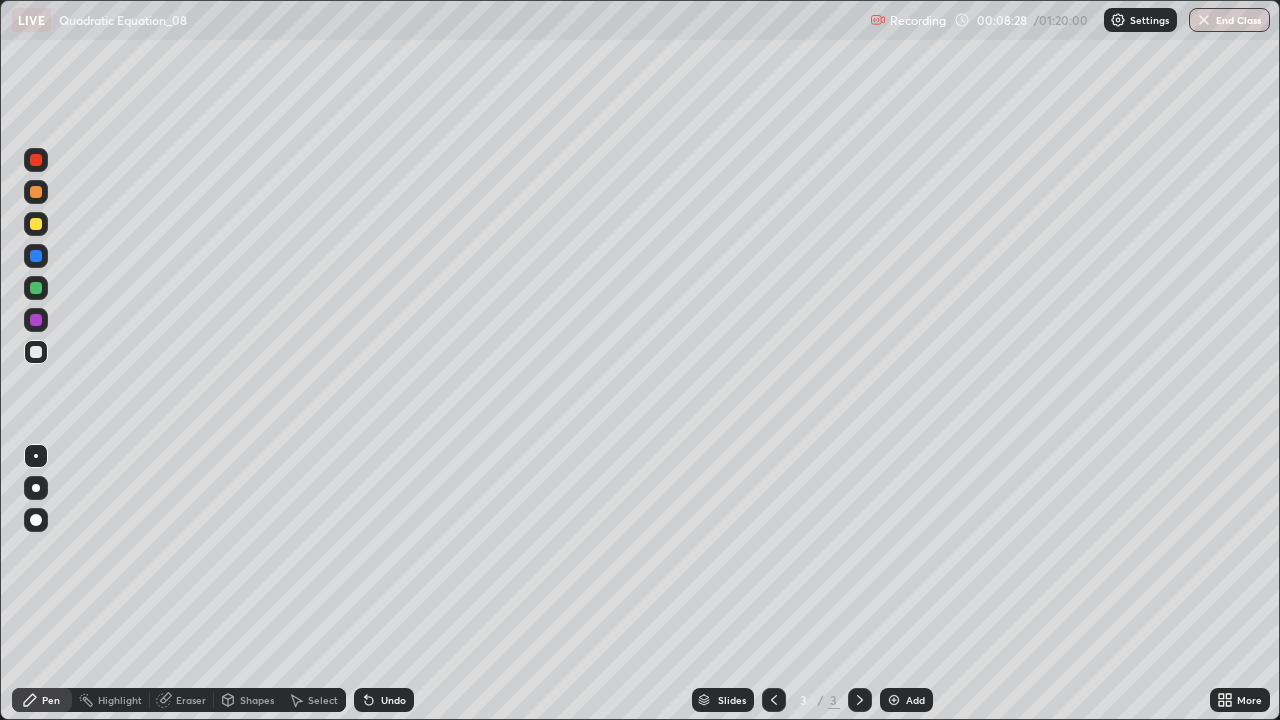 click at bounding box center [894, 700] 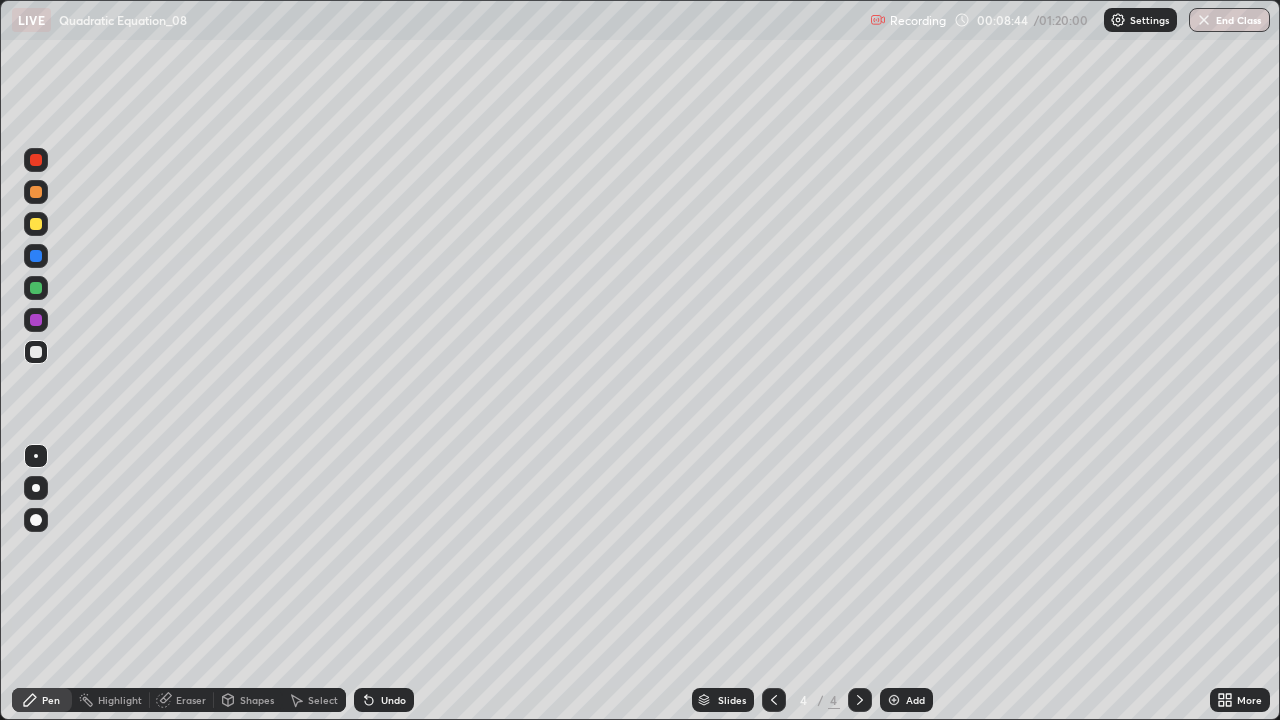 click at bounding box center (36, 224) 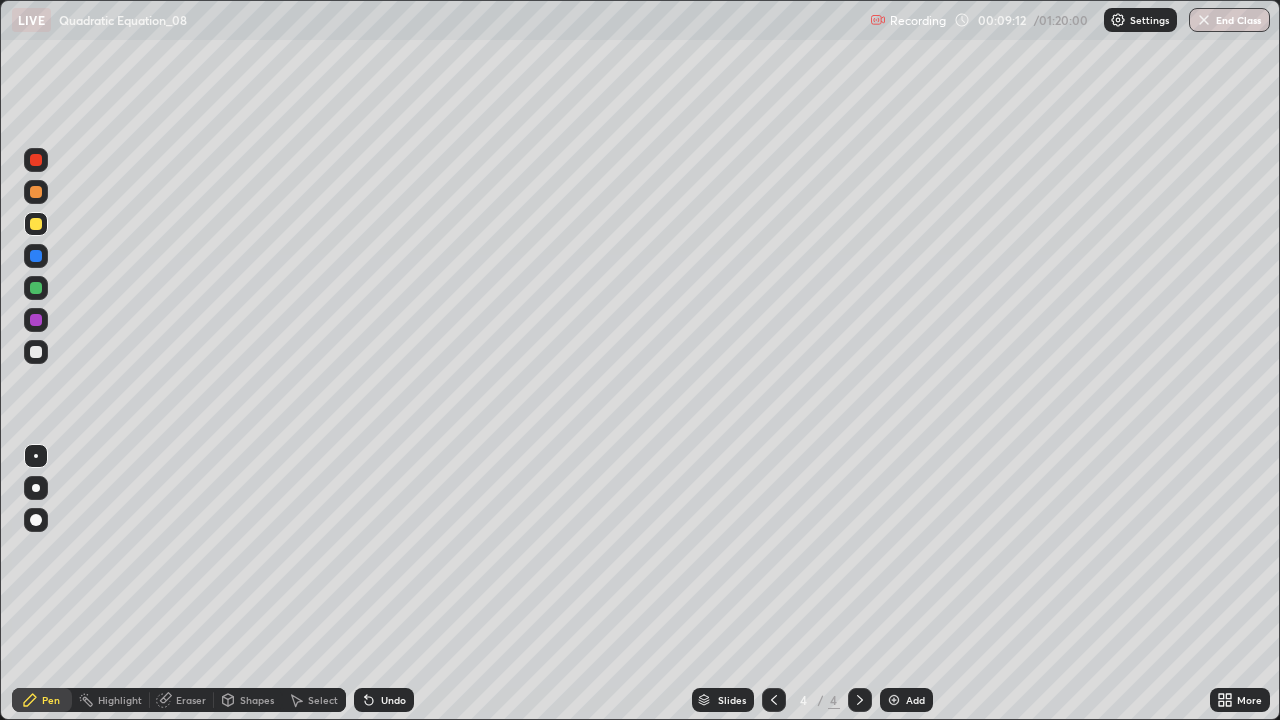 click at bounding box center [36, 352] 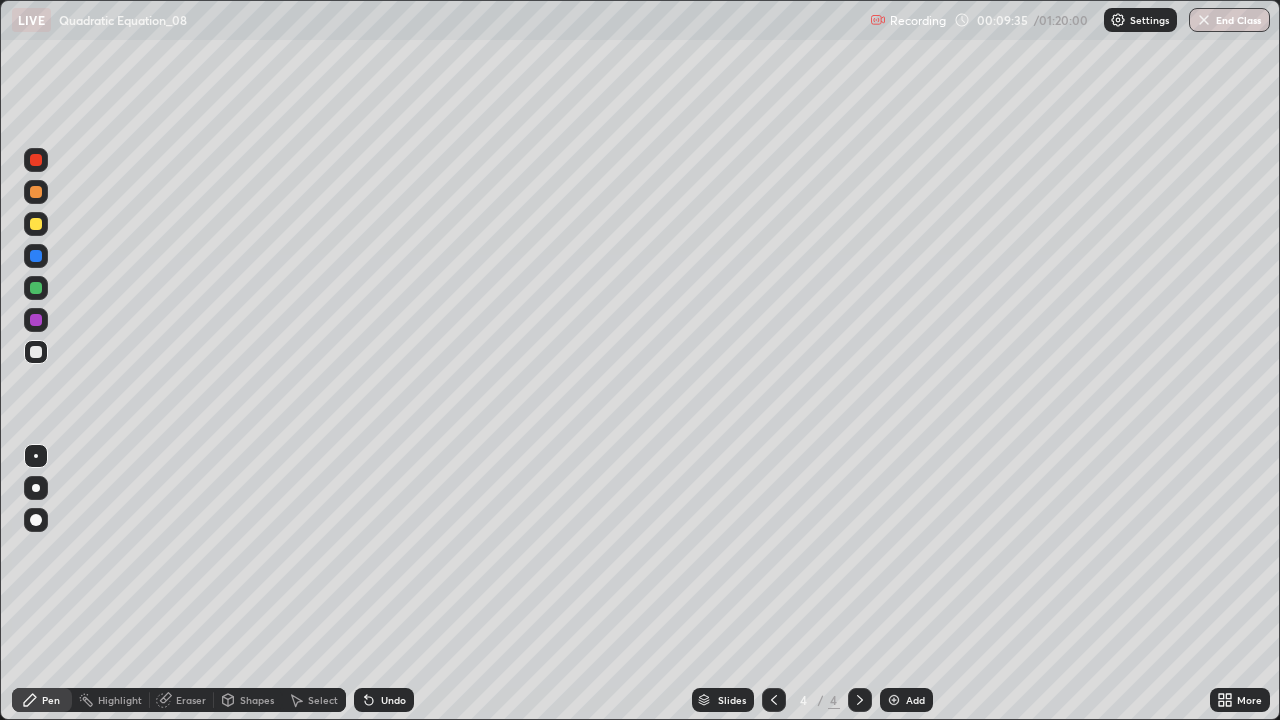 click on "Undo" at bounding box center (384, 700) 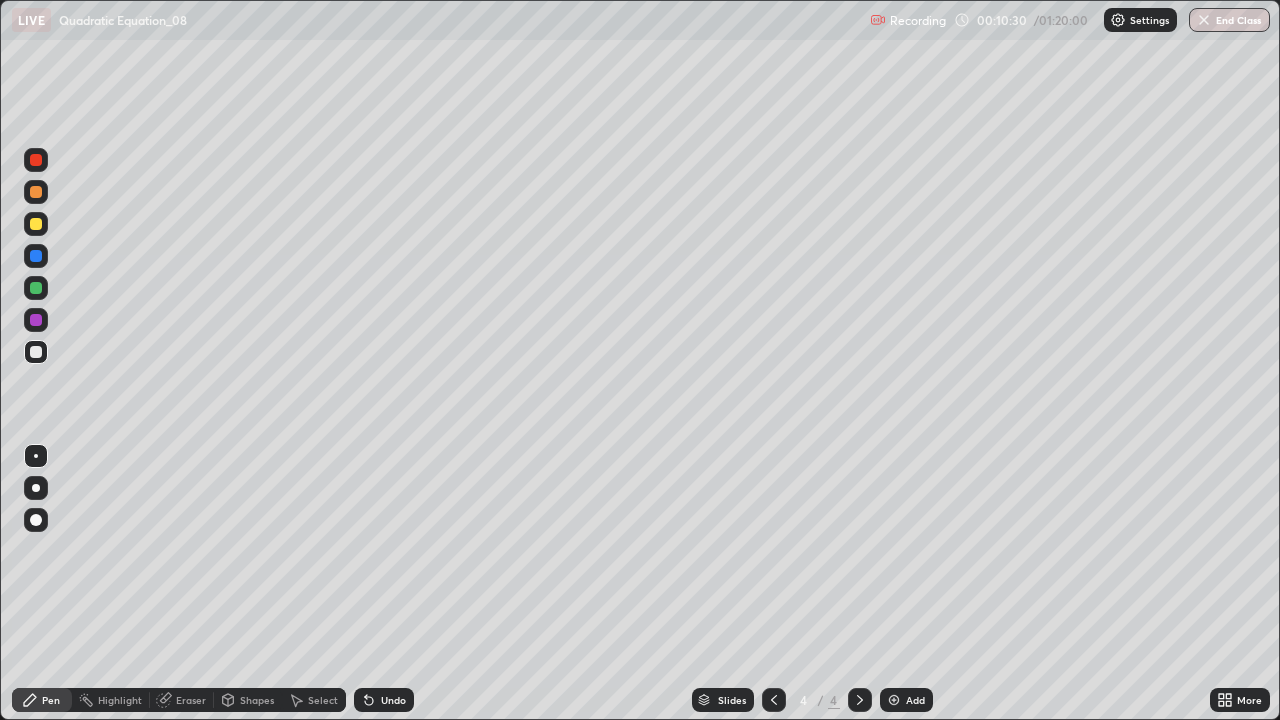 click at bounding box center (36, 224) 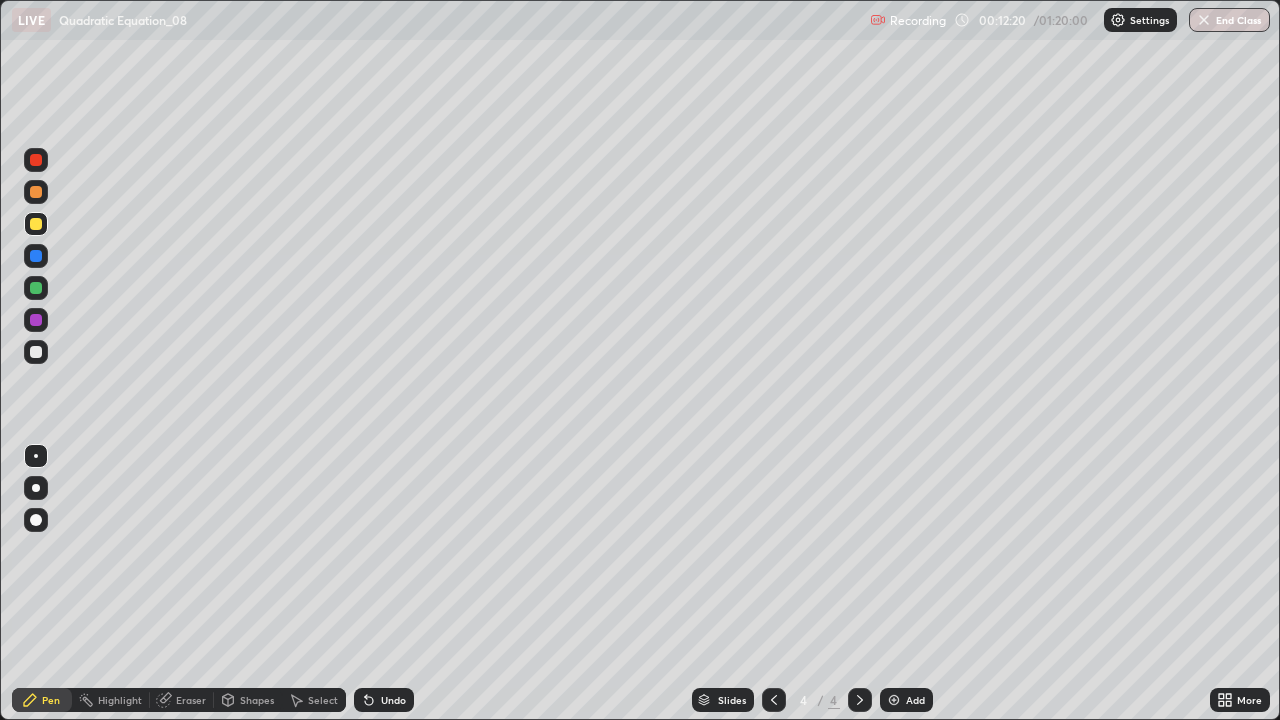 click at bounding box center (894, 700) 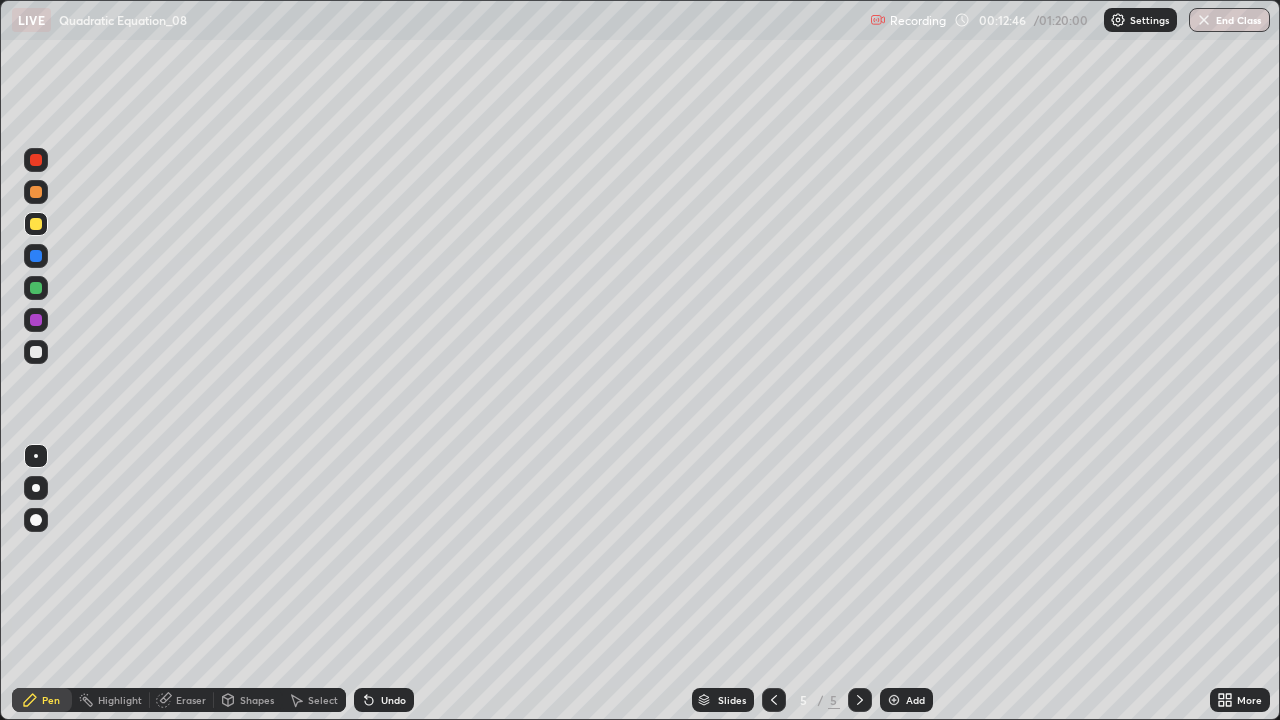 click on "Undo" at bounding box center [384, 700] 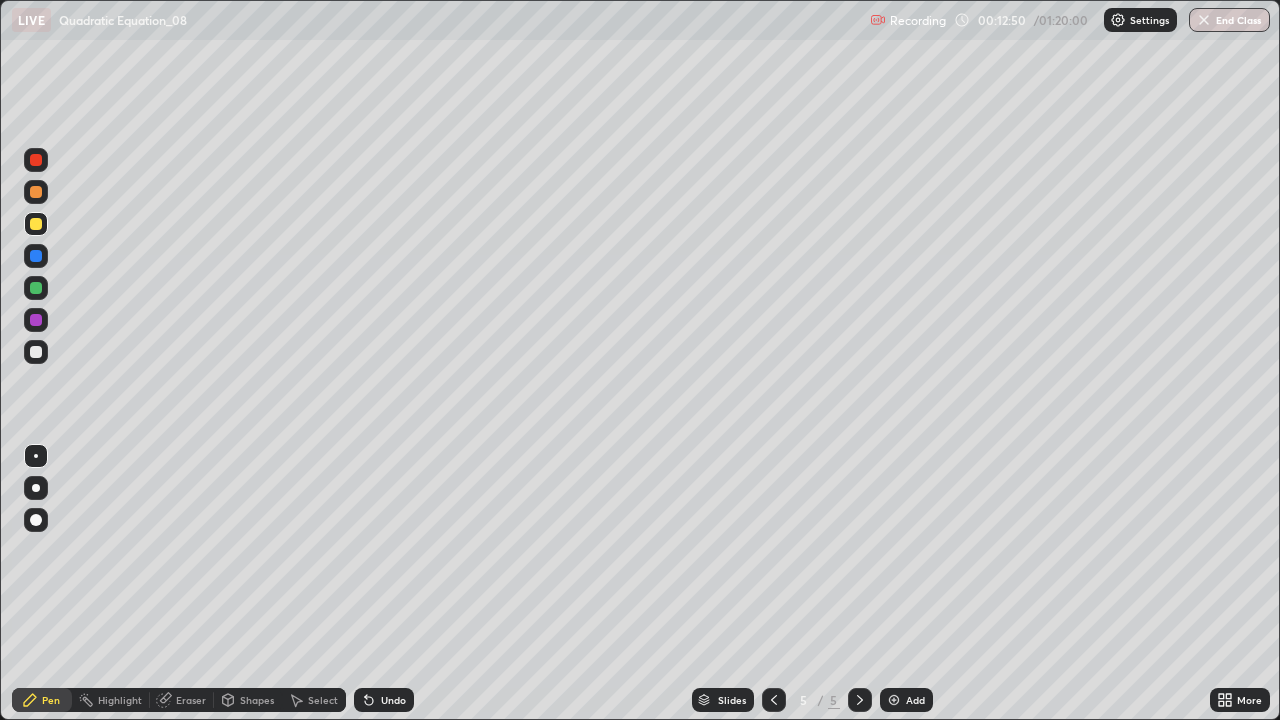 click on "Undo" at bounding box center (393, 700) 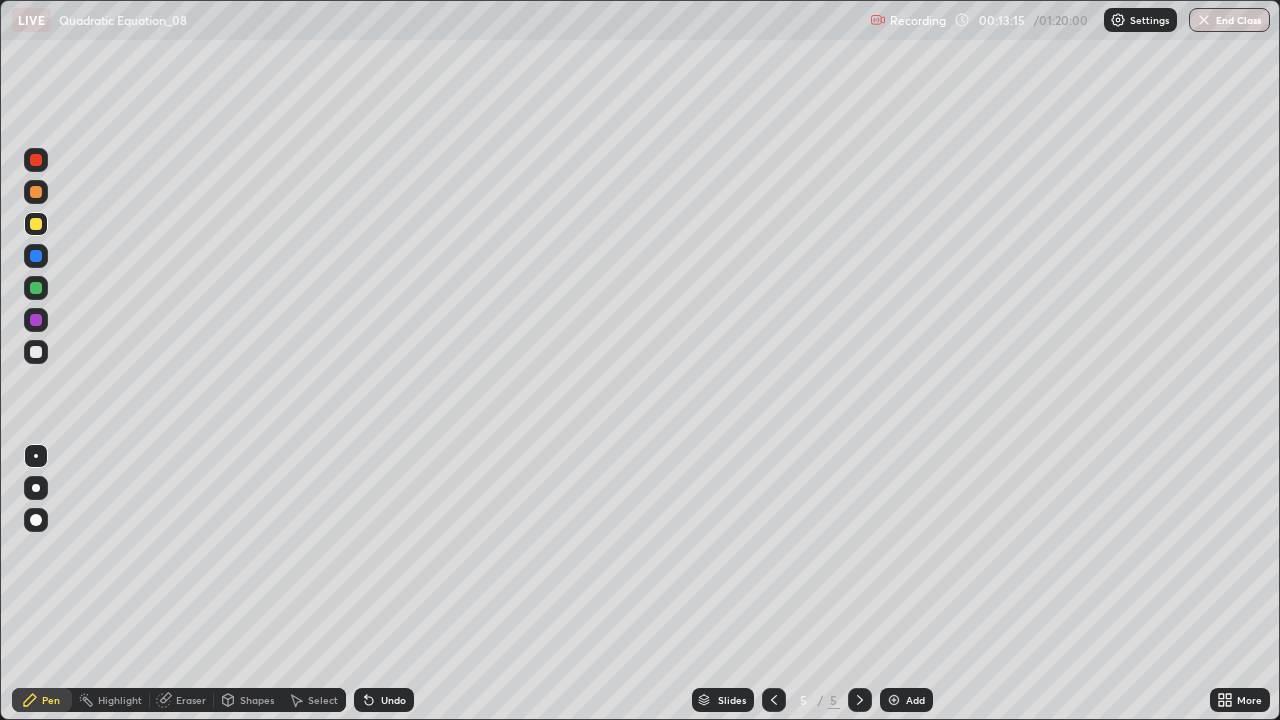 click on "Undo" at bounding box center (384, 700) 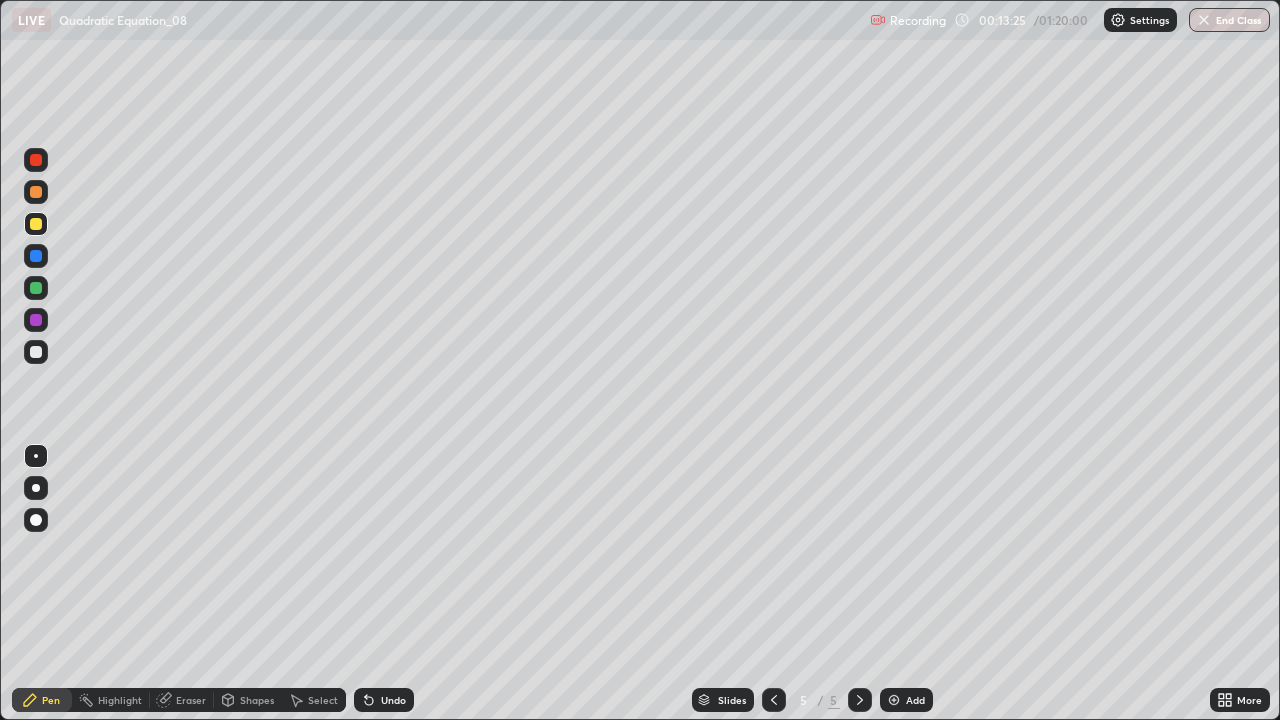 click on "Pen" at bounding box center [42, 700] 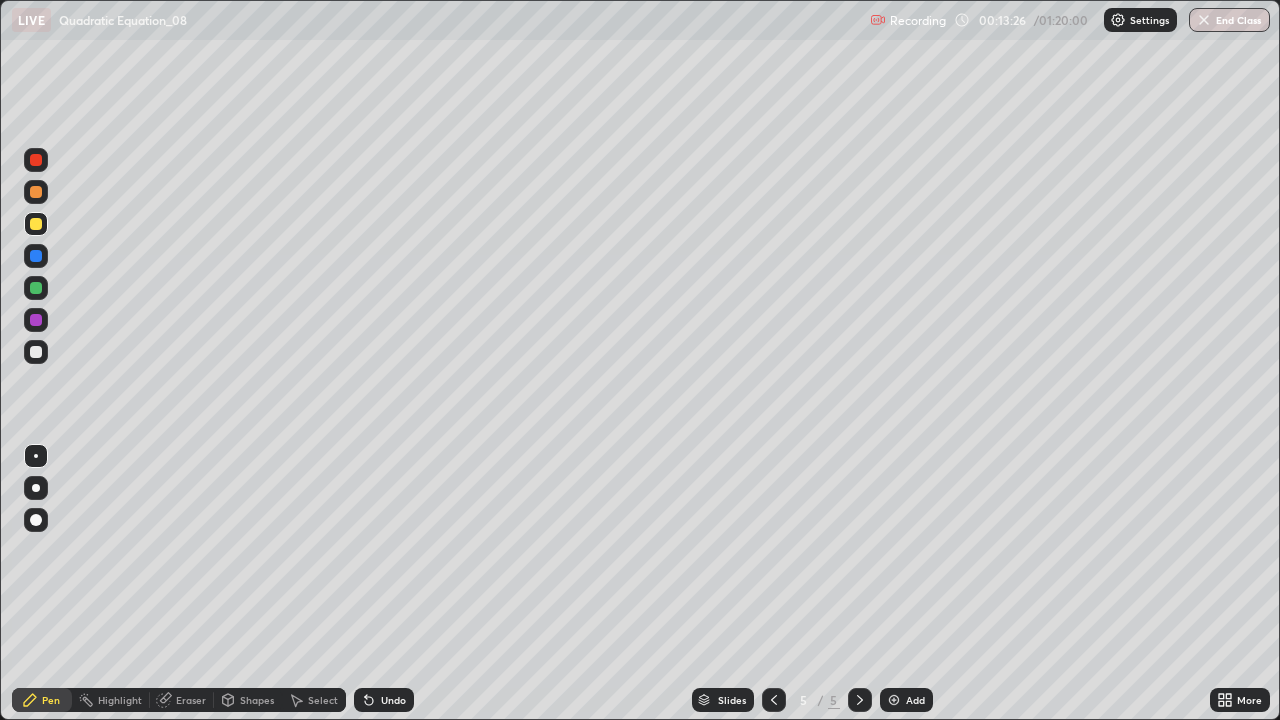 click at bounding box center (36, 288) 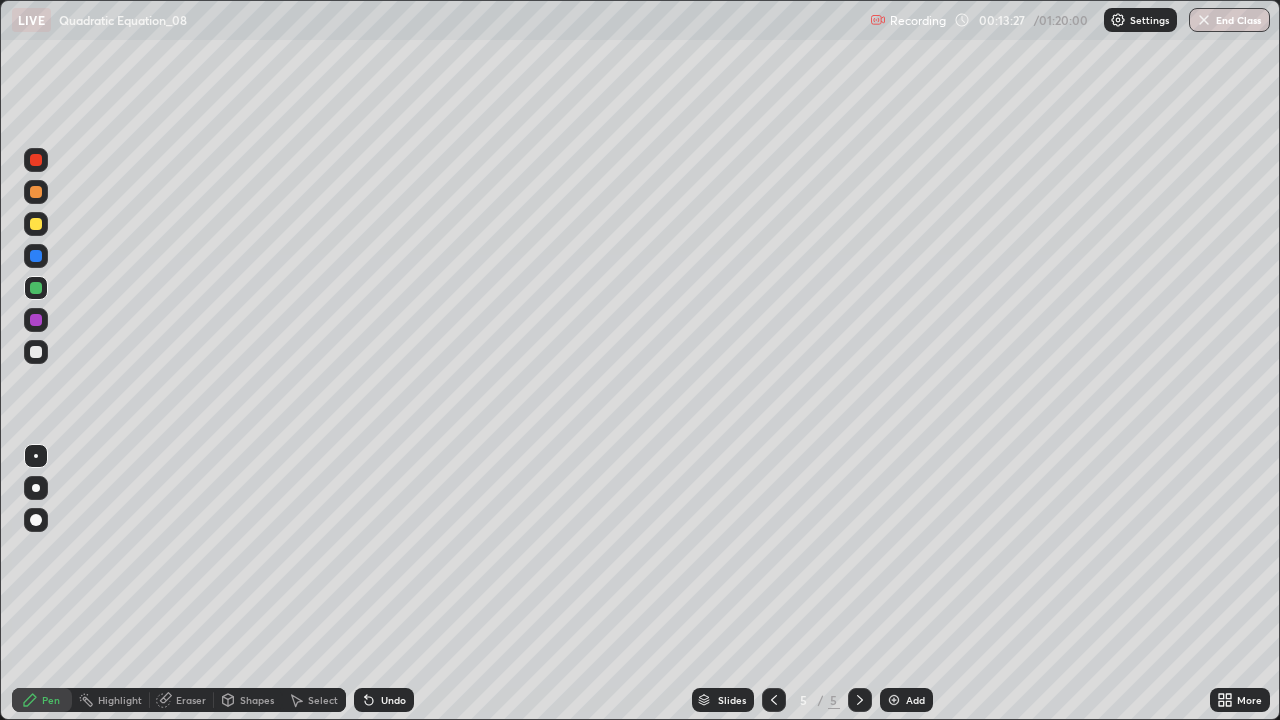 click 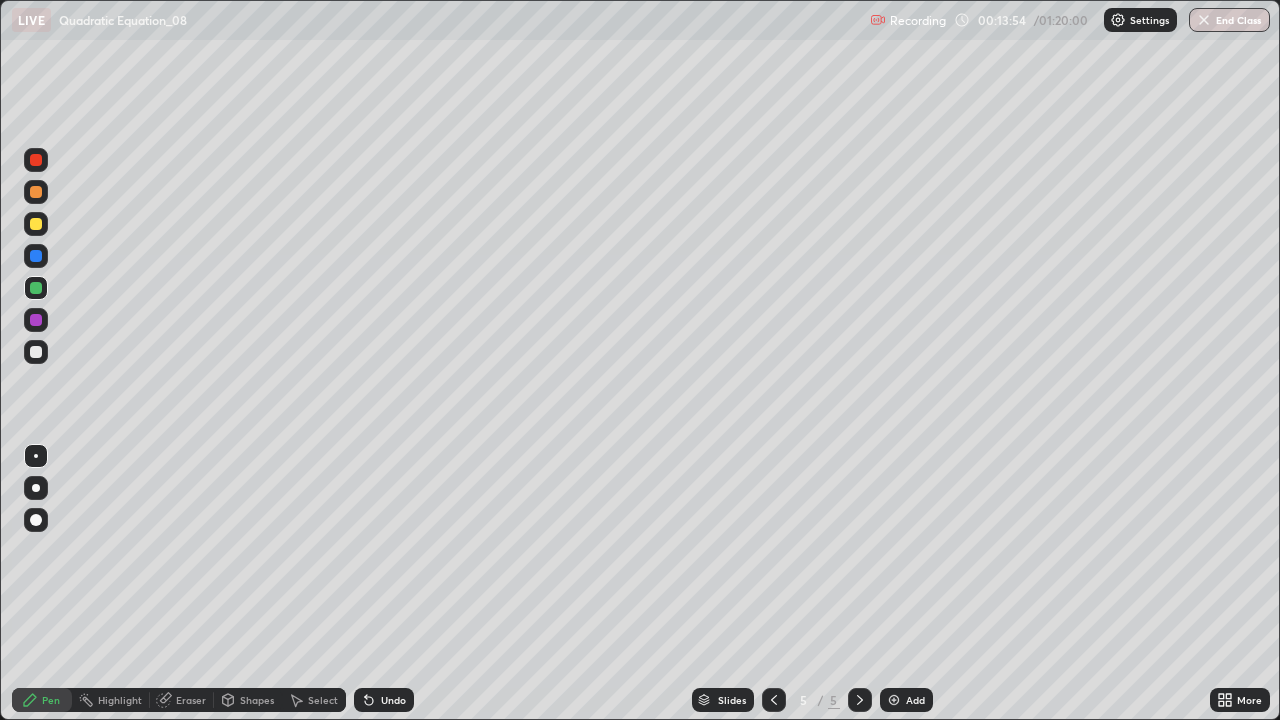 click at bounding box center (36, 352) 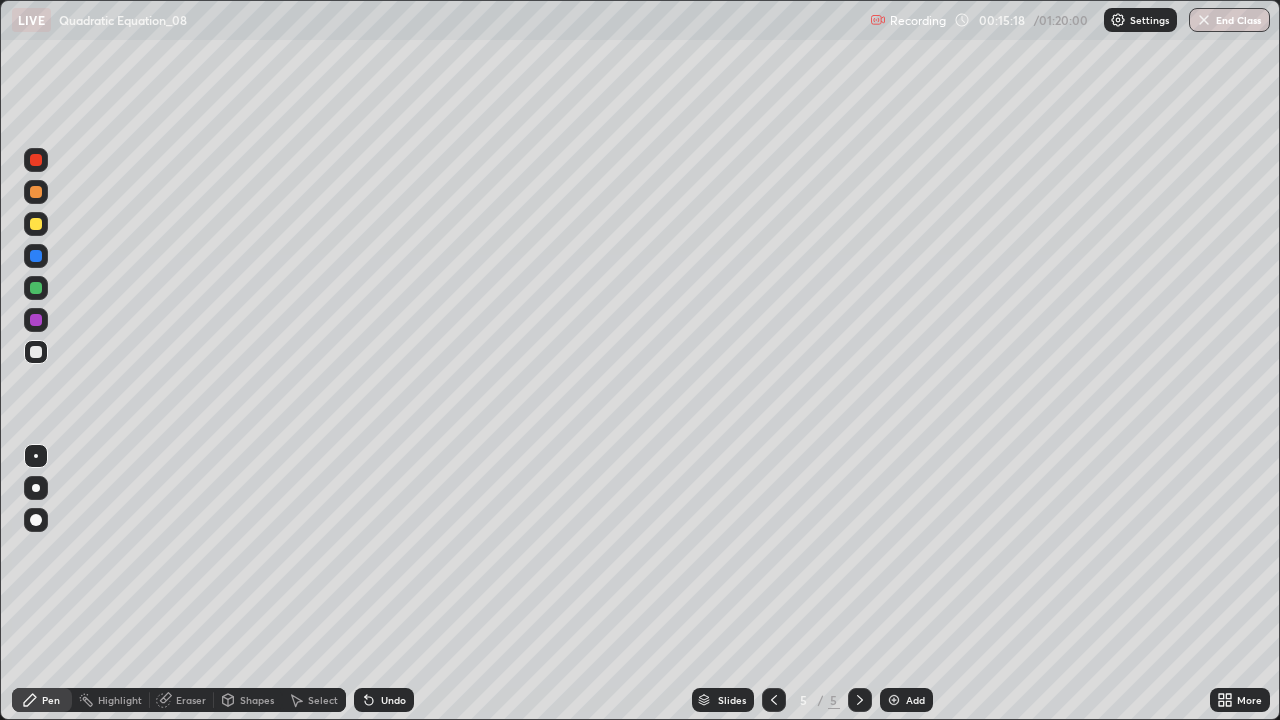 click at bounding box center [36, 288] 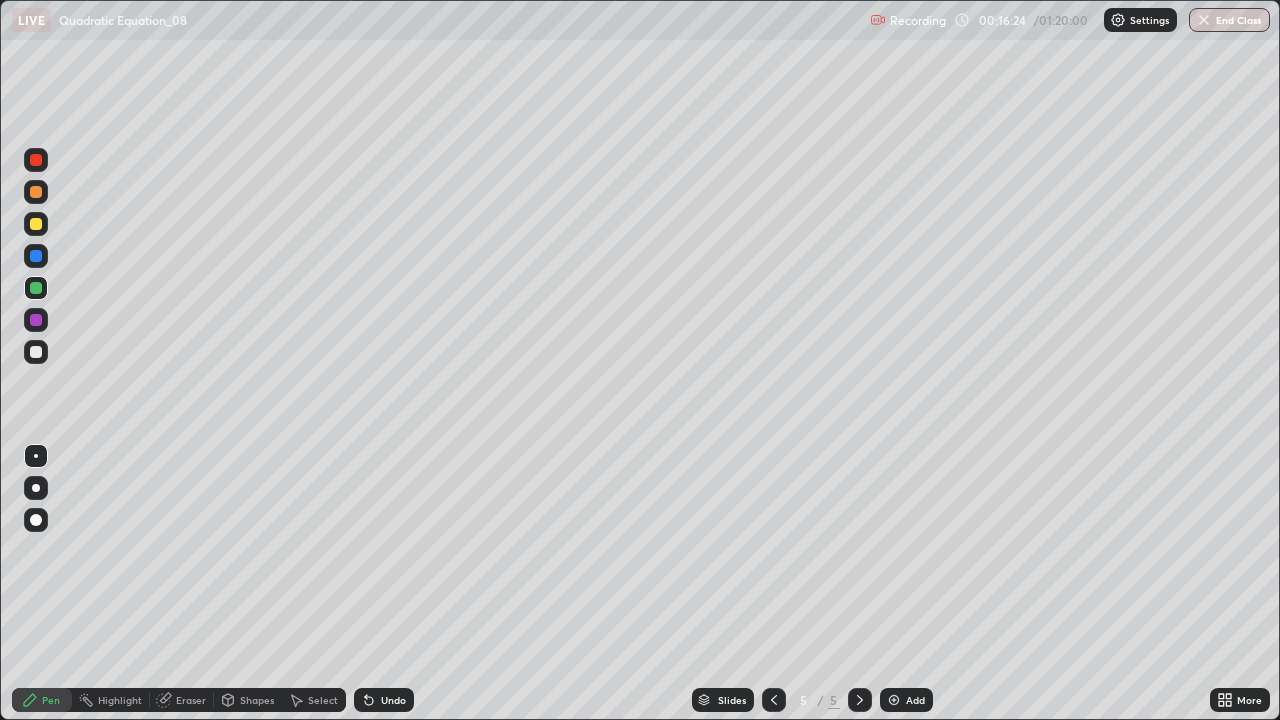click on "Select" at bounding box center (323, 700) 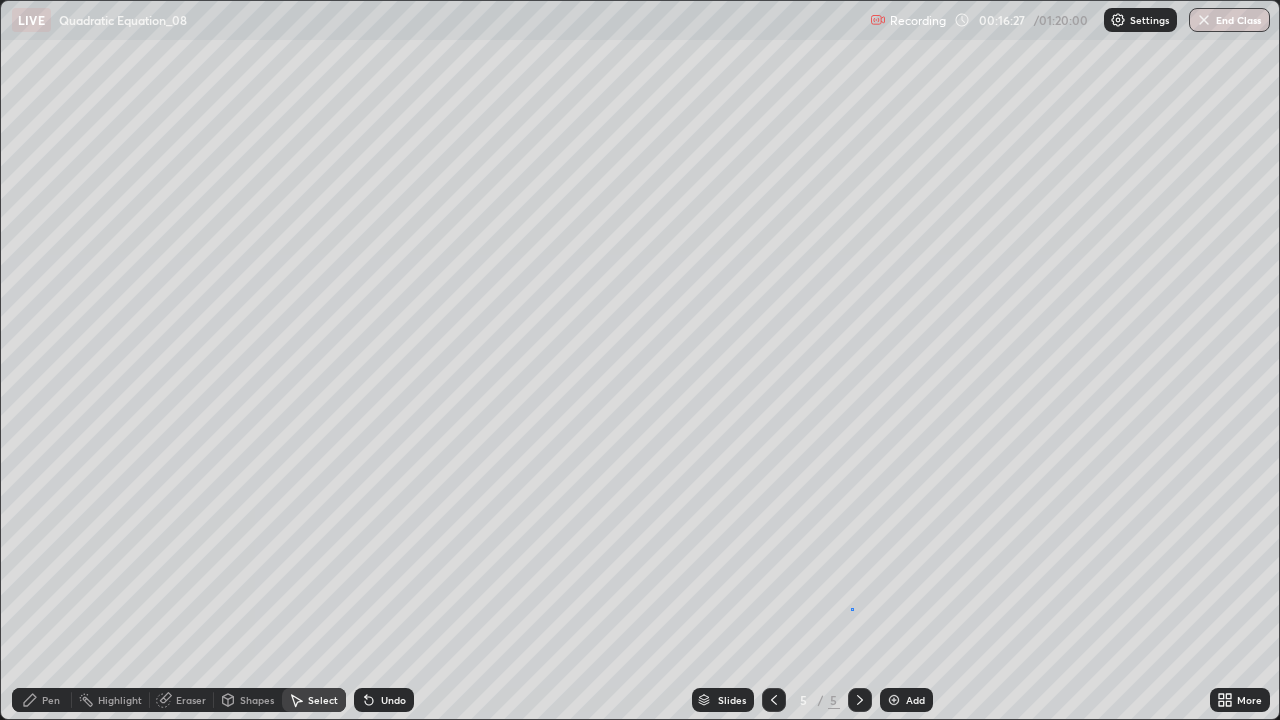 click on "0 ° Undo Copy Duplicate Duplicate to new slide Delete" at bounding box center (640, 360) 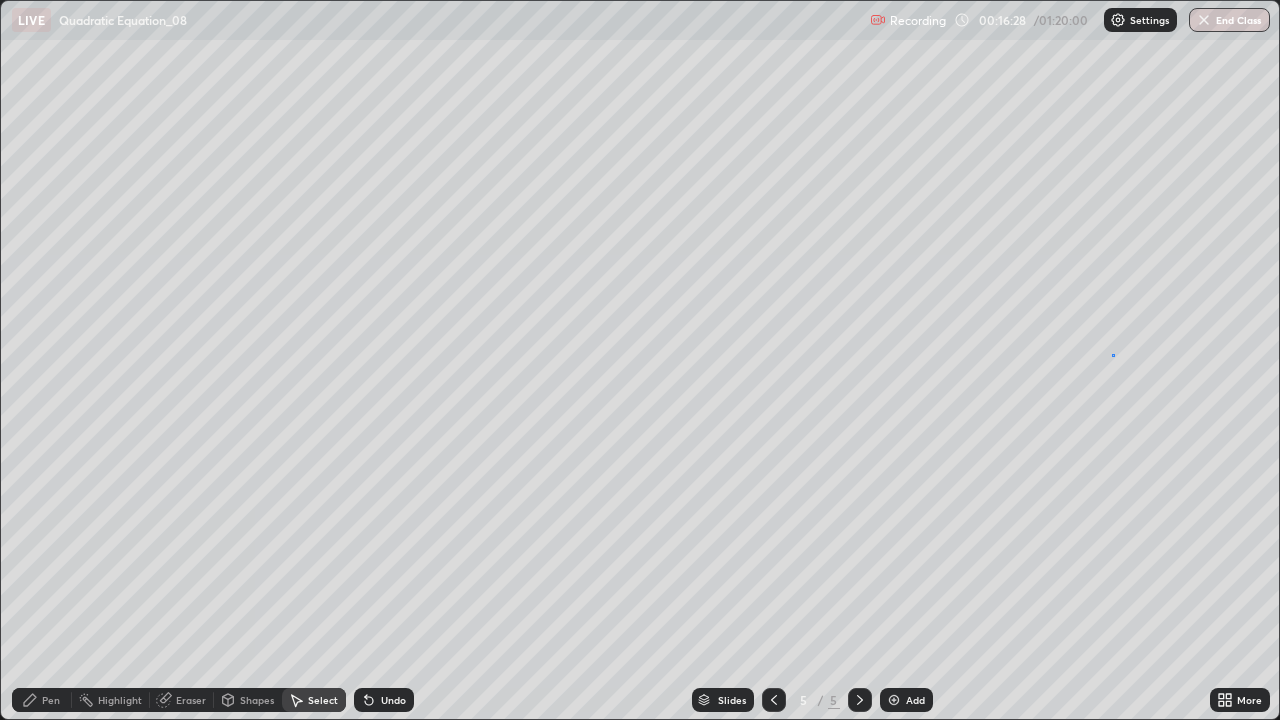 click on "0 ° Undo Copy Duplicate Duplicate to new slide Delete" at bounding box center (640, 360) 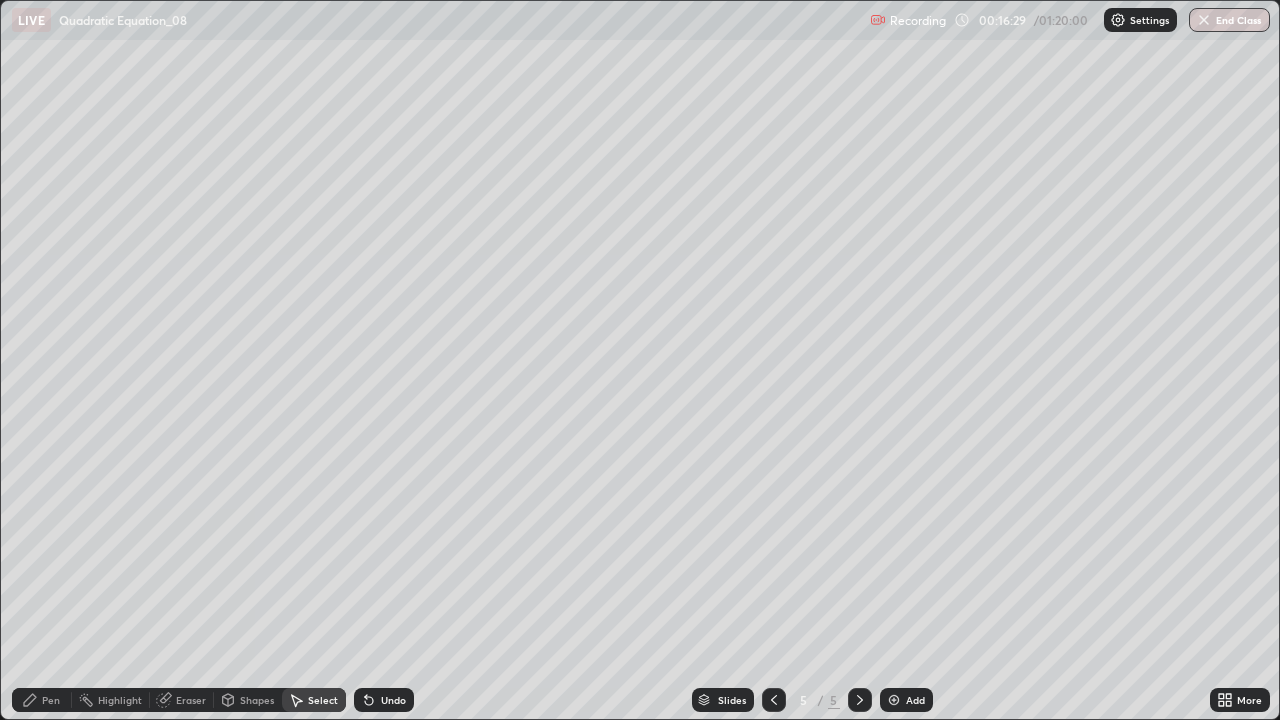 click on "0 ° Undo Copy Duplicate Duplicate to new slide Delete" at bounding box center (640, 360) 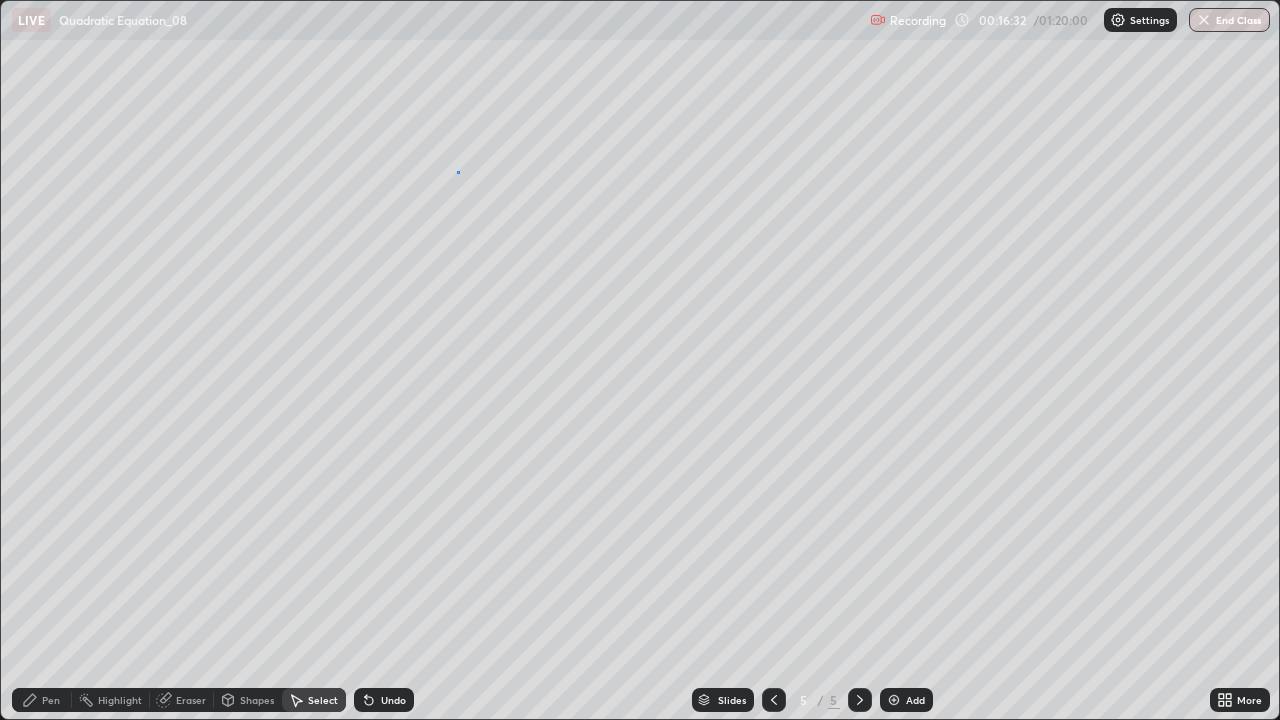 click on "0 ° Undo Copy Duplicate Duplicate to new slide Delete" at bounding box center [640, 360] 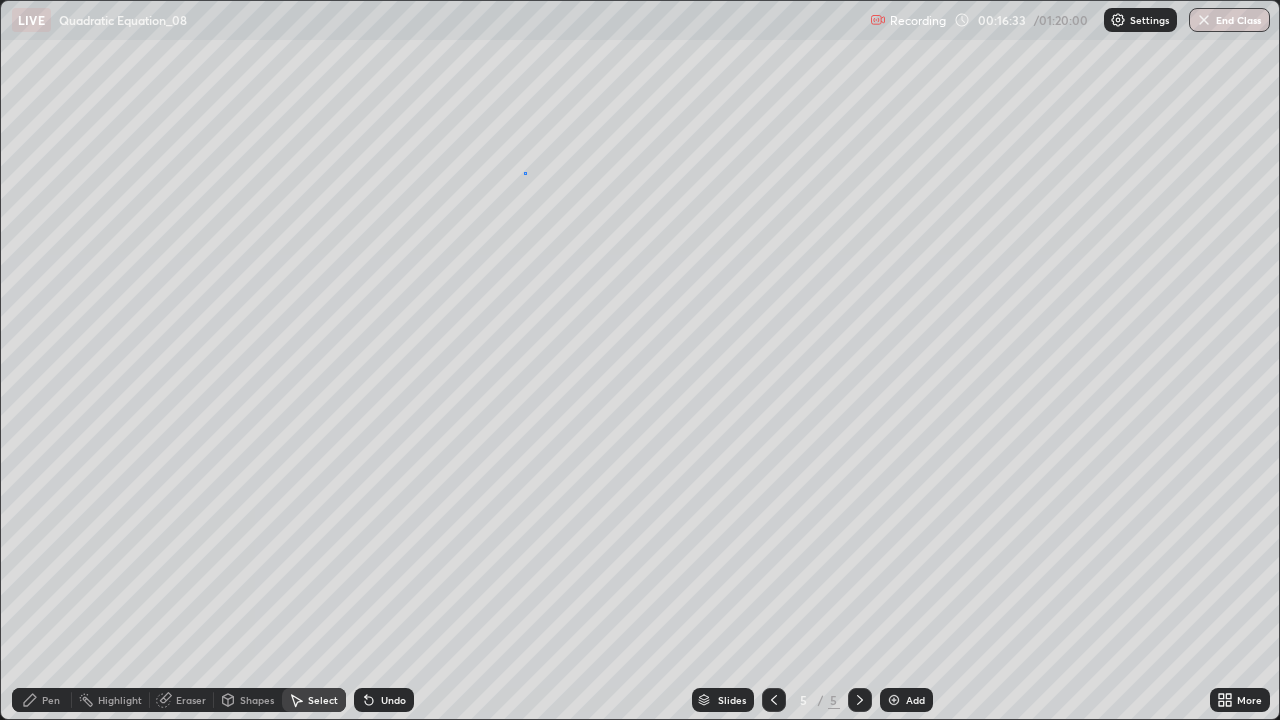 click on "0 ° Undo Copy Duplicate Duplicate to new slide Delete" at bounding box center (640, 360) 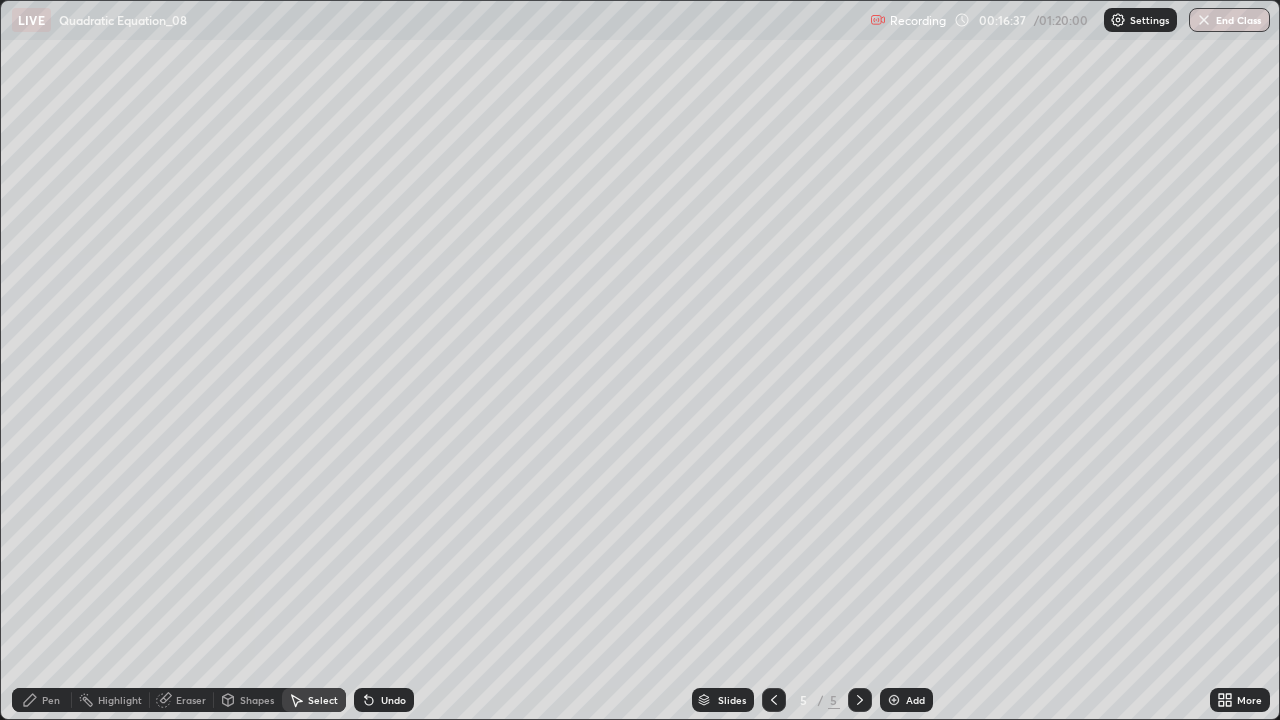 click on "0 ° Undo Copy Duplicate Duplicate to new slide Delete" at bounding box center [640, 360] 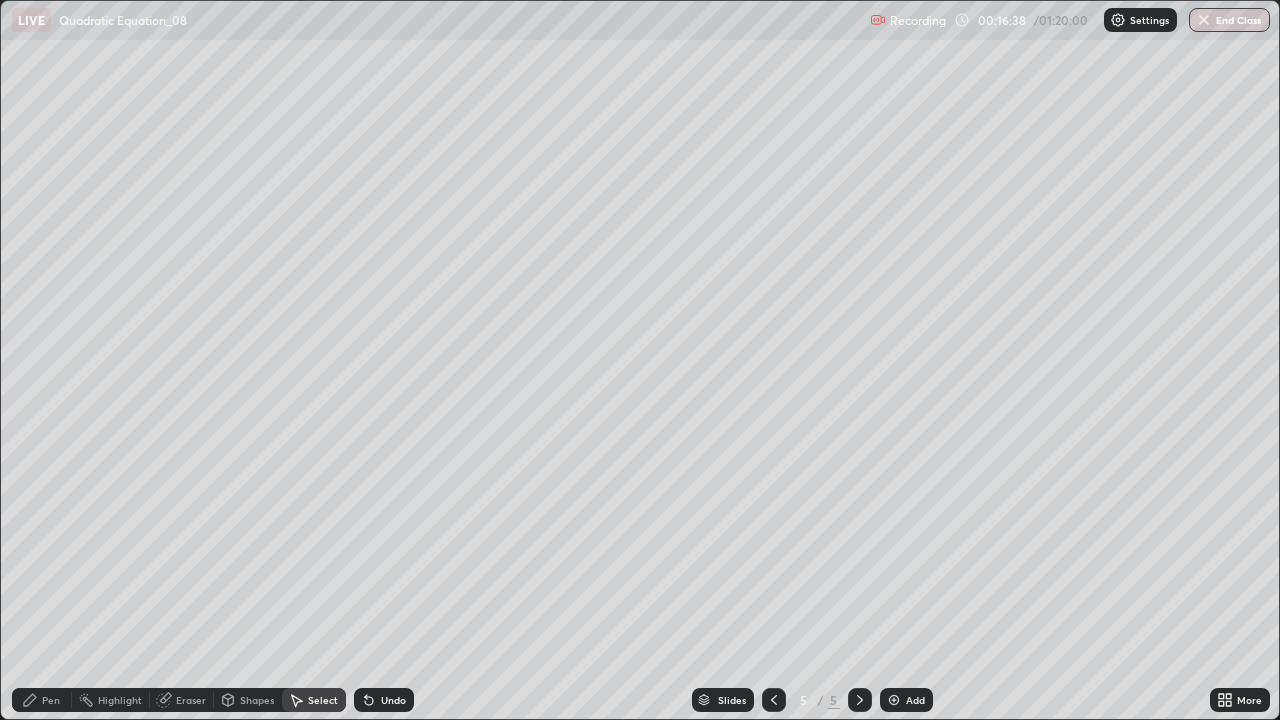 click on "0 ° Undo Copy Duplicate Duplicate to new slide Delete" at bounding box center [640, 360] 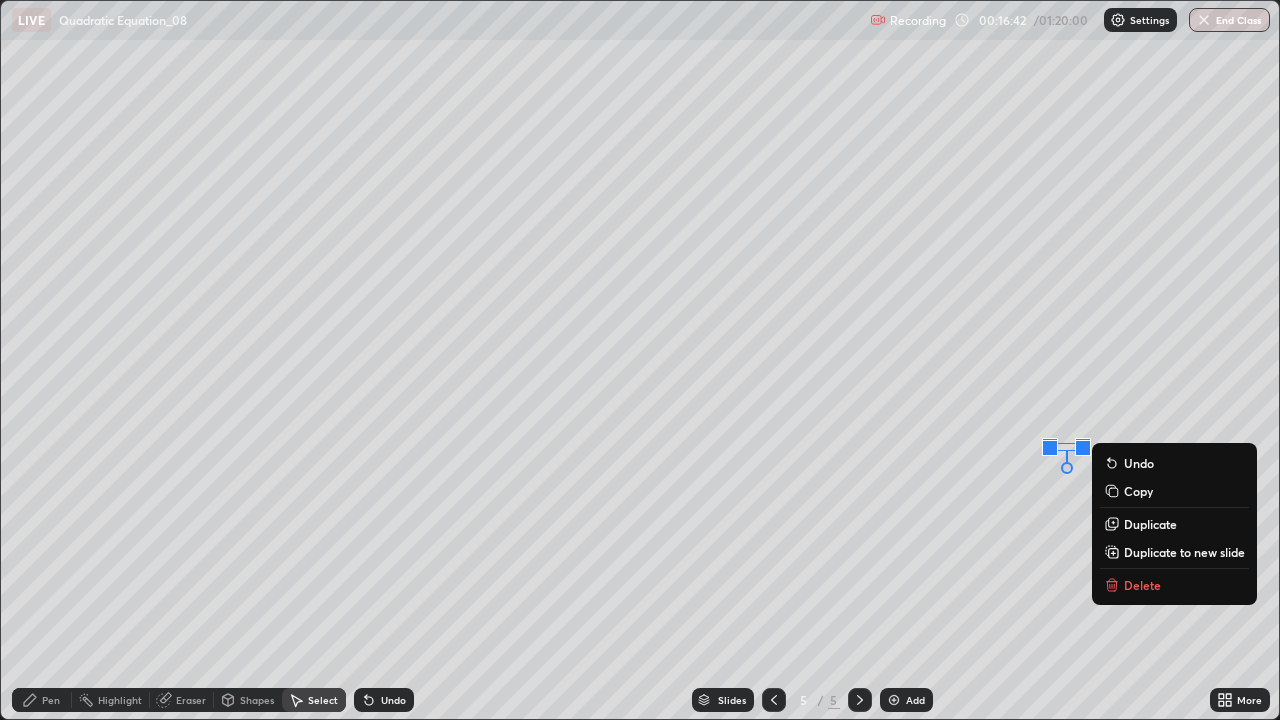 click on "0 ° Undo Copy Duplicate Duplicate to new slide Delete" at bounding box center [640, 360] 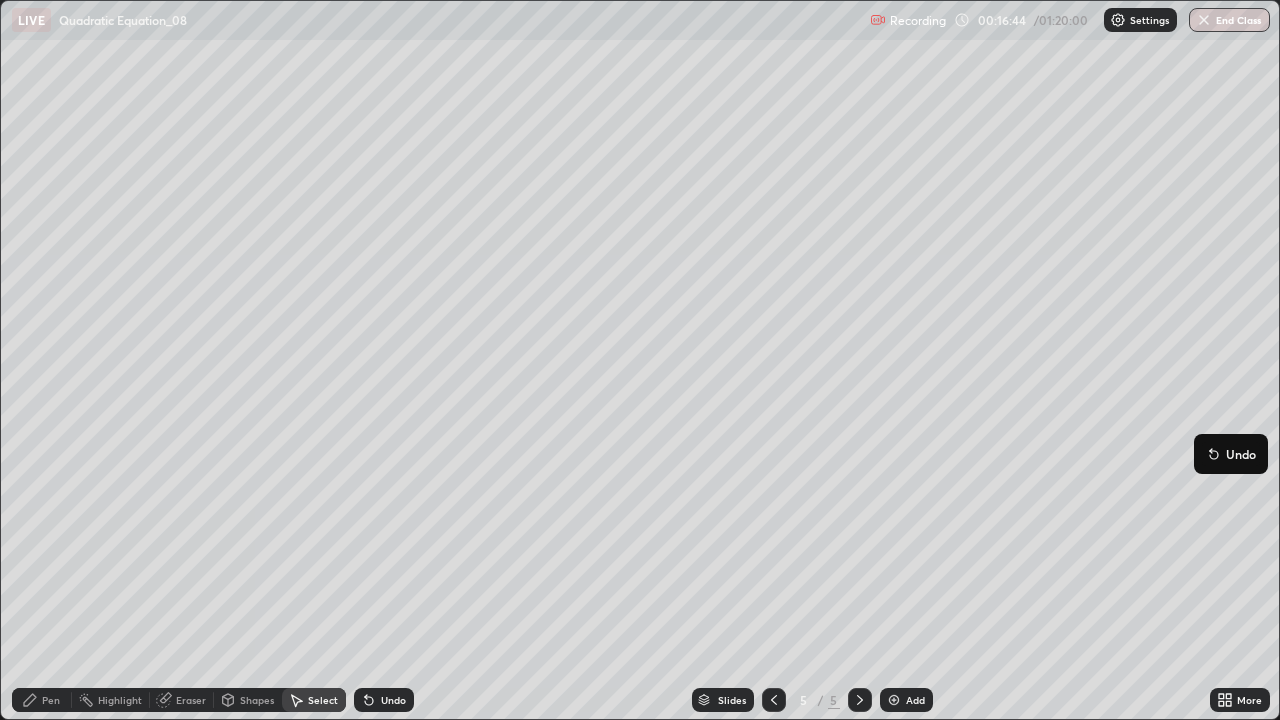 click on "0 ° Undo Copy Duplicate Duplicate to new slide Delete" at bounding box center [640, 360] 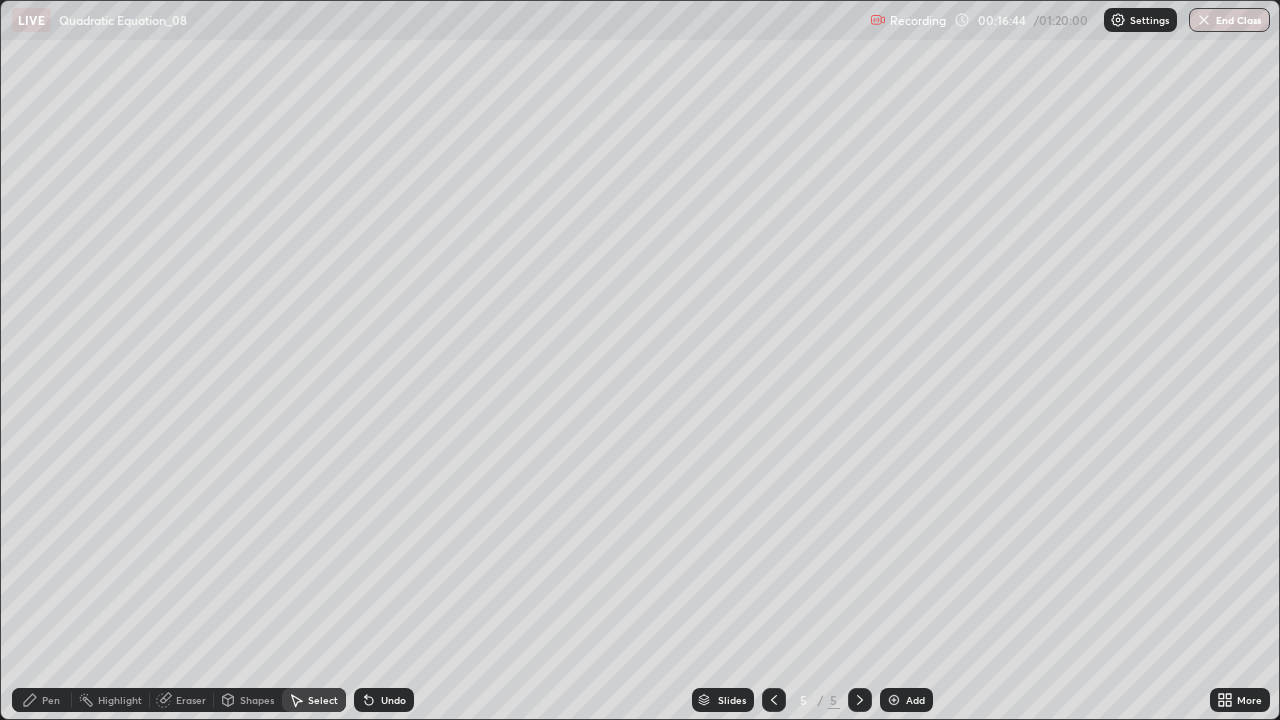 click on "0 ° Undo Copy Duplicate Duplicate to new slide Delete" at bounding box center [640, 360] 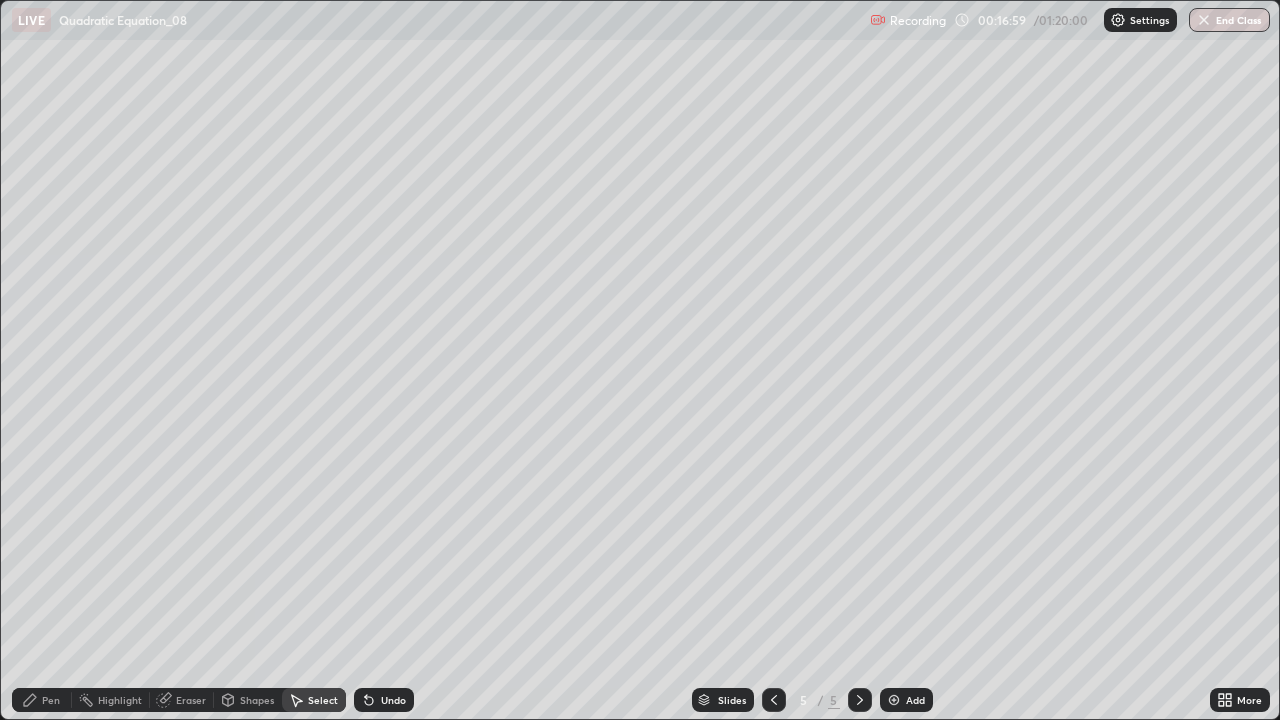 click on "0 ° Undo Copy Duplicate Duplicate to new slide Delete" at bounding box center (640, 360) 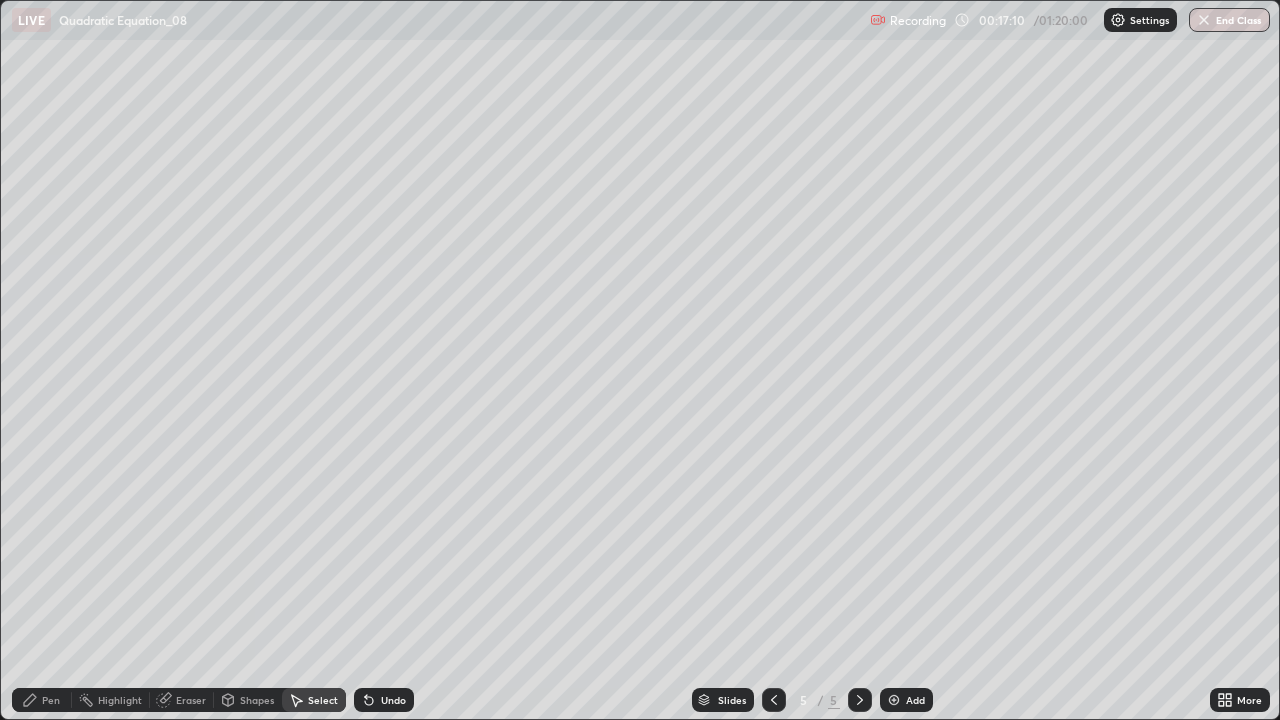 click on "Select" at bounding box center (314, 700) 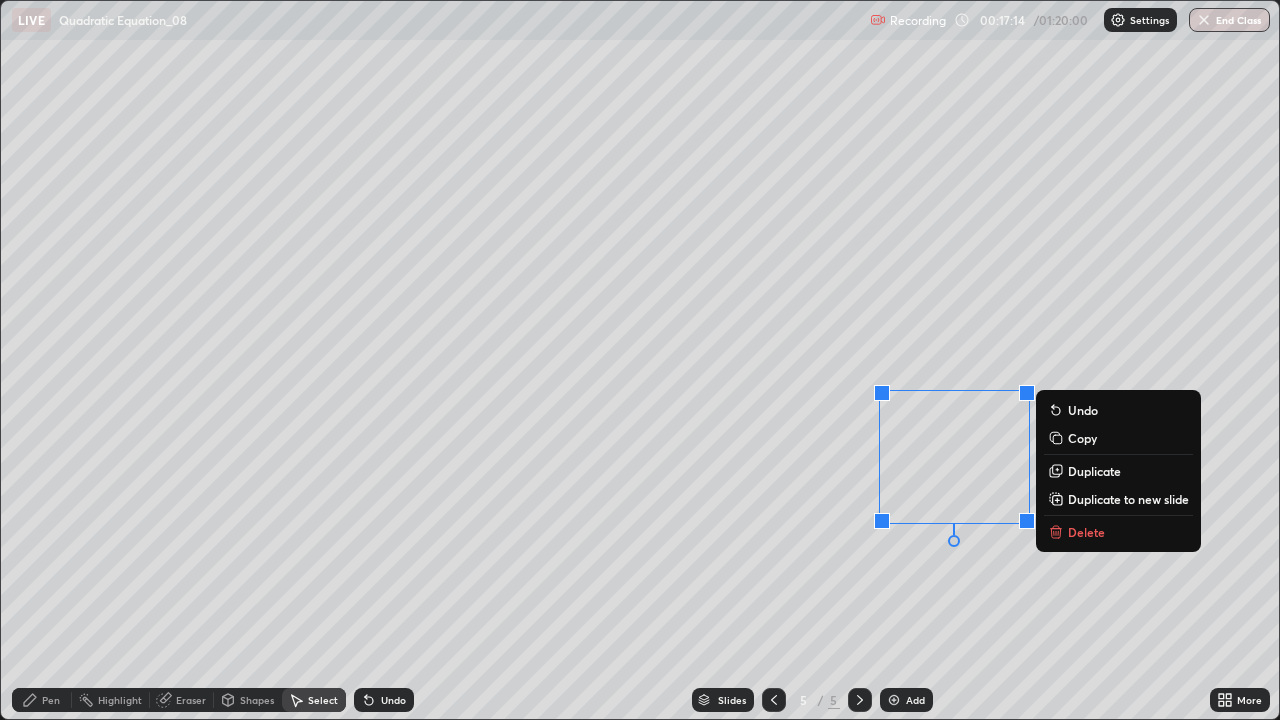 click on "0 ° Undo Copy Duplicate Duplicate to new slide Delete" at bounding box center [640, 360] 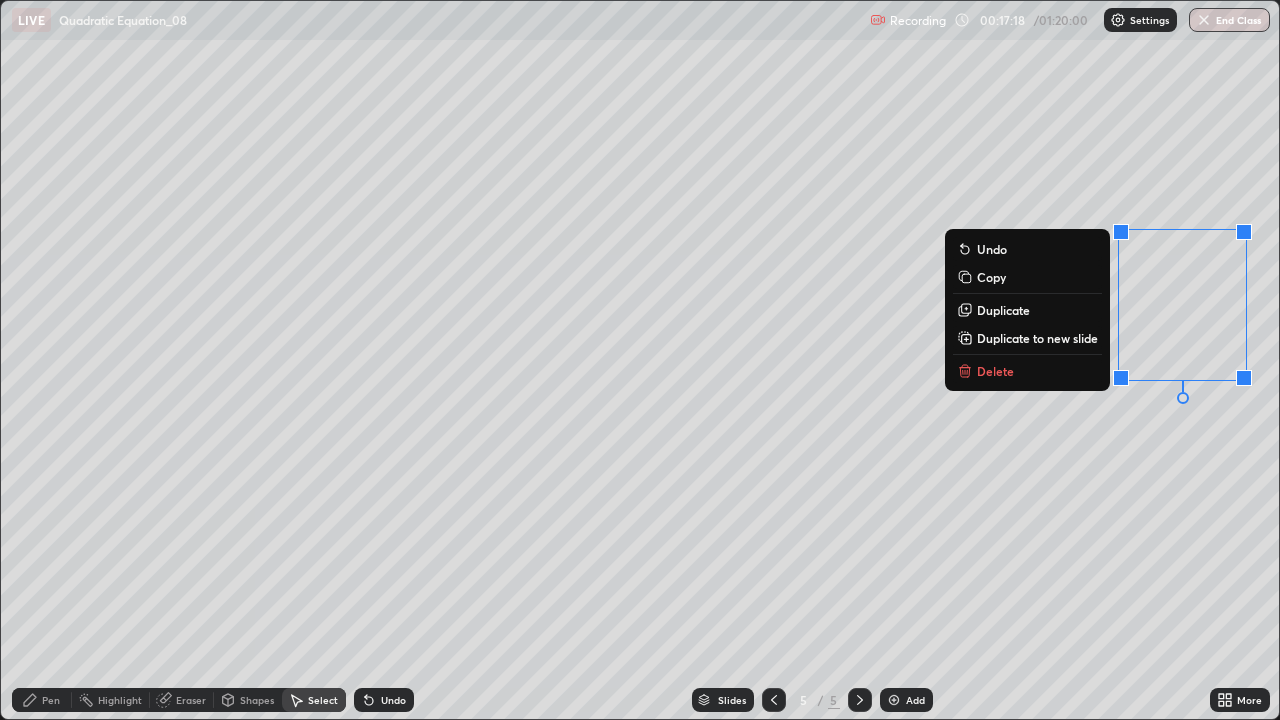 click on "Delete" at bounding box center [1027, 371] 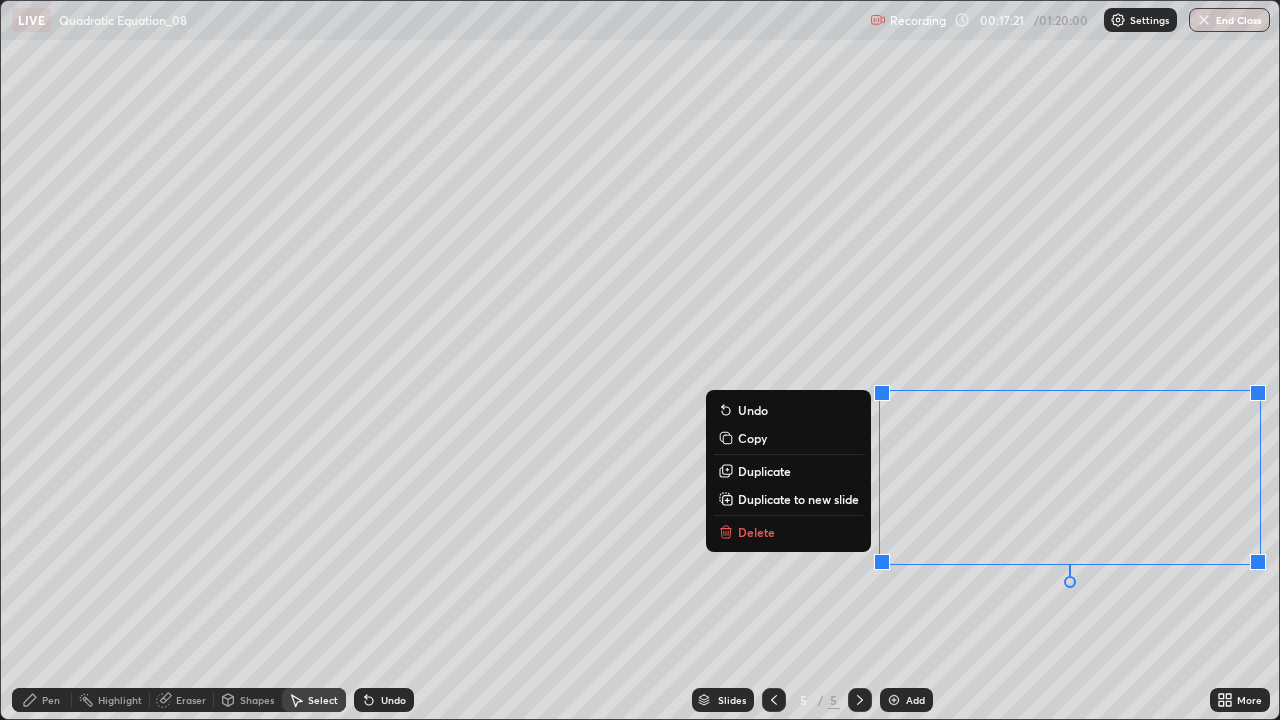 click on "Delete" at bounding box center (788, 532) 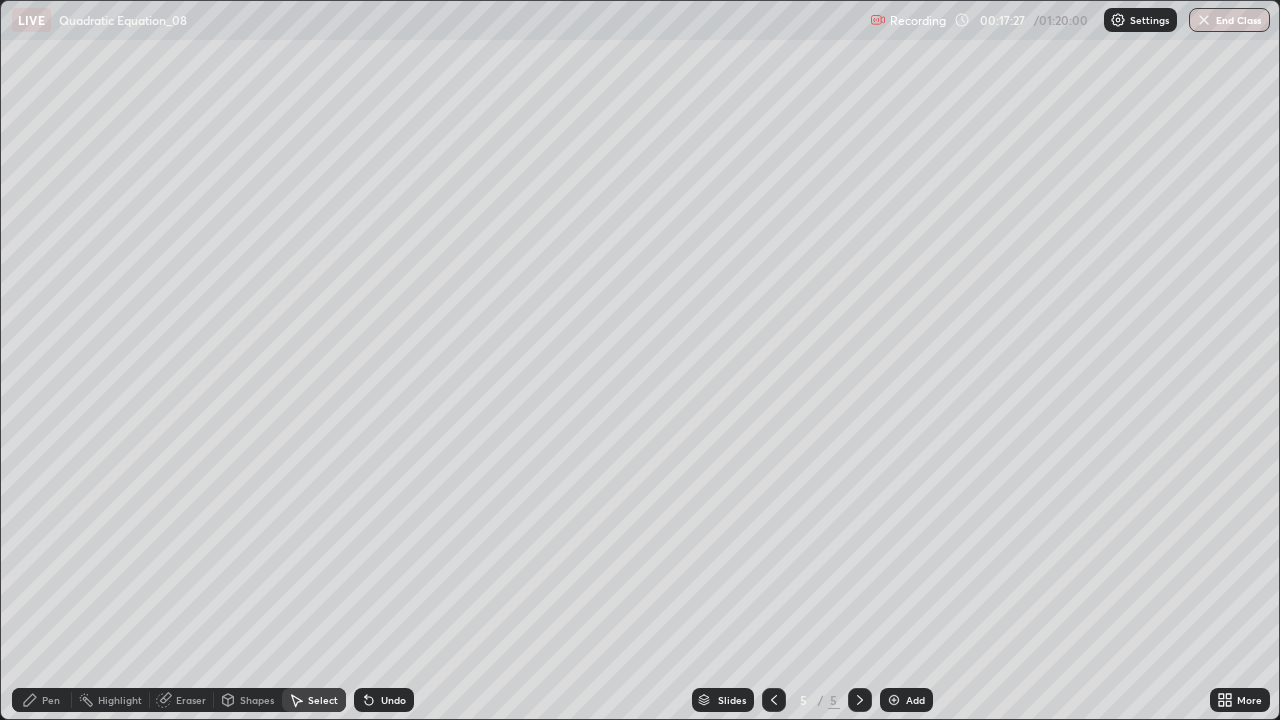 click on "Pen" at bounding box center [42, 700] 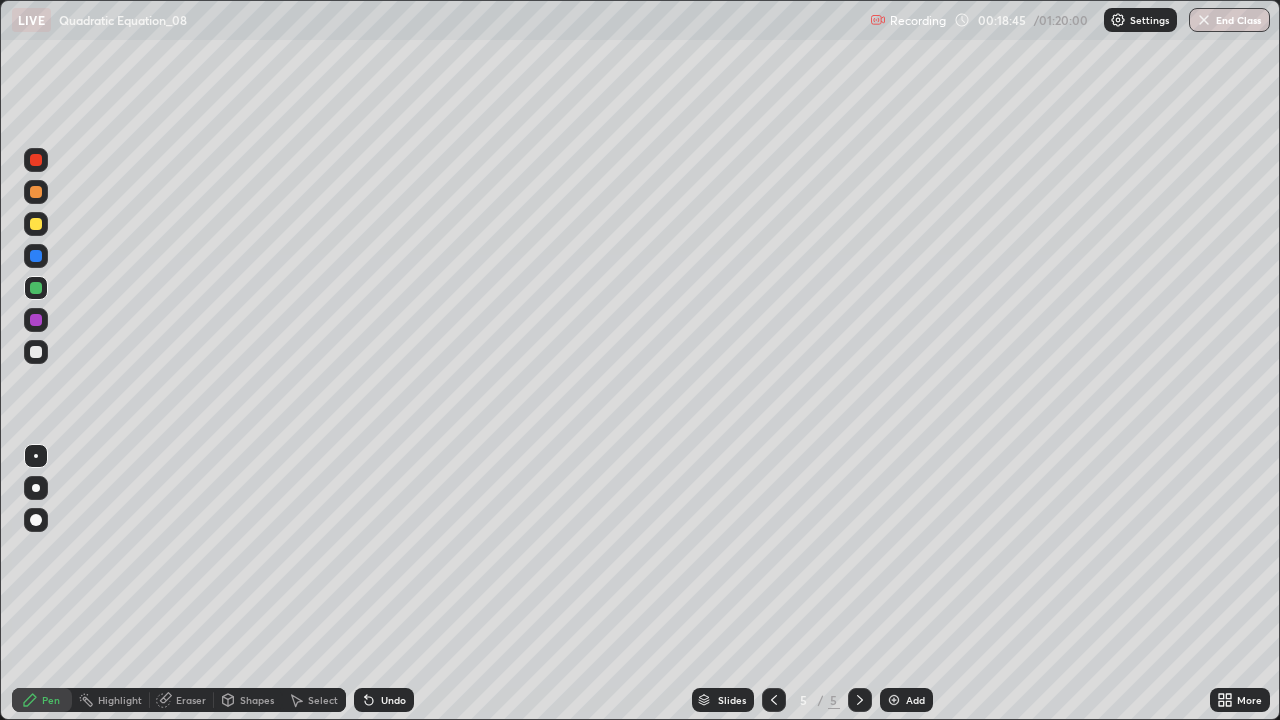 click at bounding box center [36, 224] 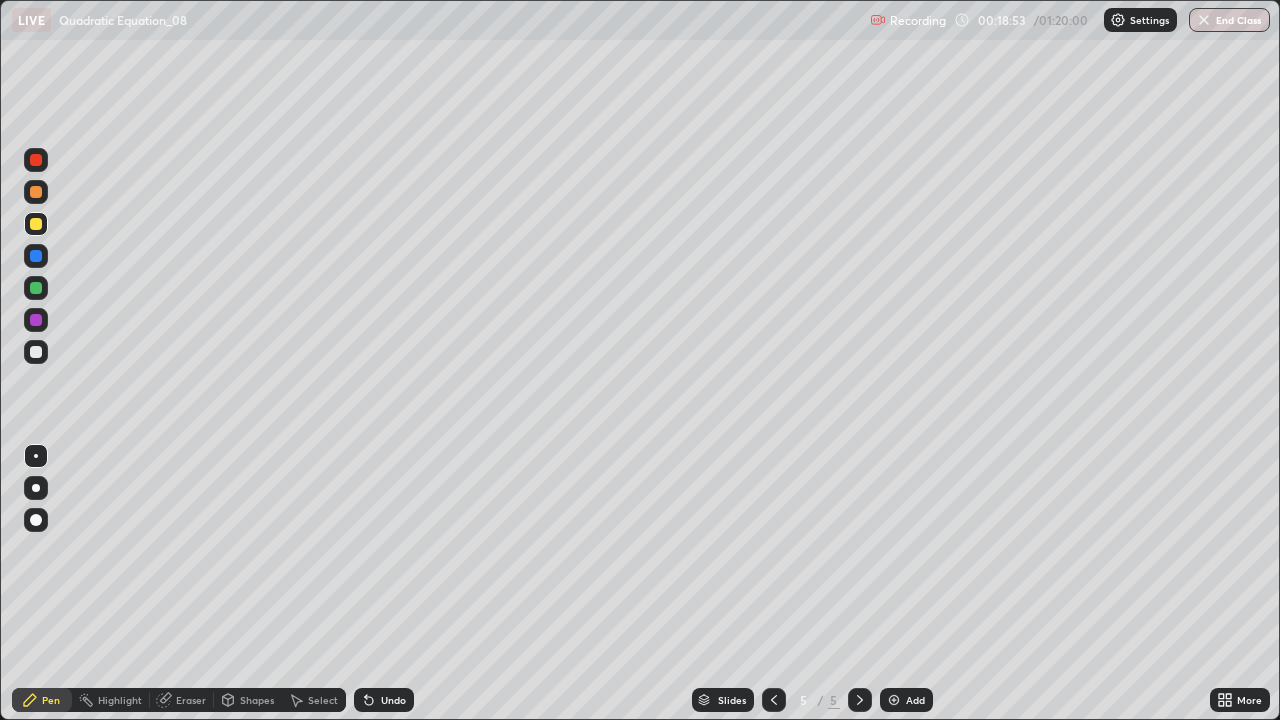 click on "Add" at bounding box center (906, 700) 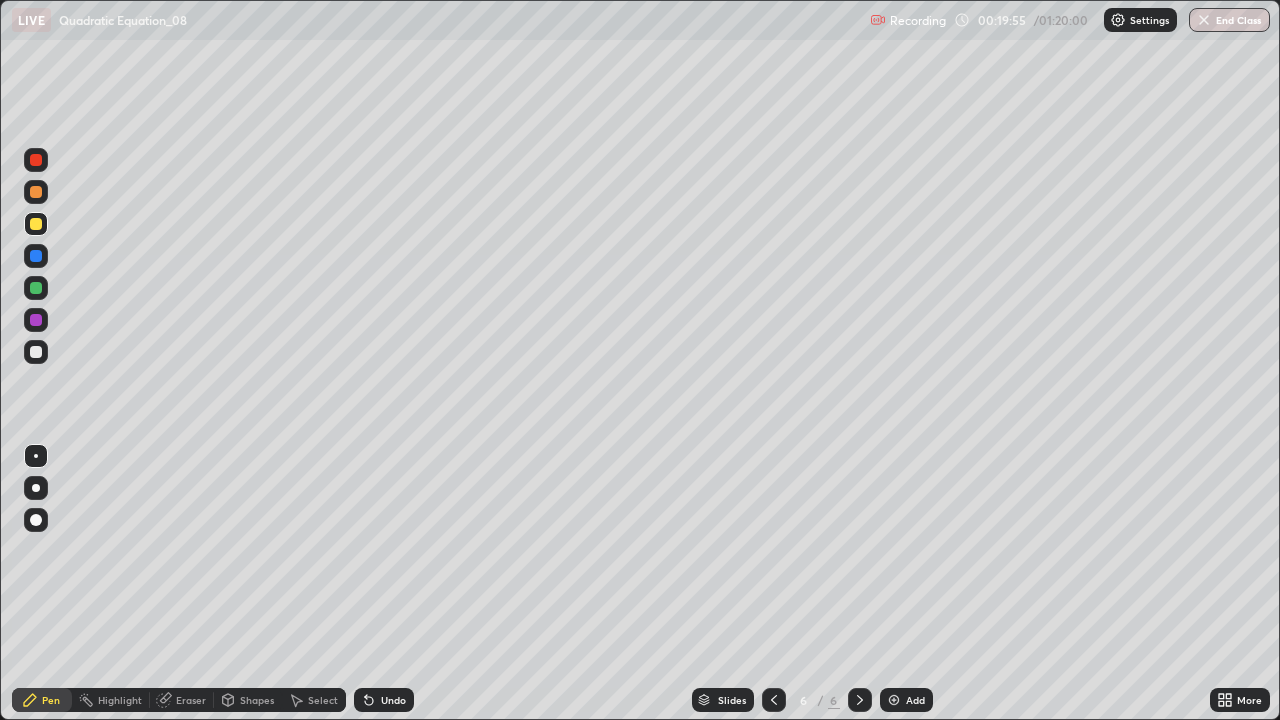 click on "Undo" at bounding box center [384, 700] 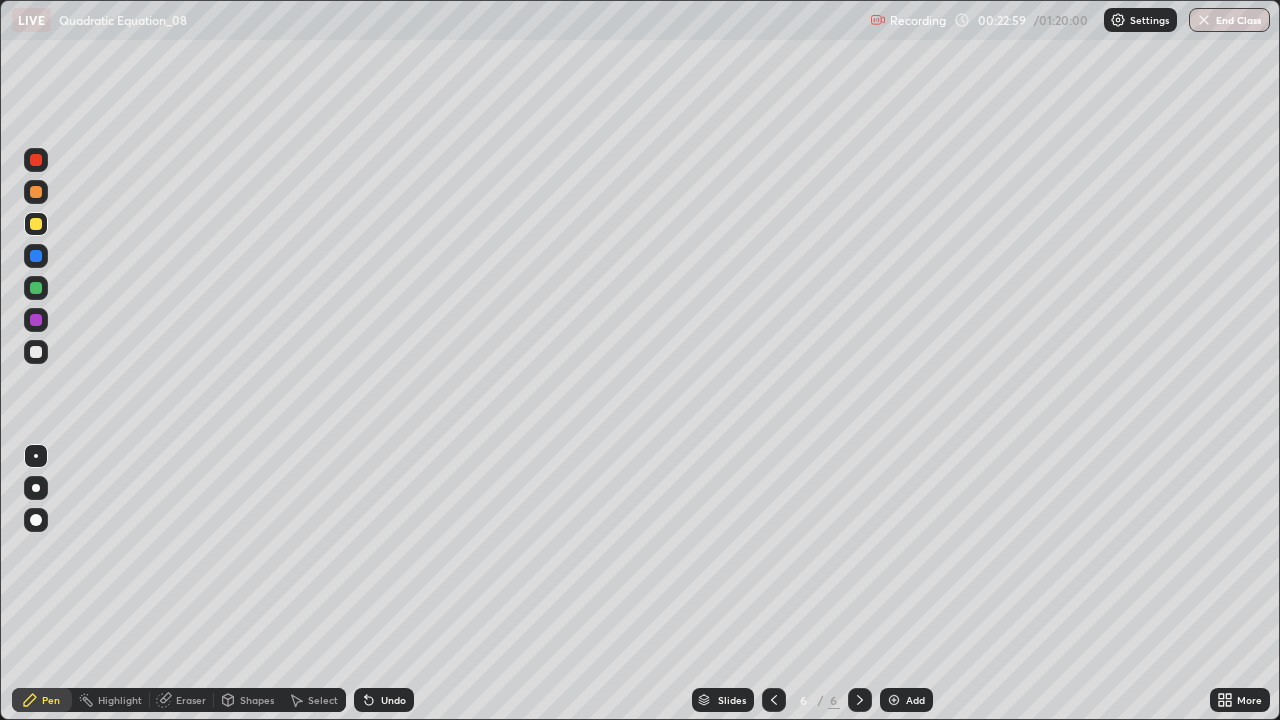 click at bounding box center [36, 288] 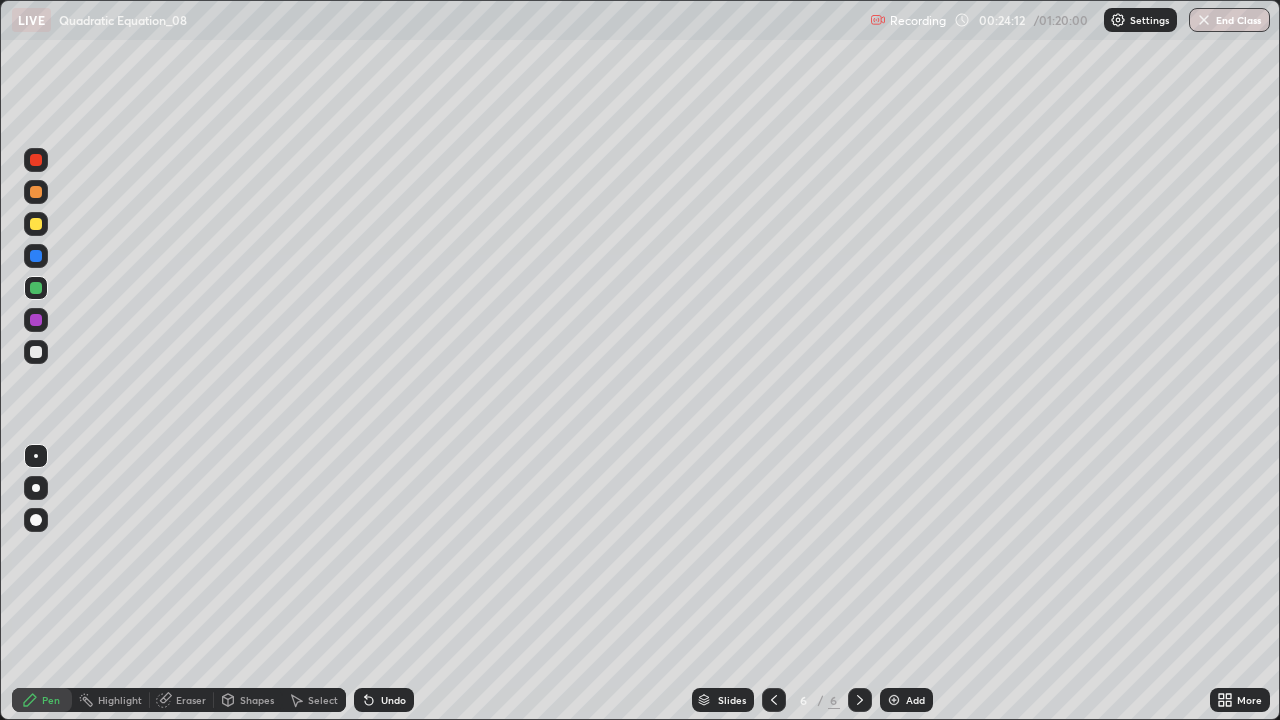 click at bounding box center (36, 224) 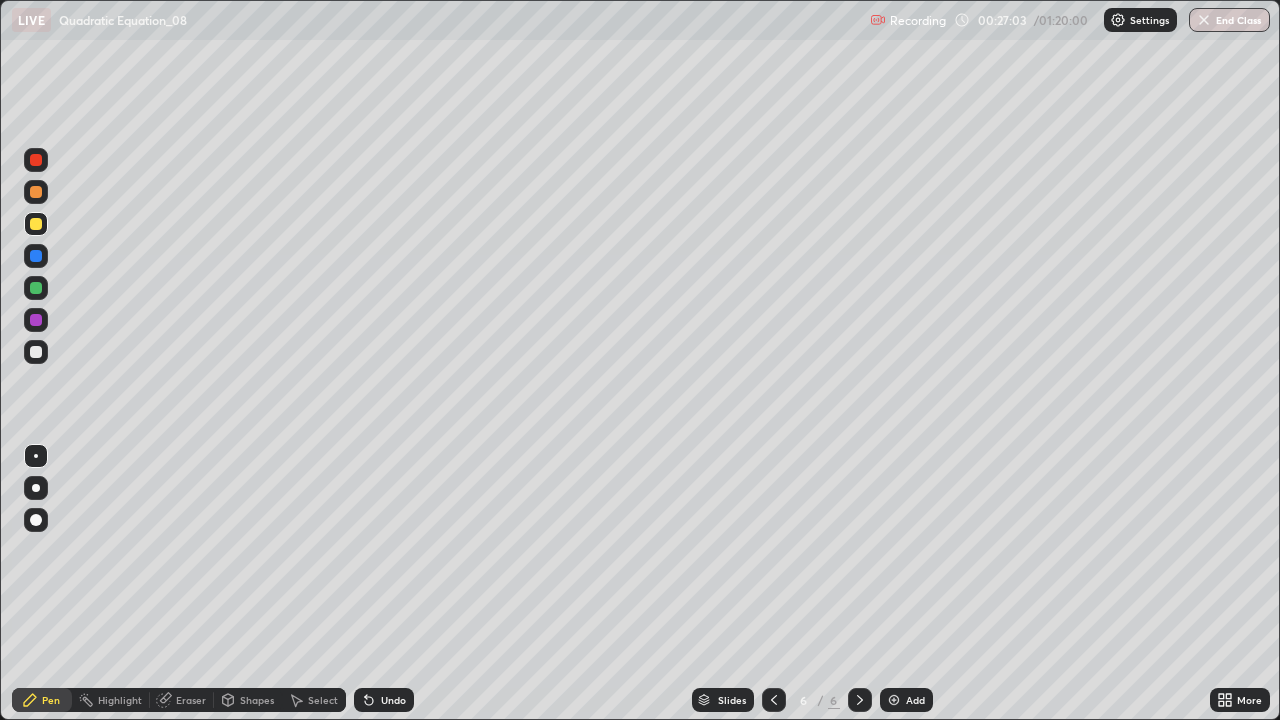 click on "Eraser" at bounding box center [191, 700] 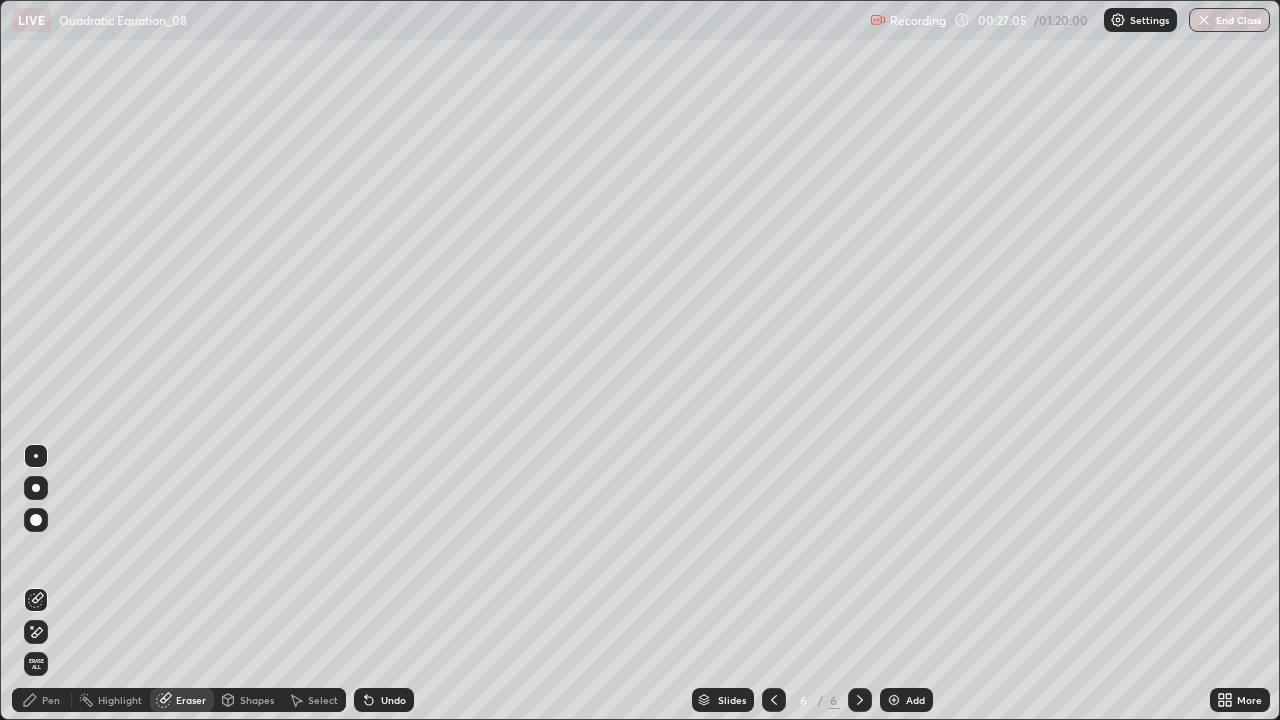 click on "Pen" at bounding box center (51, 700) 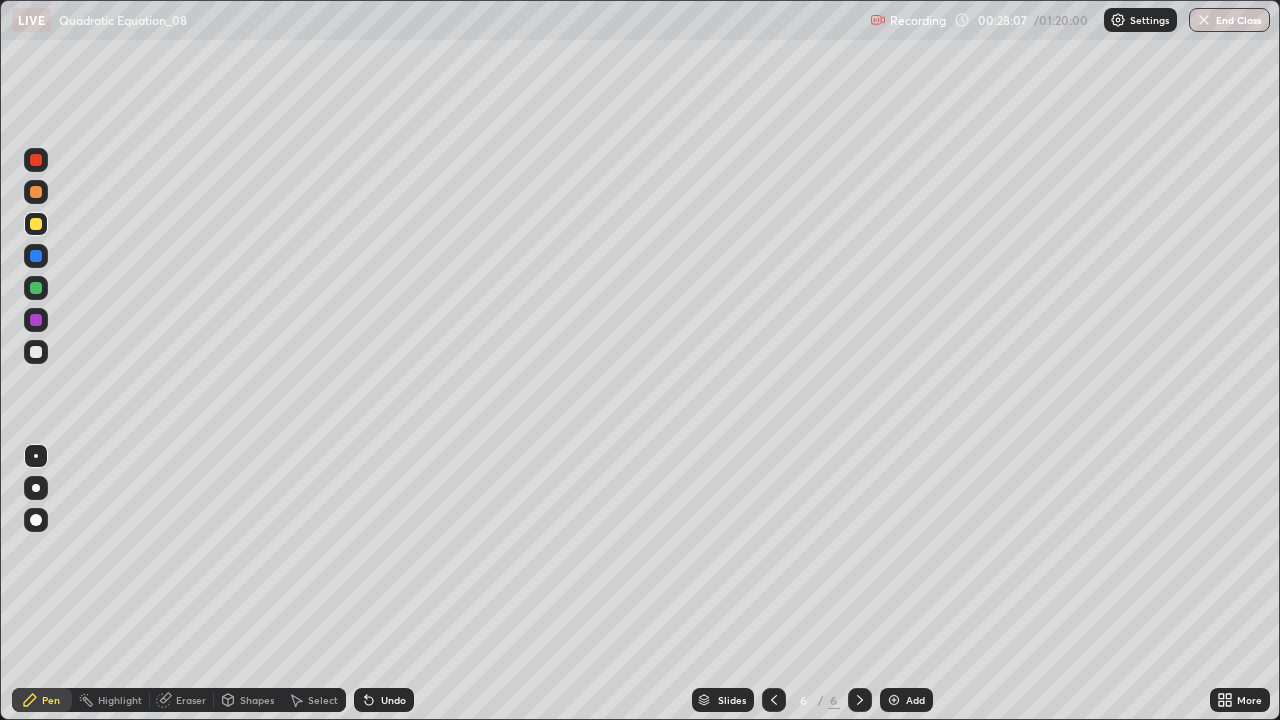 click at bounding box center [36, 160] 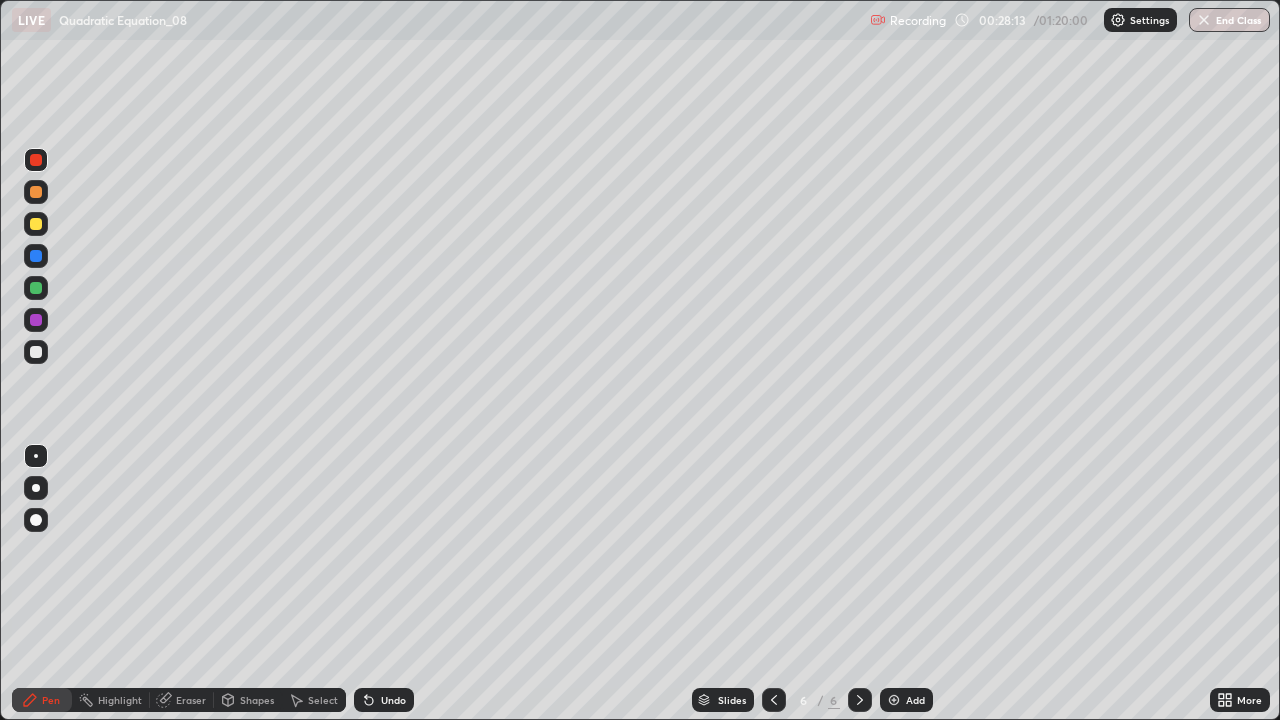 click on "Select" at bounding box center (314, 700) 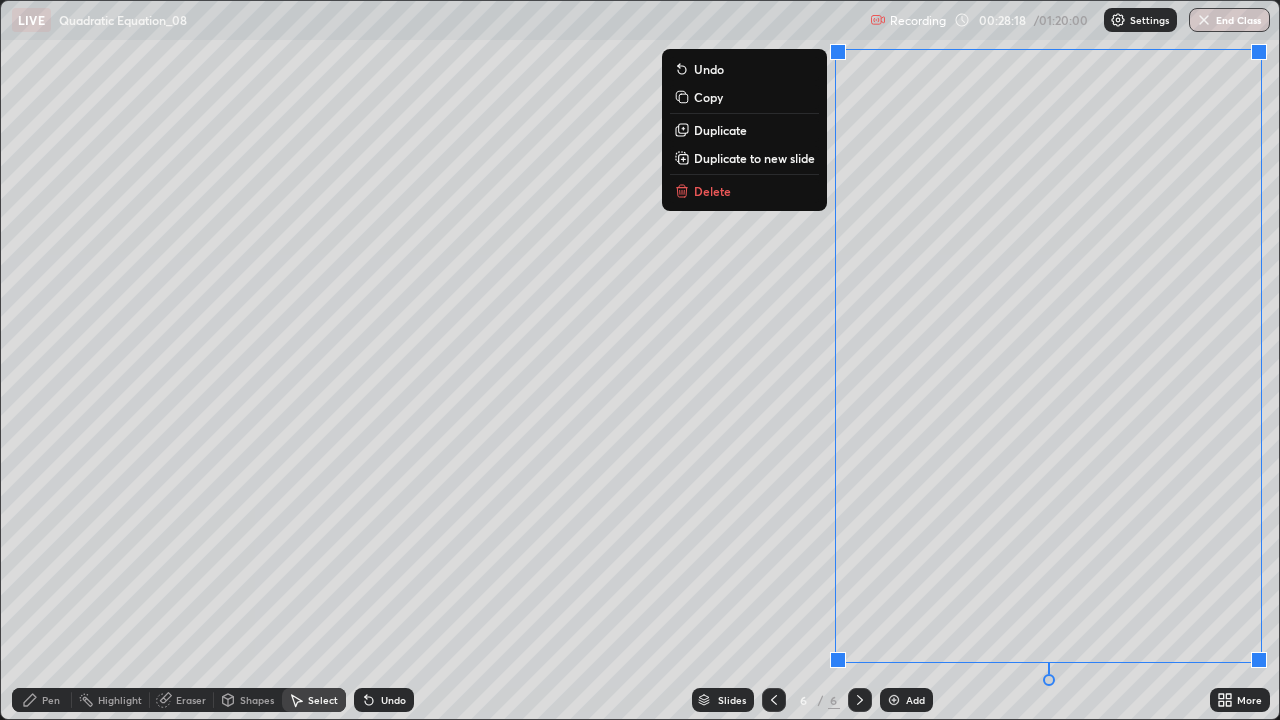 click on "Delete" at bounding box center [744, 191] 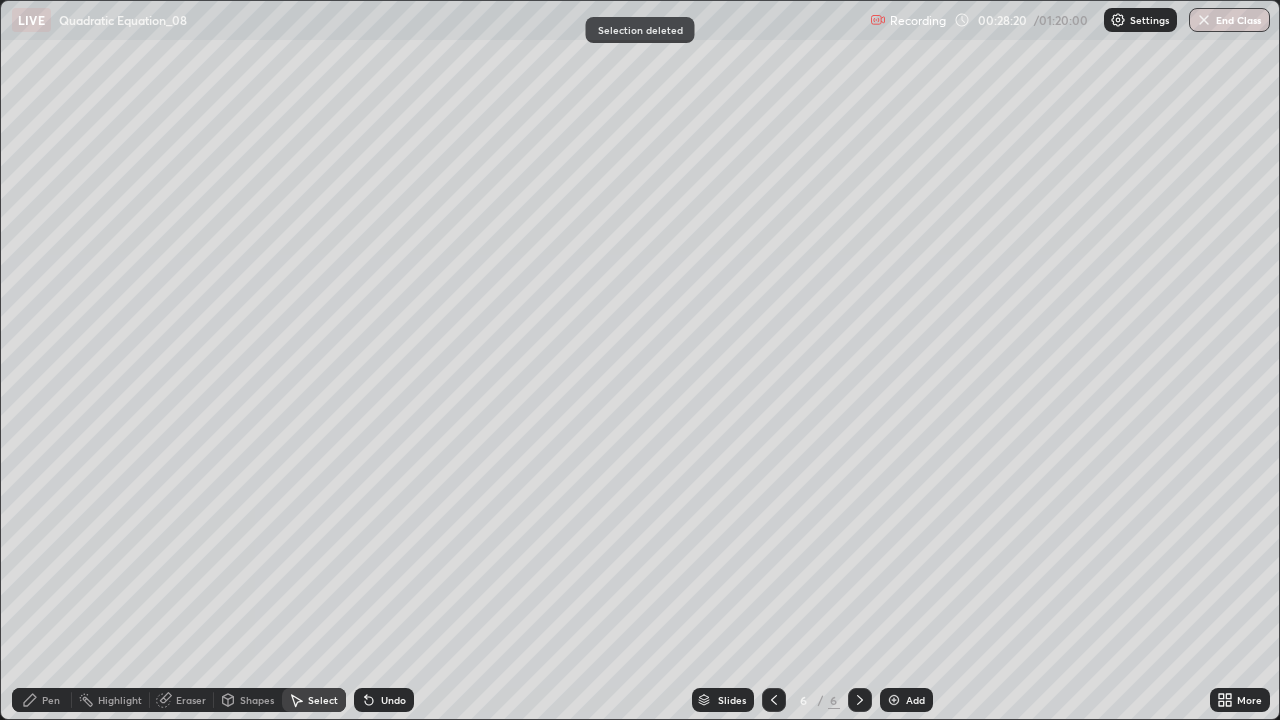 click 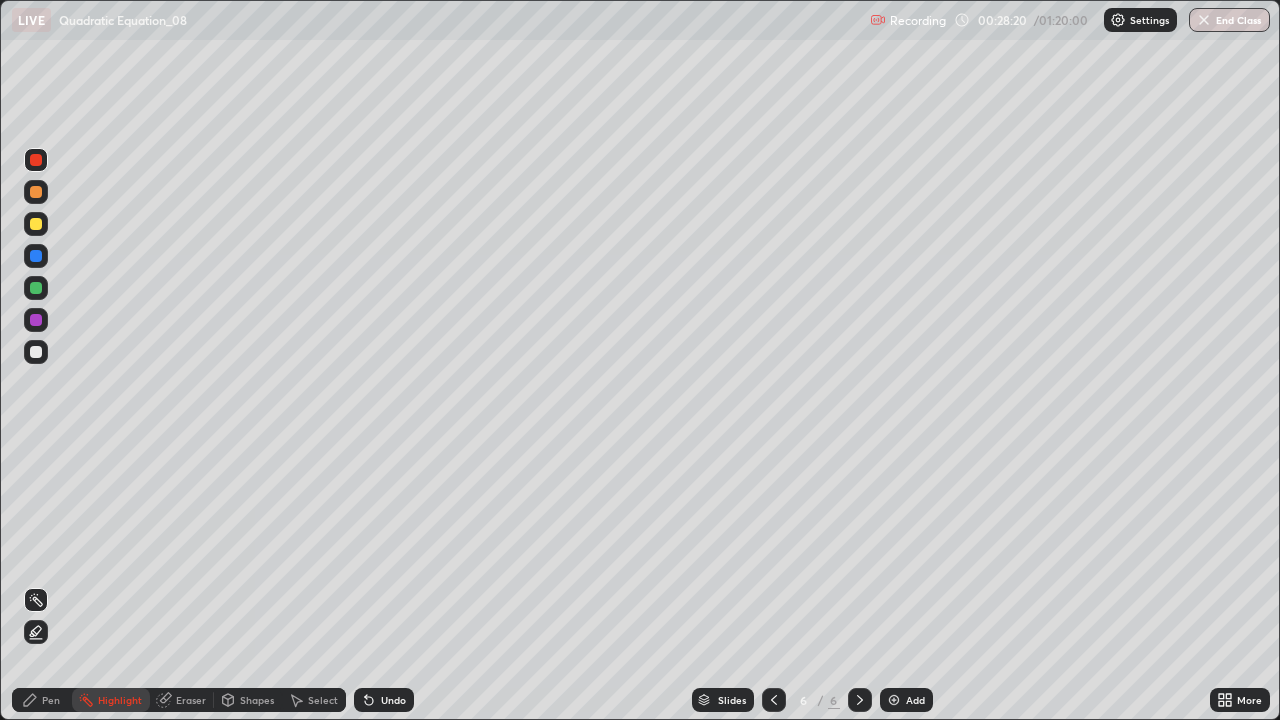 click at bounding box center (36, 320) 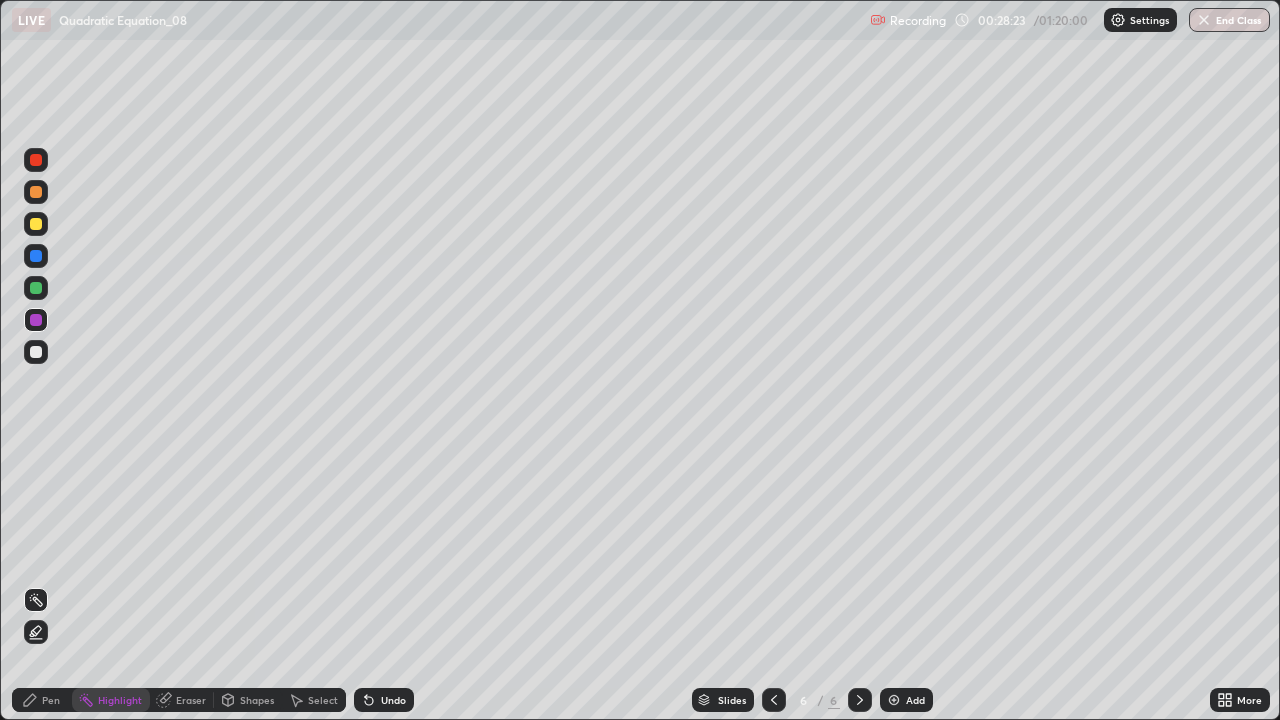 click on "Pen" at bounding box center (42, 700) 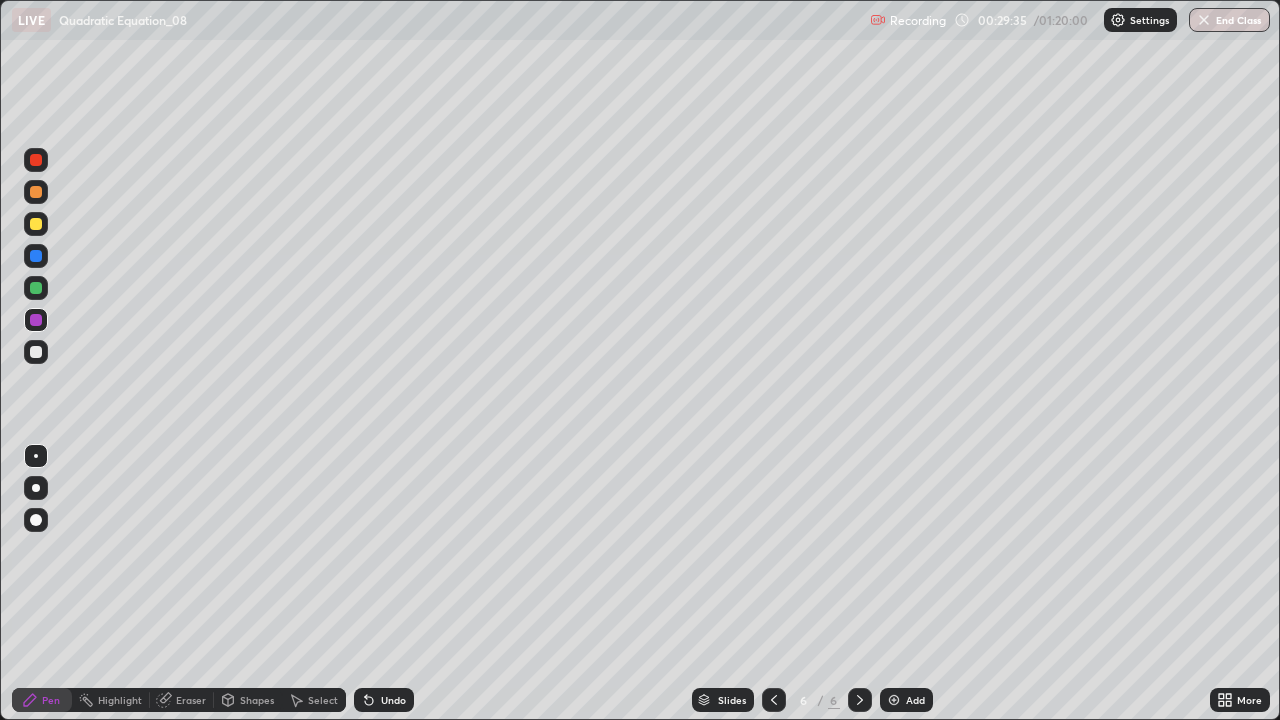 click at bounding box center (36, 352) 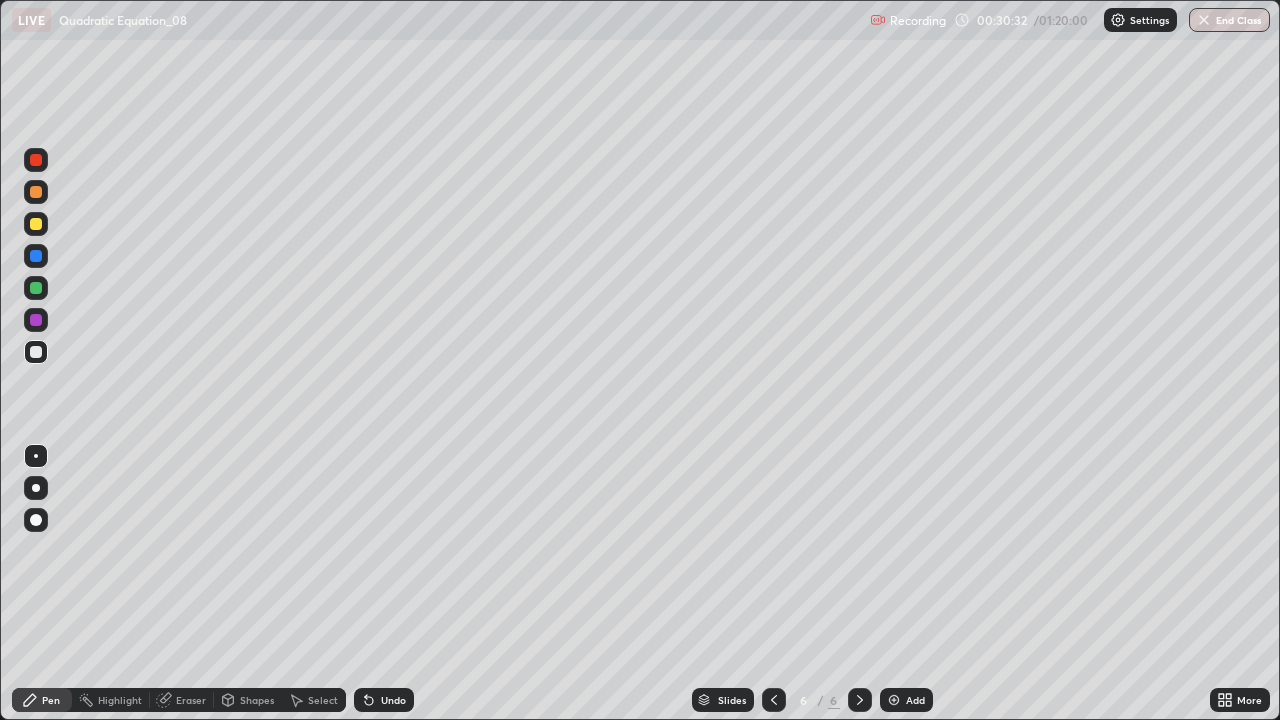 click on "Select" at bounding box center [314, 700] 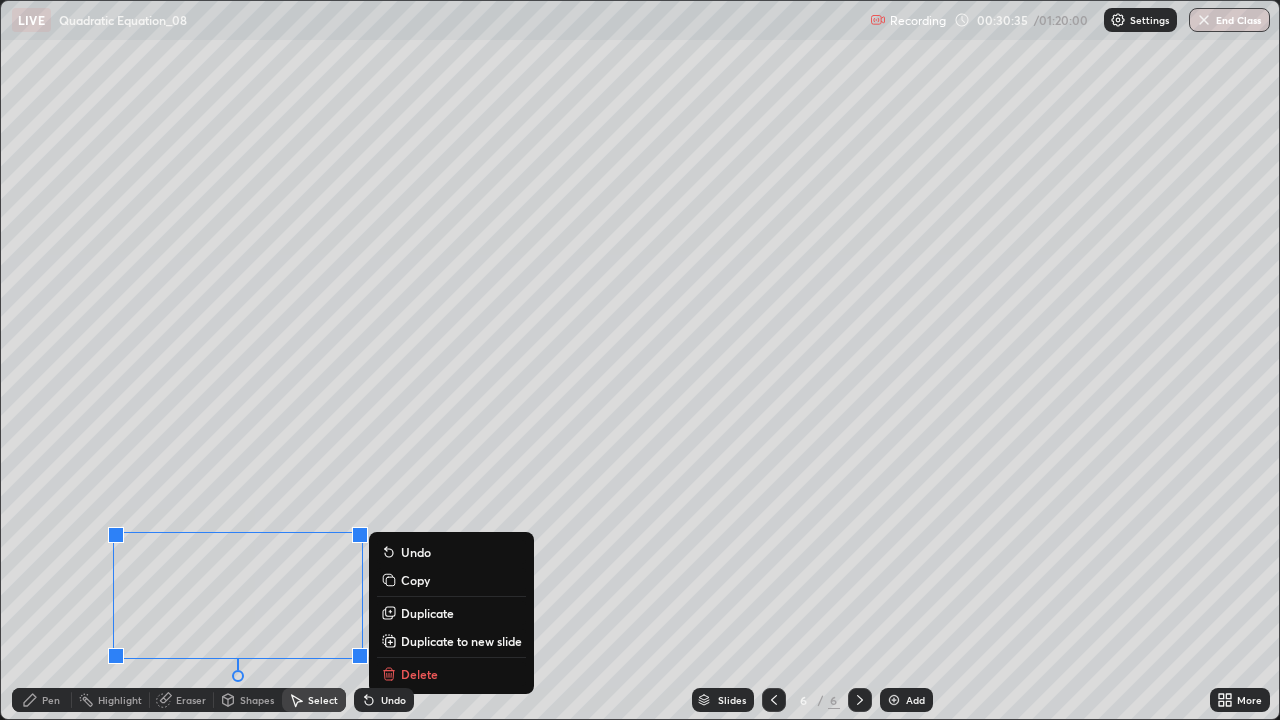 click on "Slides 6 / 6 Add" at bounding box center [812, 700] 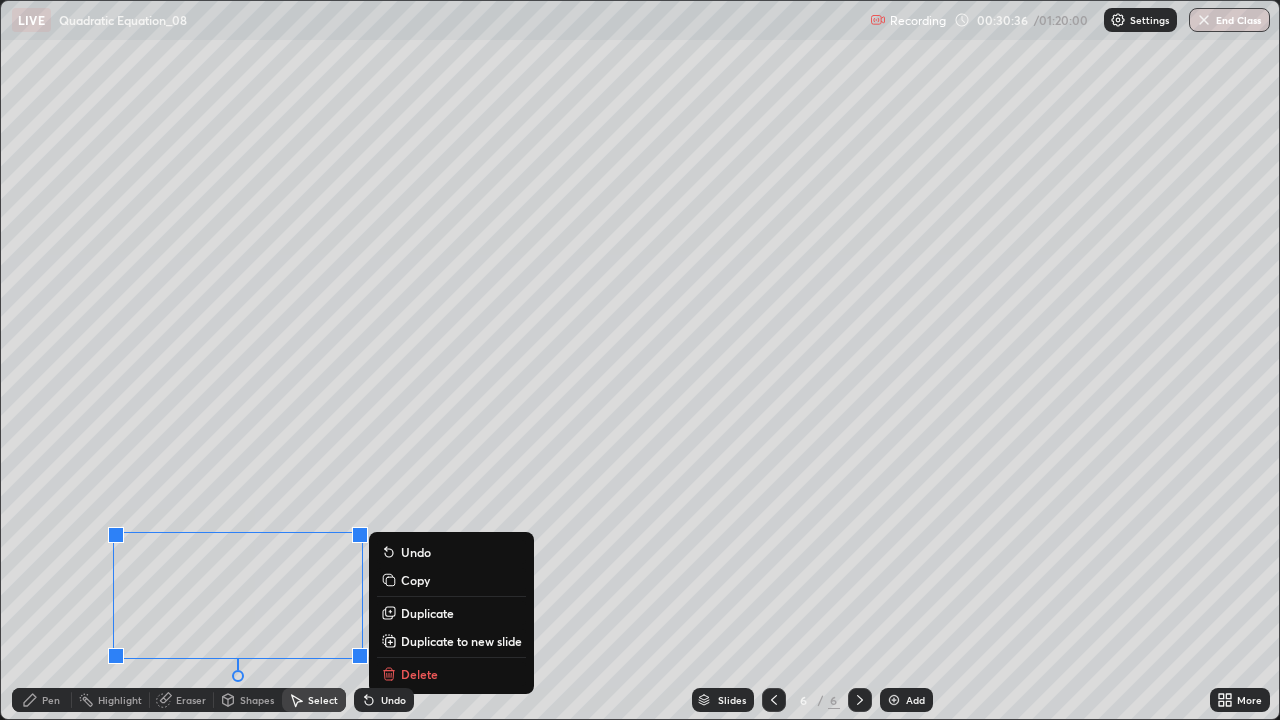 click on "Delete" at bounding box center (451, 674) 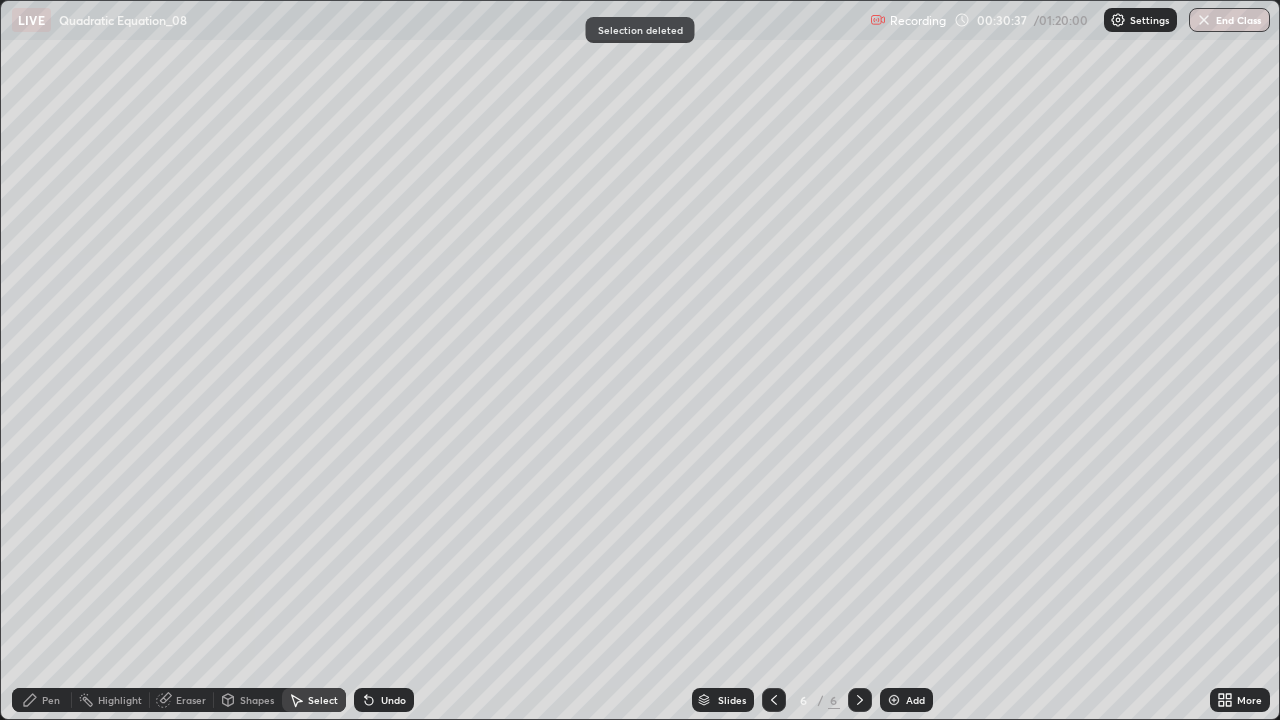 click on "Pen" at bounding box center (51, 700) 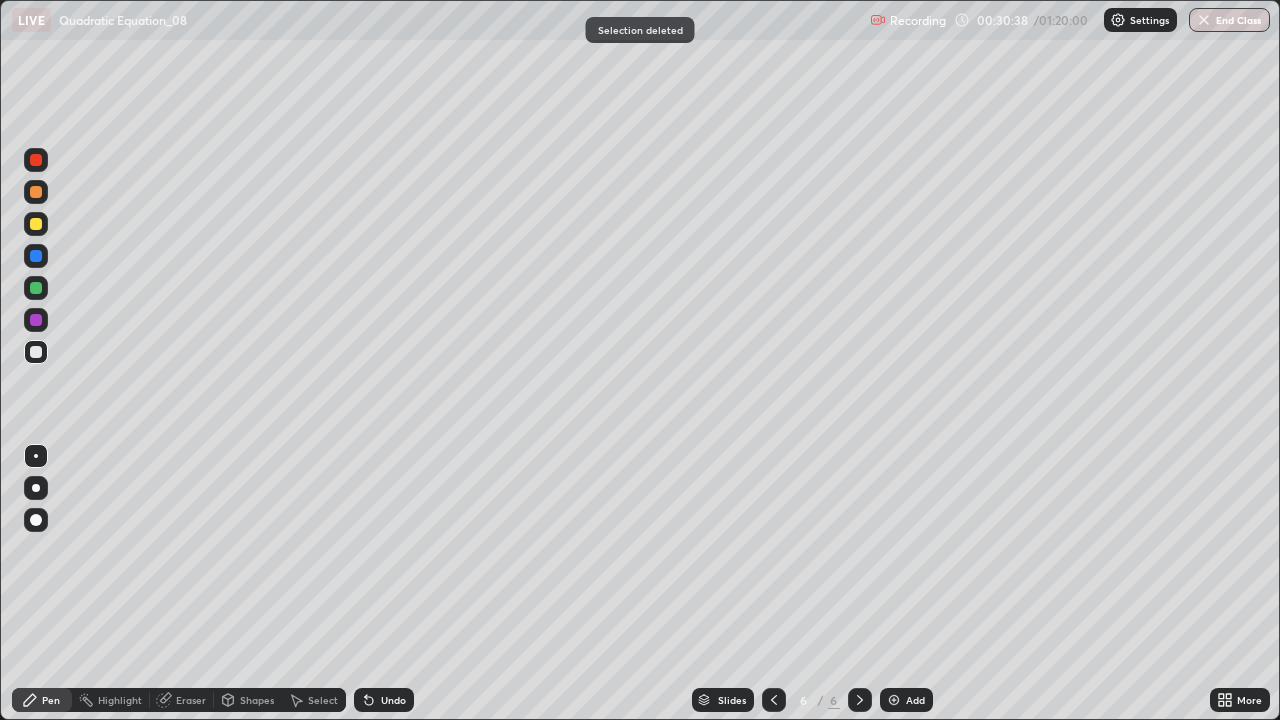click at bounding box center [36, 224] 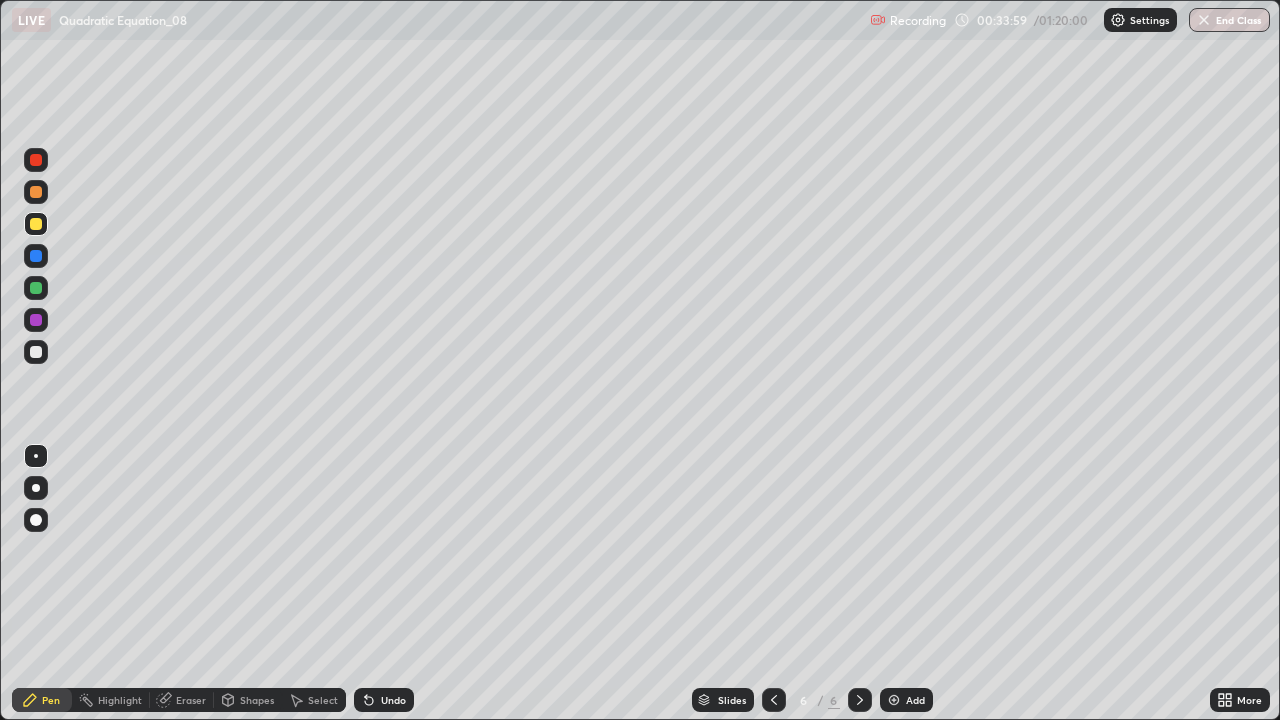 click on "Select" at bounding box center [323, 700] 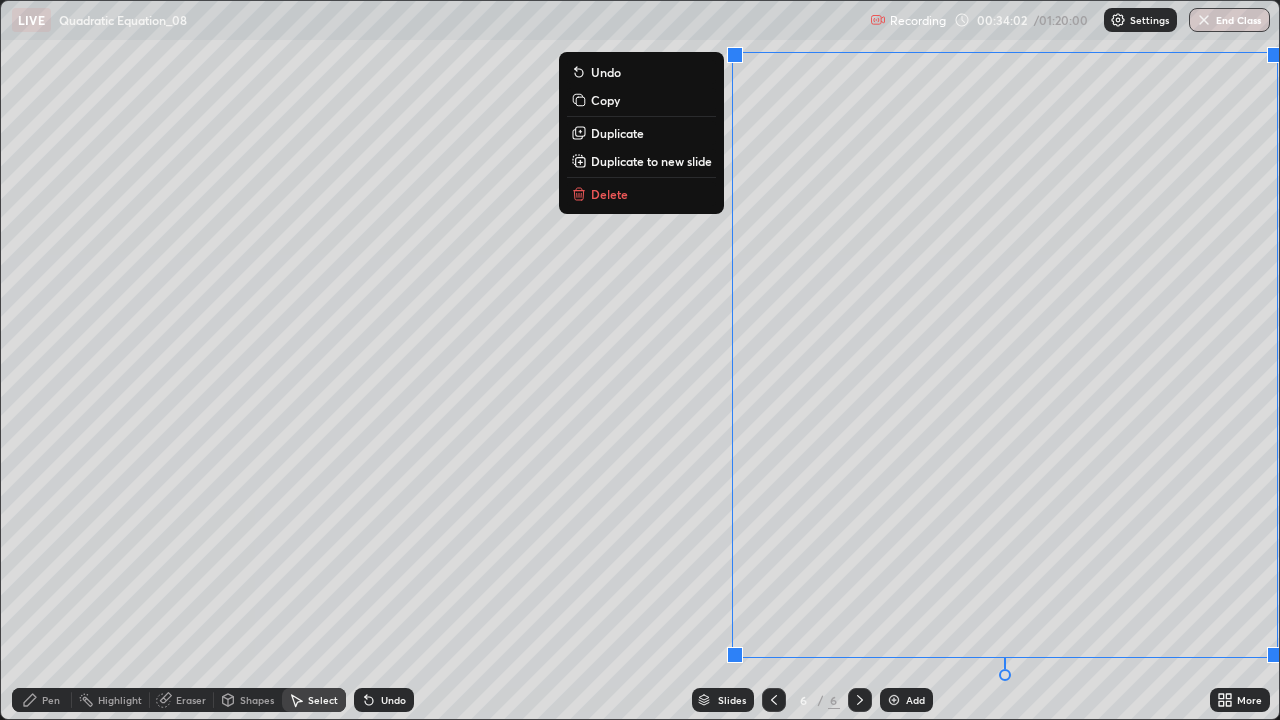 click on "Delete" at bounding box center (641, 194) 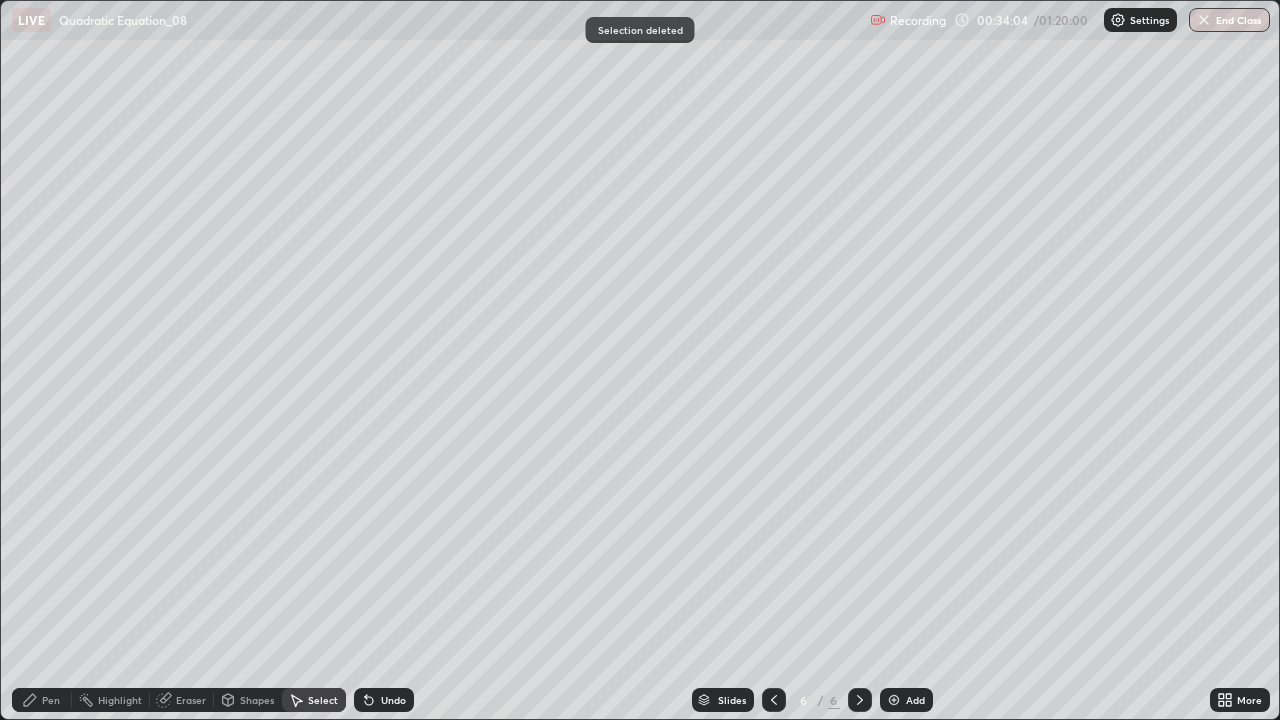 click on "Pen" at bounding box center [51, 700] 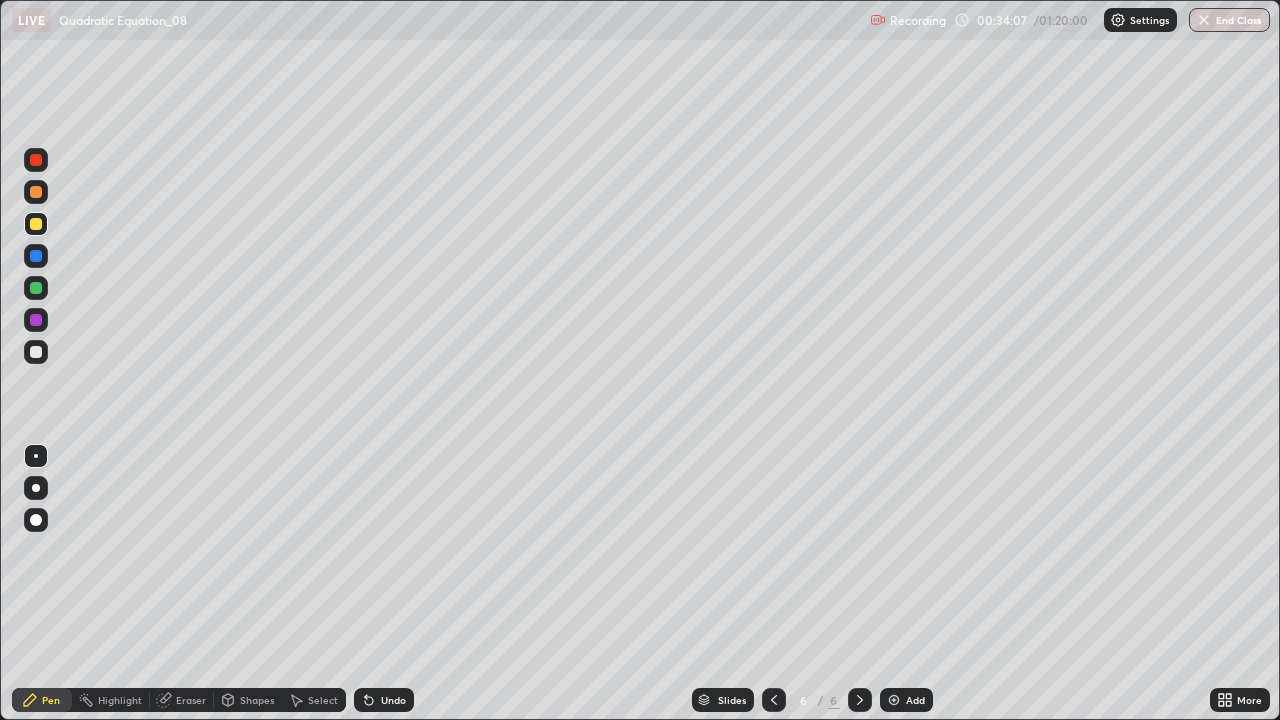 click at bounding box center [36, 288] 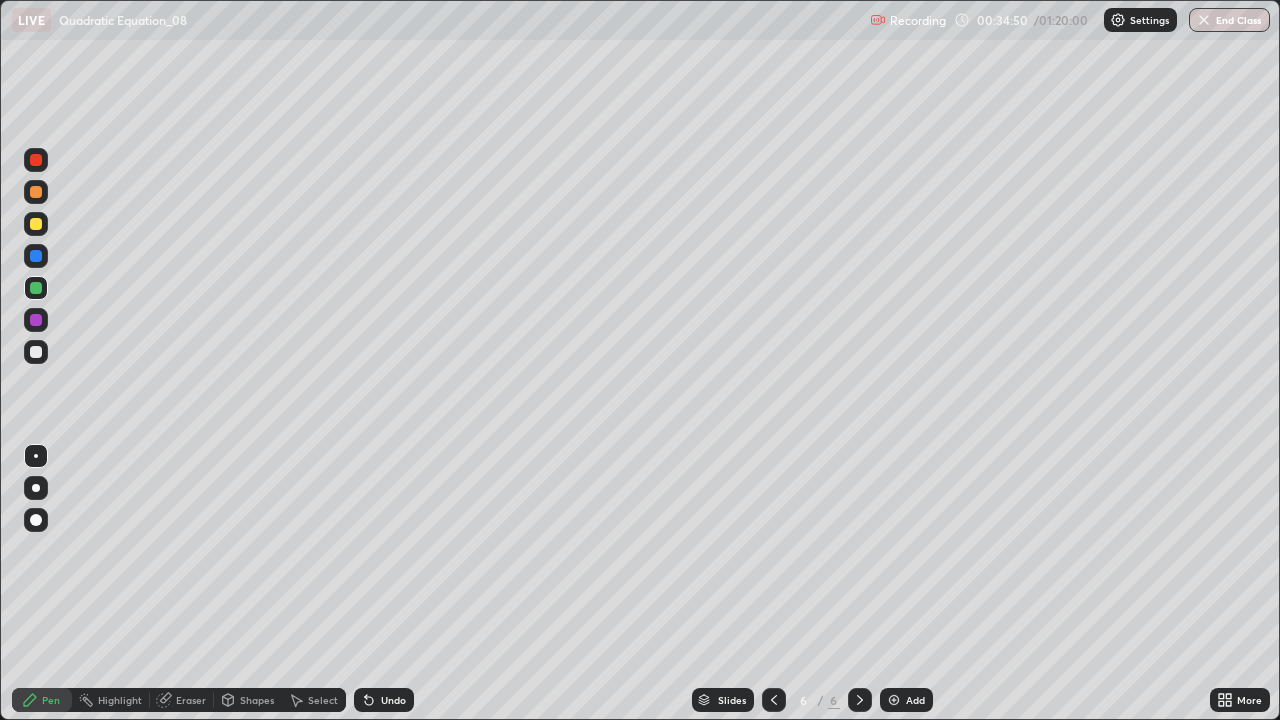 click on "Eraser" at bounding box center [191, 700] 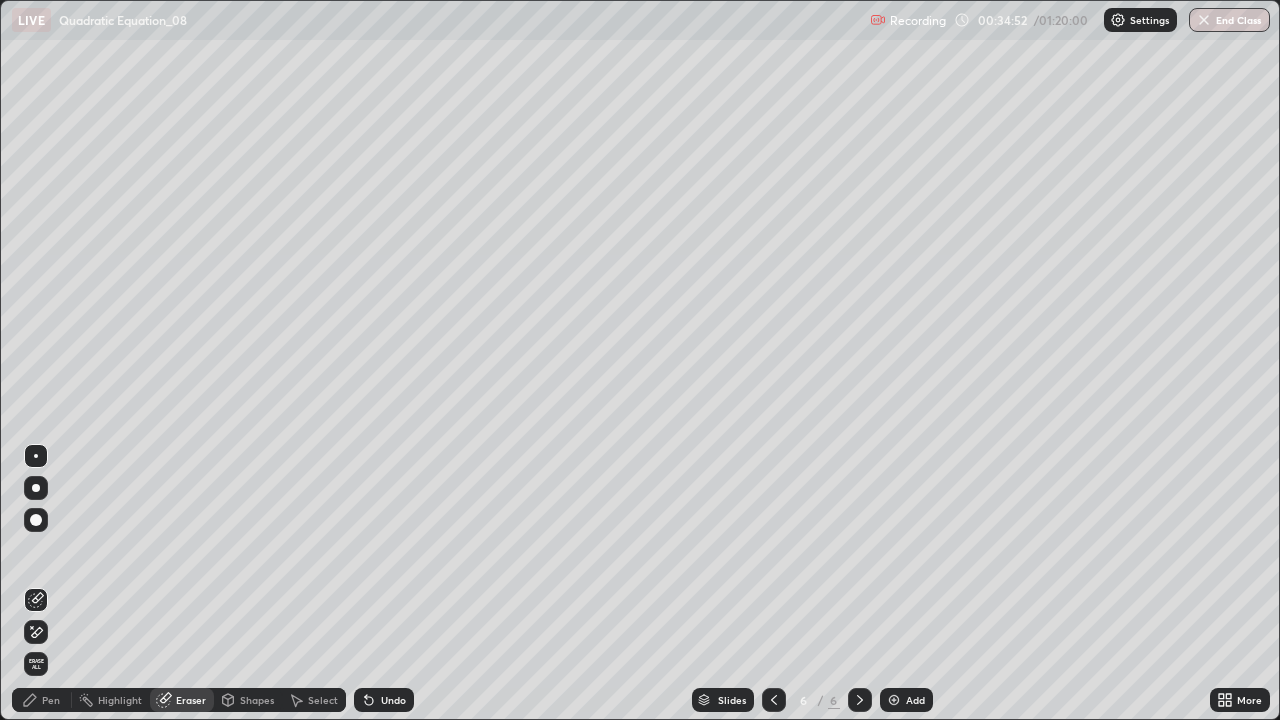 click on "Pen" at bounding box center (51, 700) 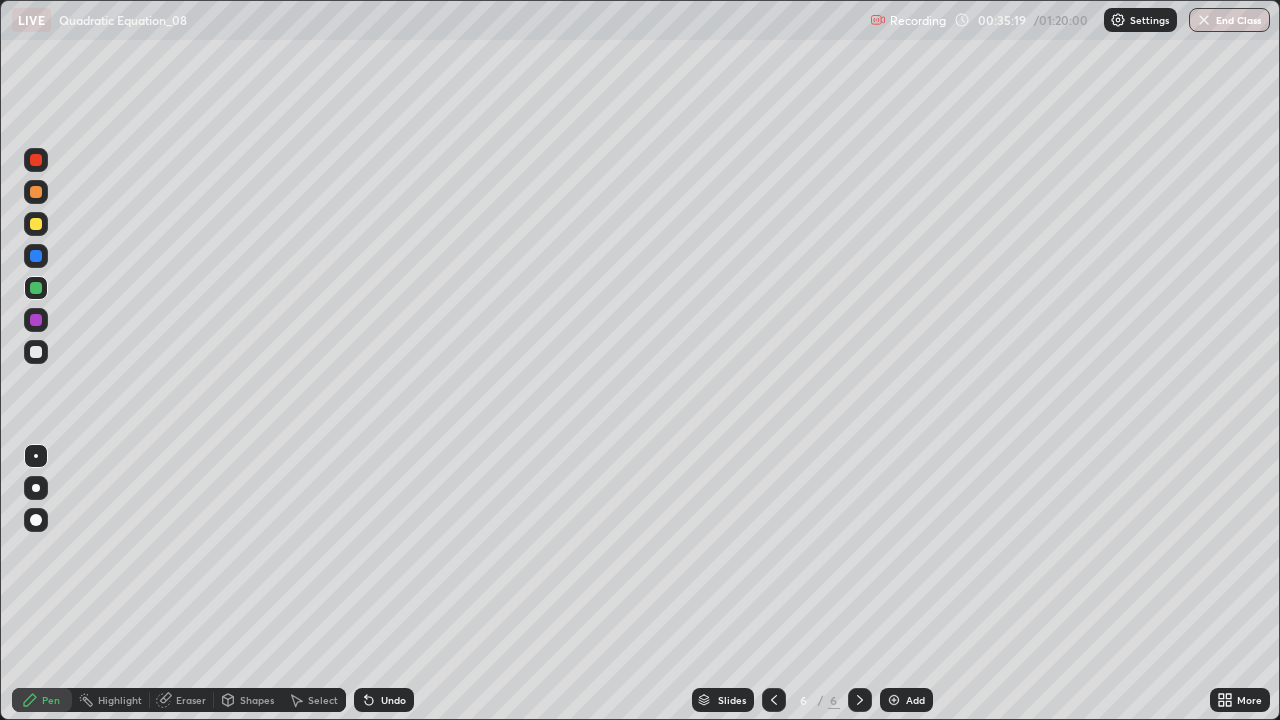 click at bounding box center [36, 352] 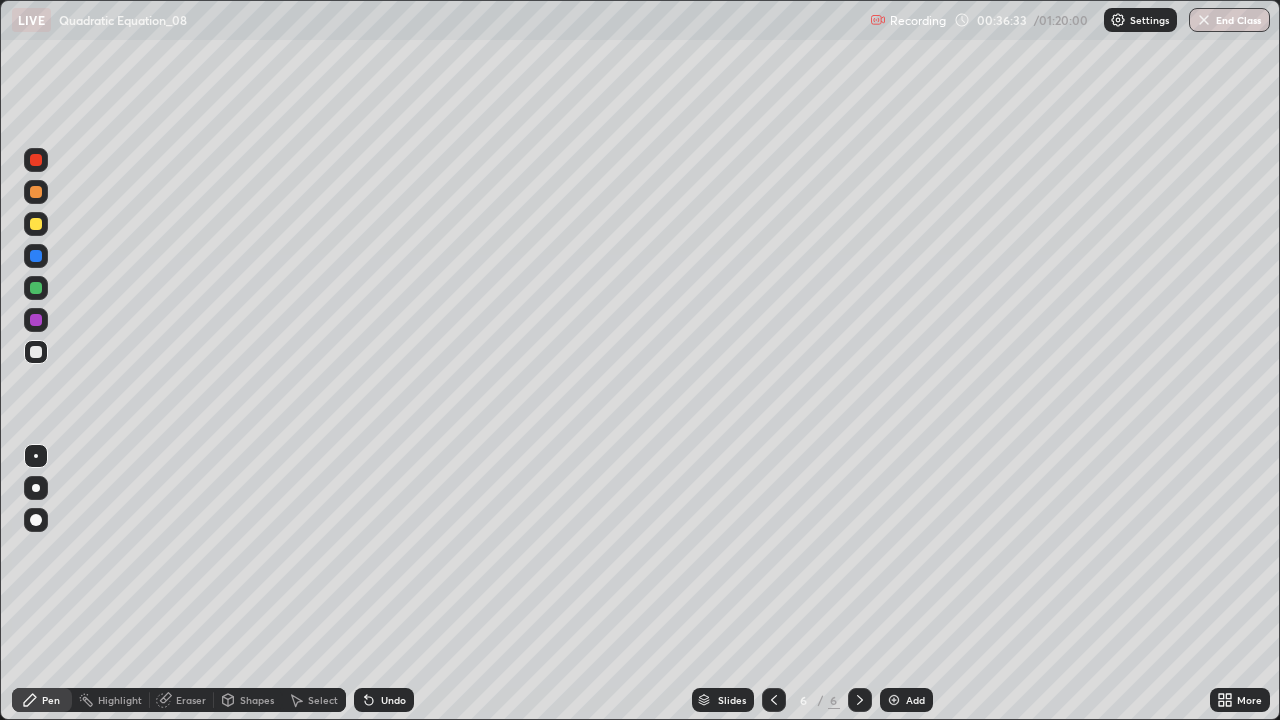 click at bounding box center [36, 224] 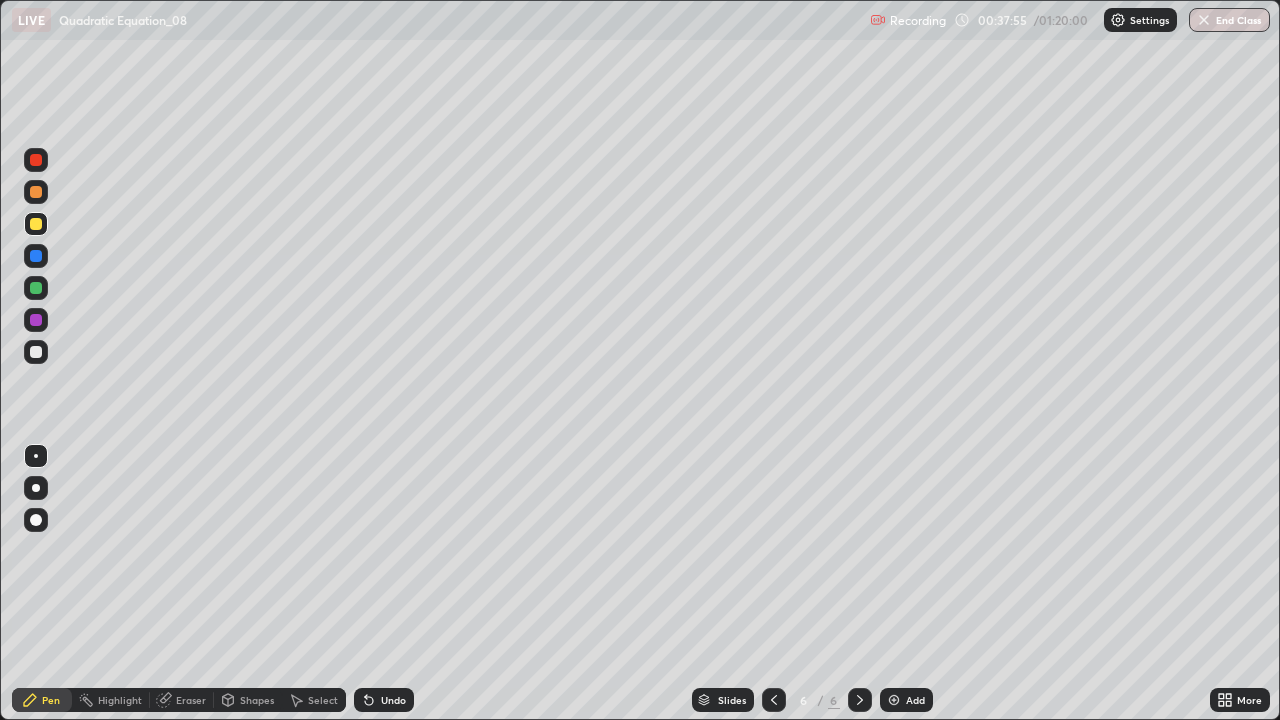 click at bounding box center (894, 700) 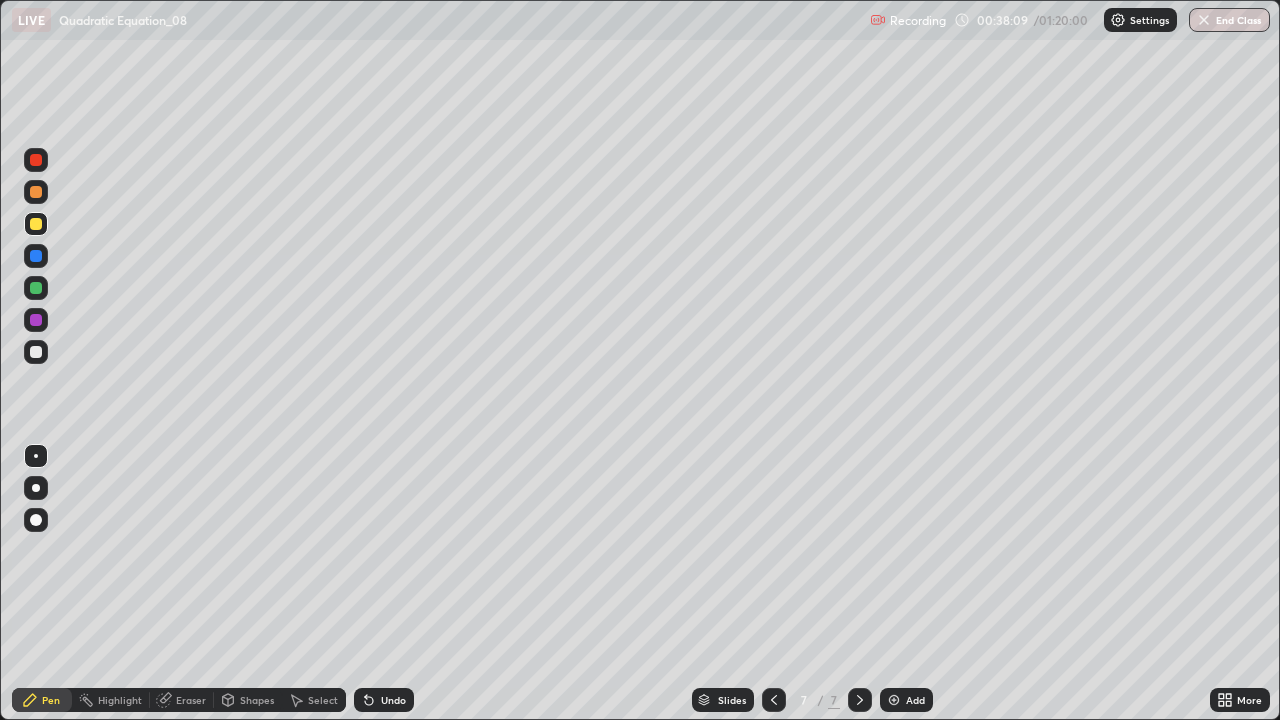 click at bounding box center [36, 192] 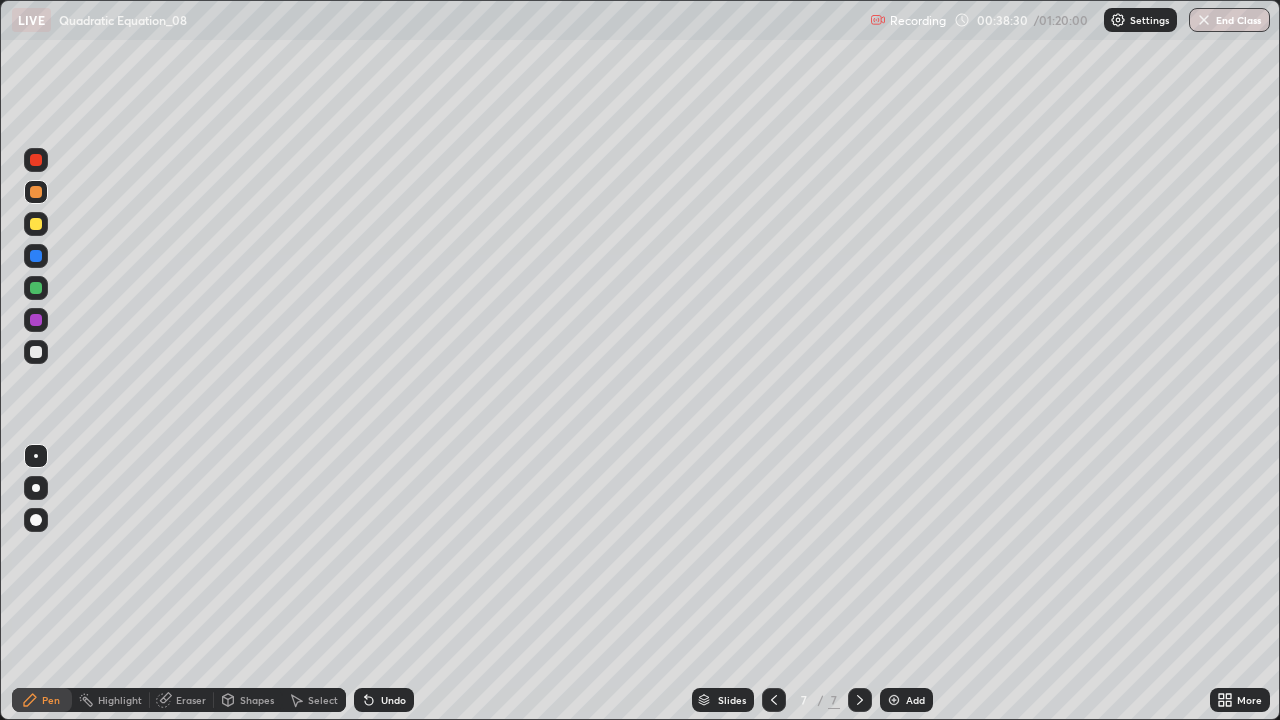 click at bounding box center (36, 320) 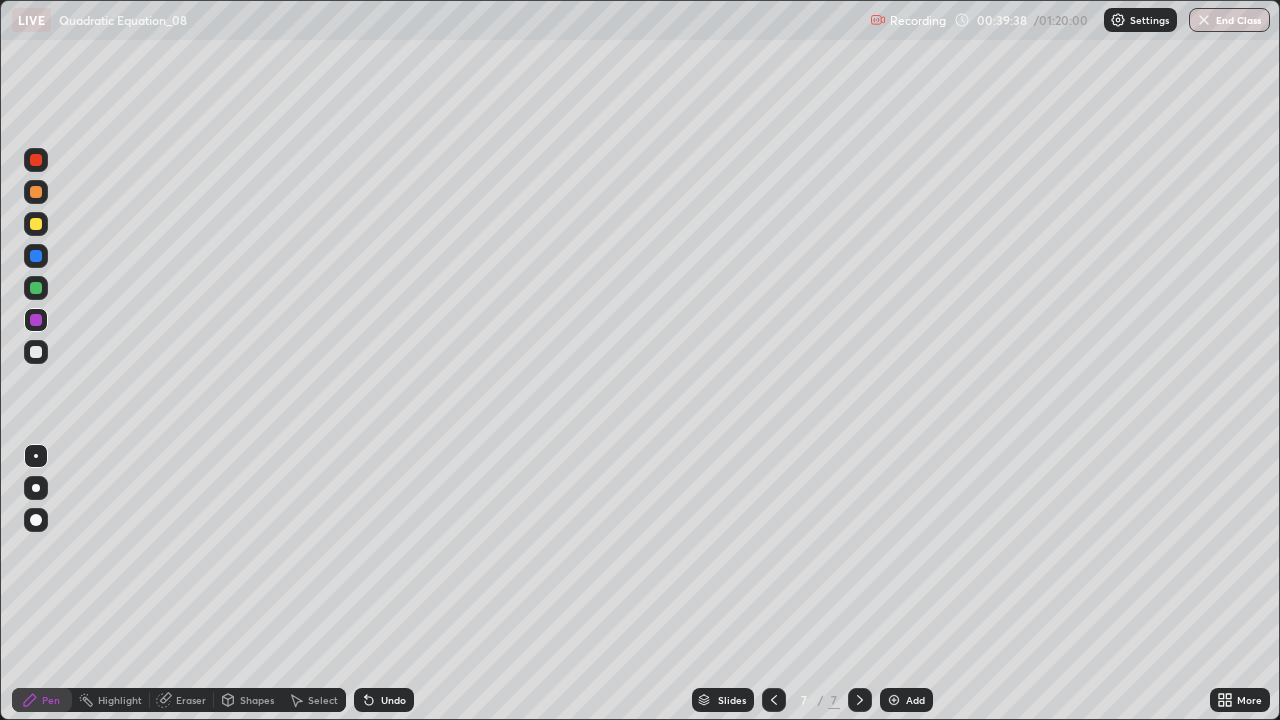 click at bounding box center [36, 352] 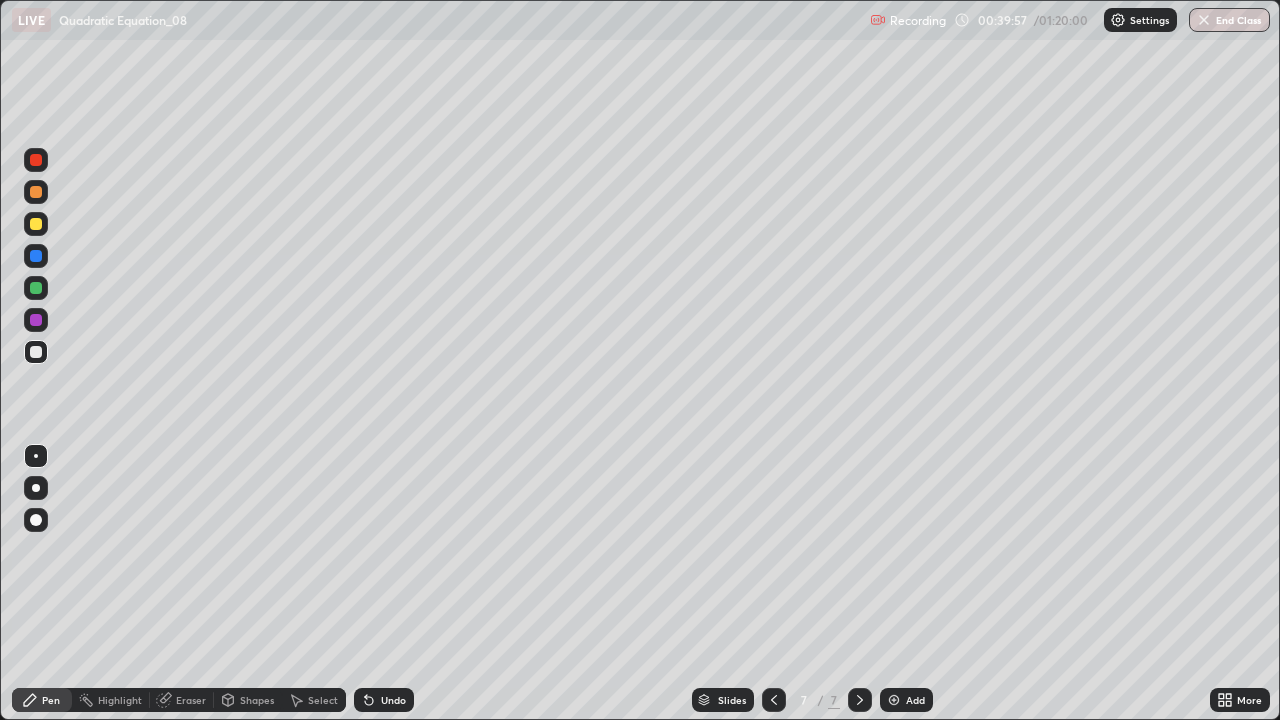 click on "Undo" at bounding box center [384, 700] 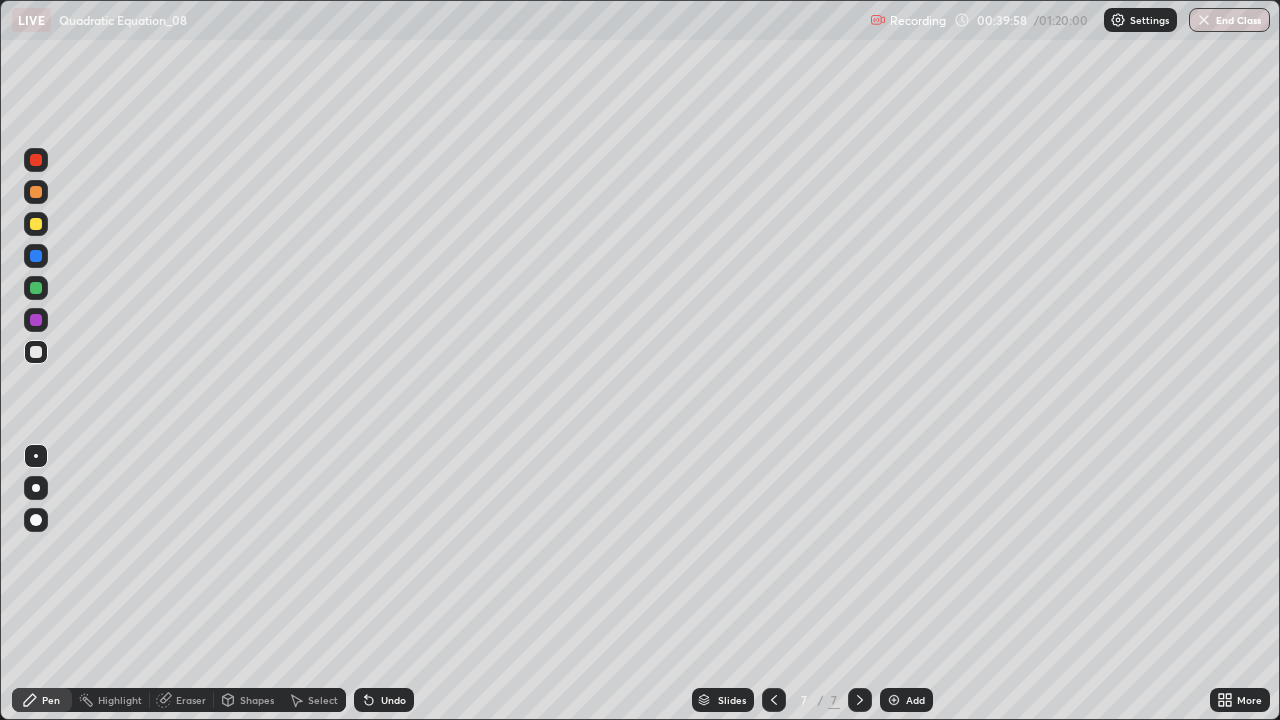 click on "Undo" at bounding box center (393, 700) 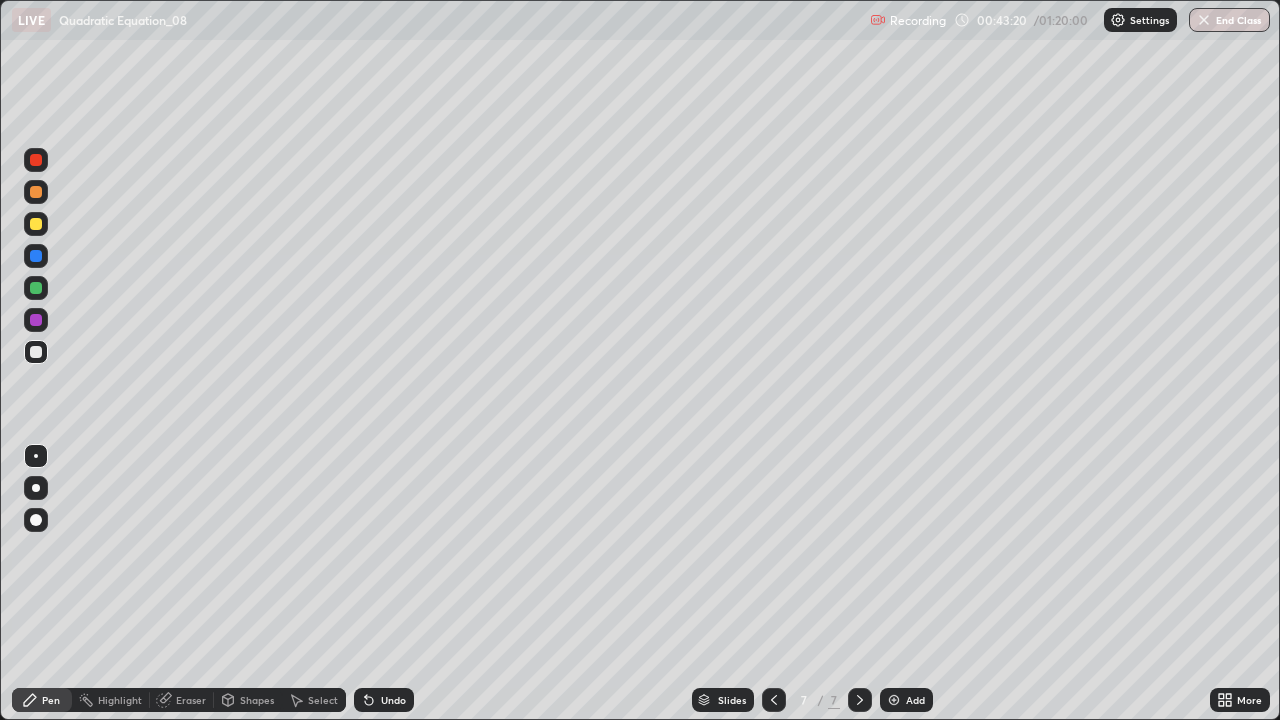 click 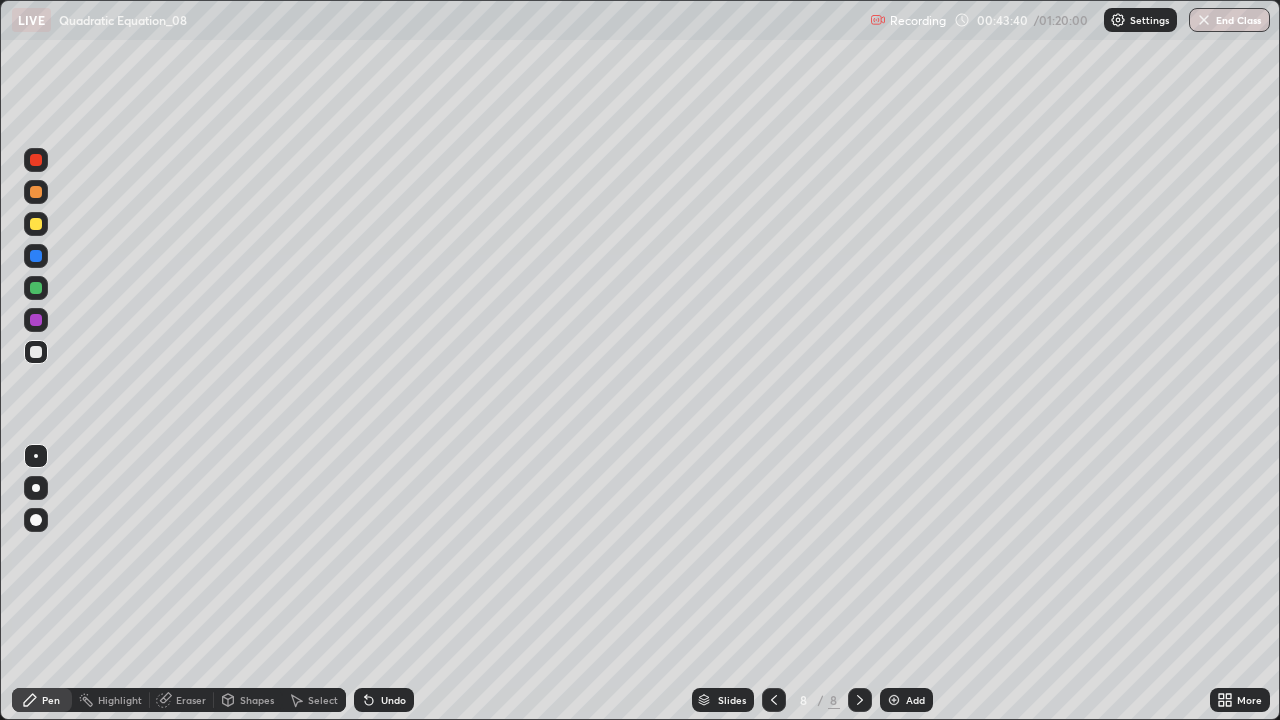 click at bounding box center (36, 352) 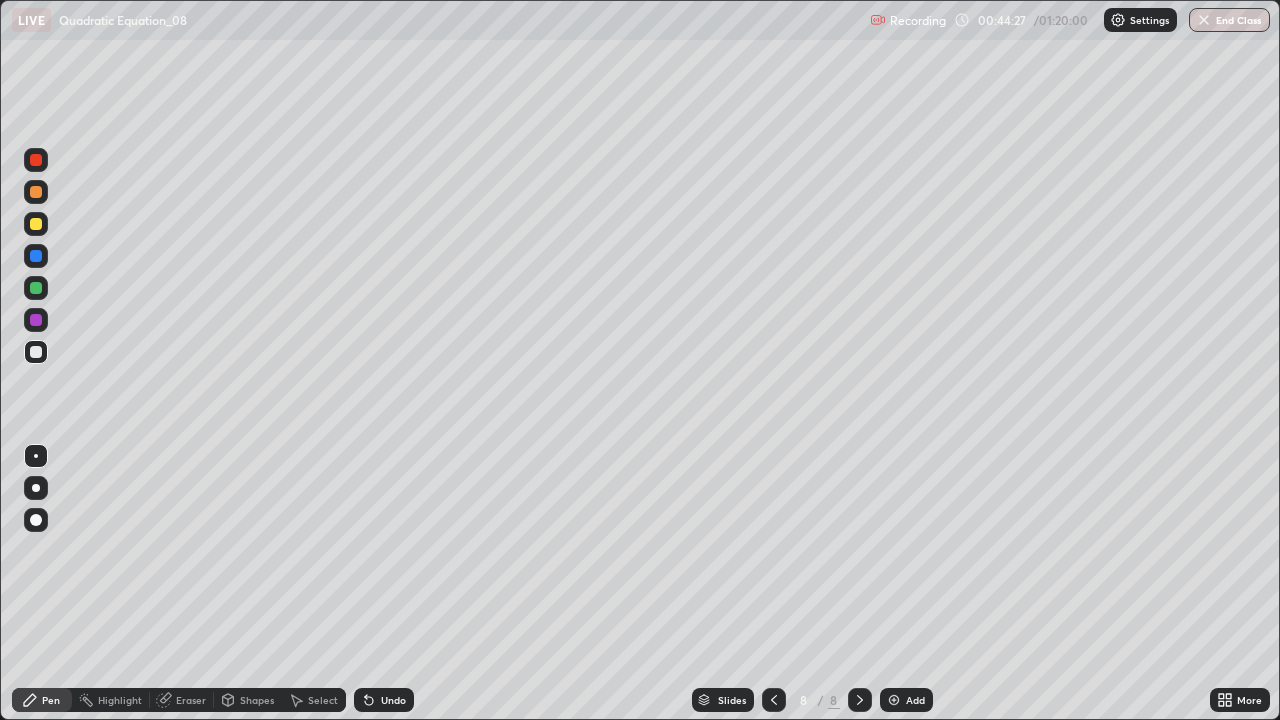 click on "Undo" at bounding box center [393, 700] 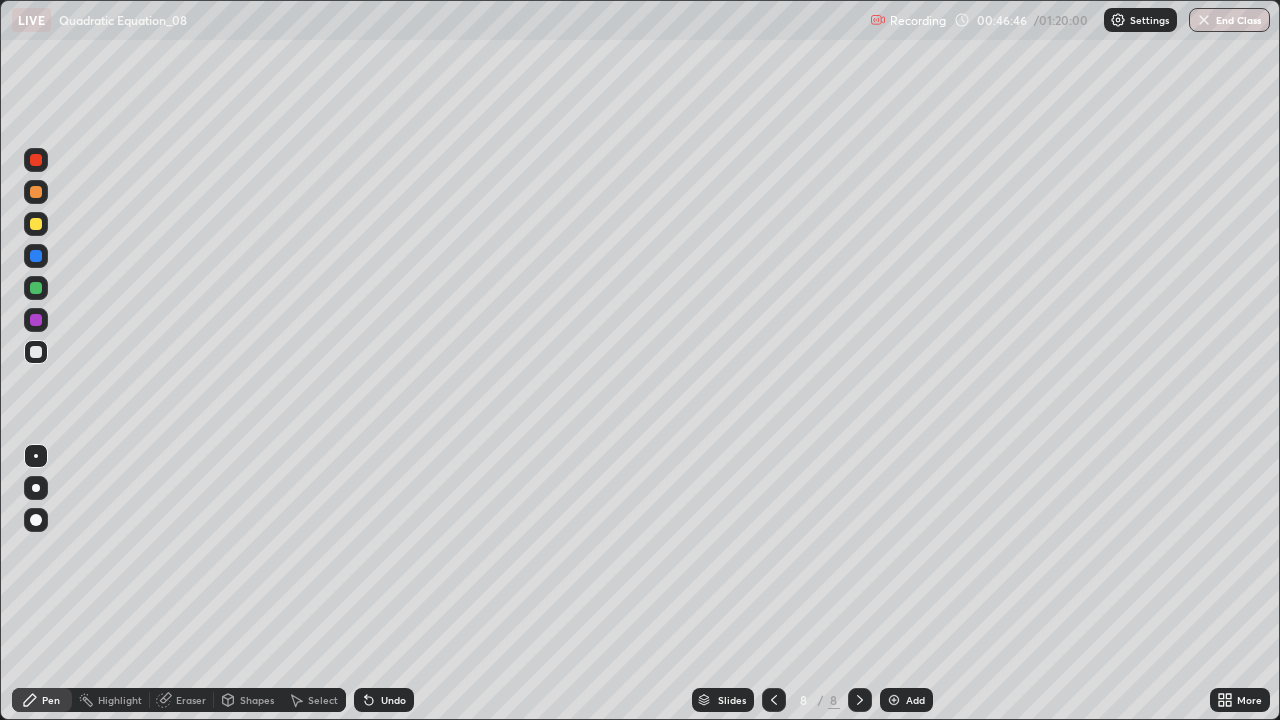 click at bounding box center [36, 224] 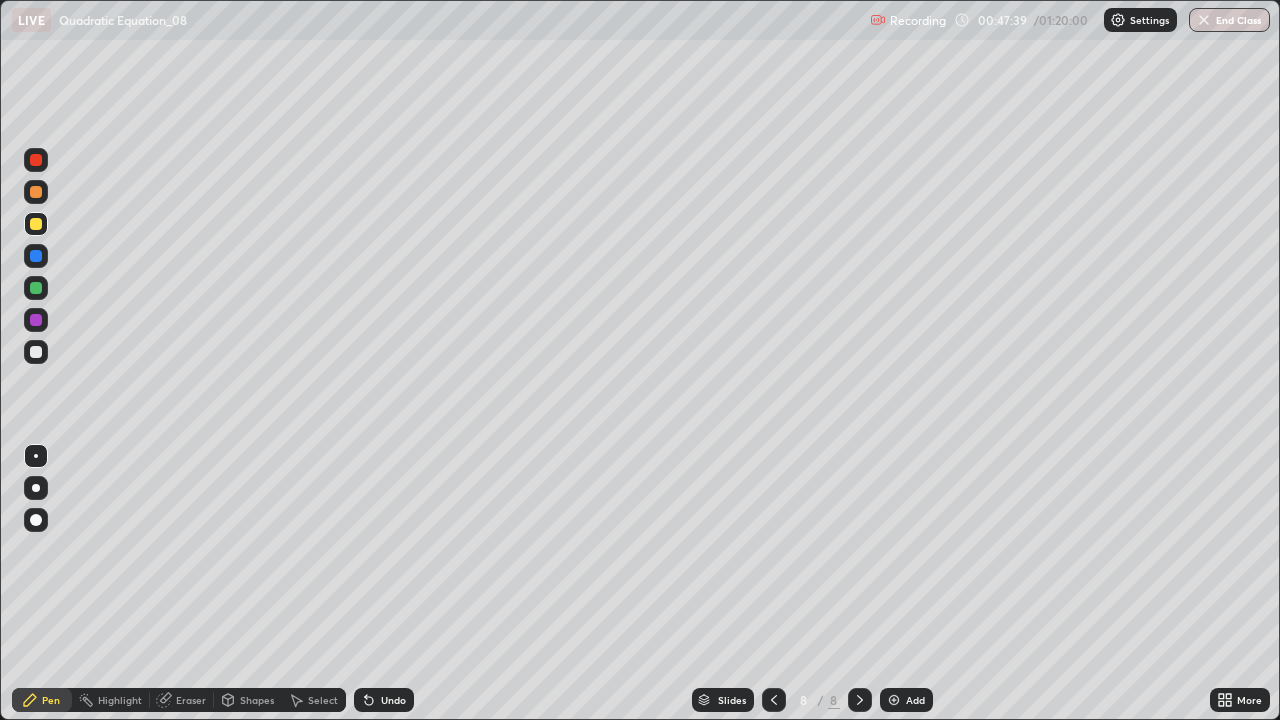 click at bounding box center (36, 160) 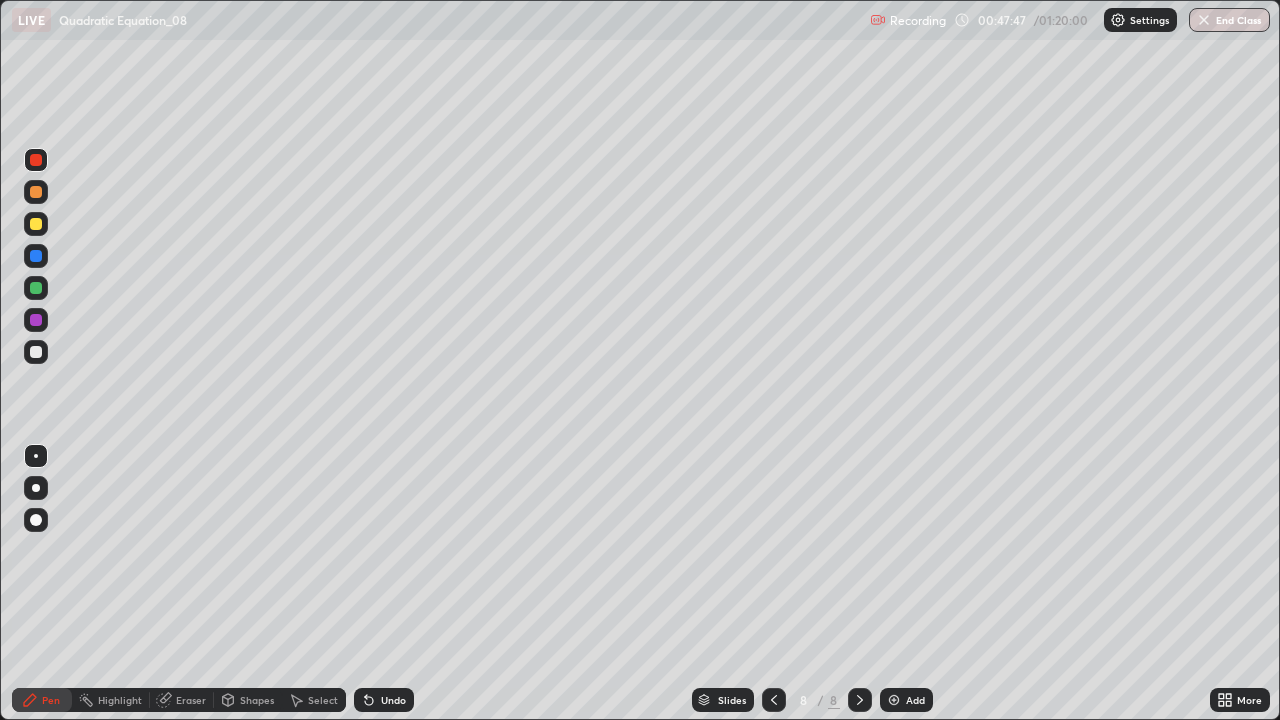 click on "Undo" at bounding box center [393, 700] 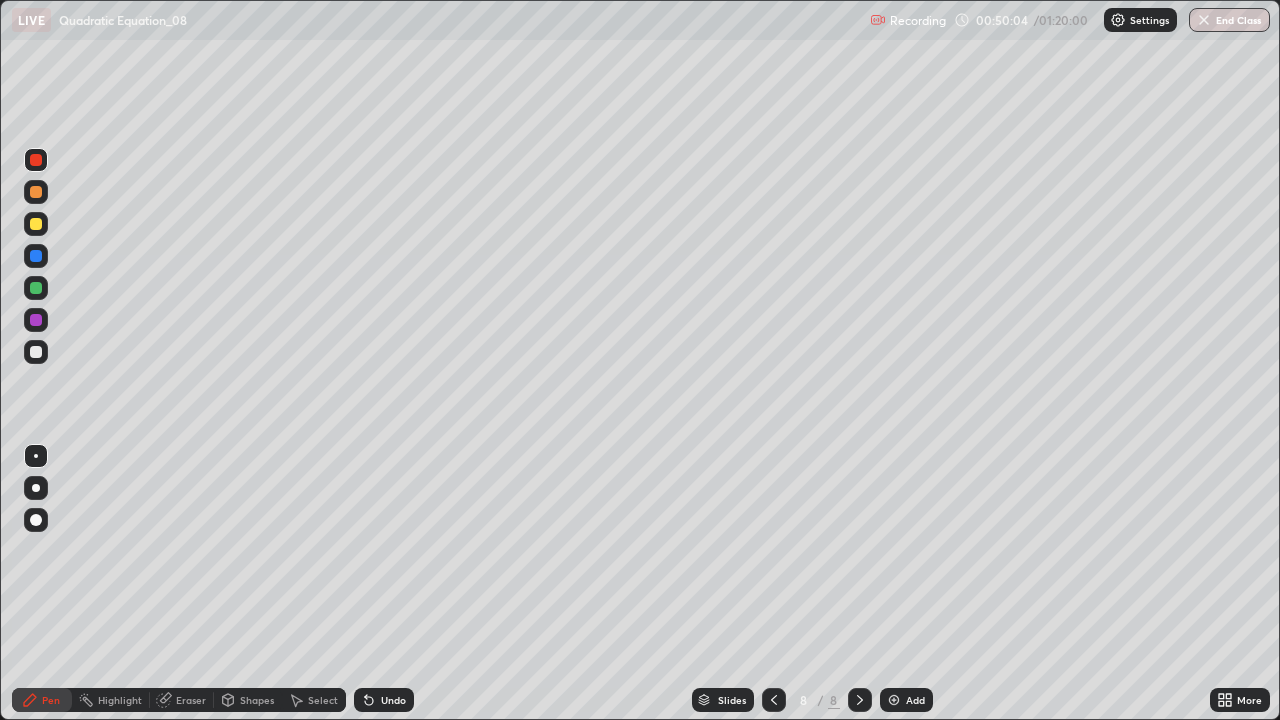 click 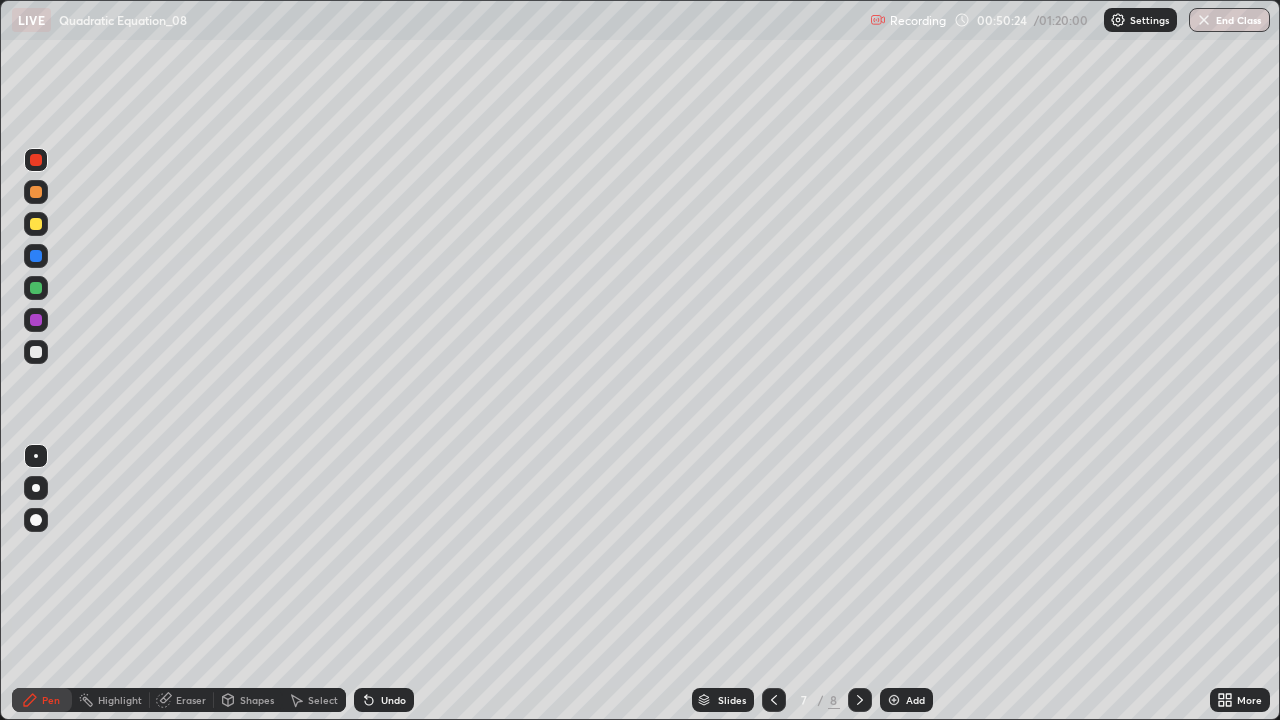 click 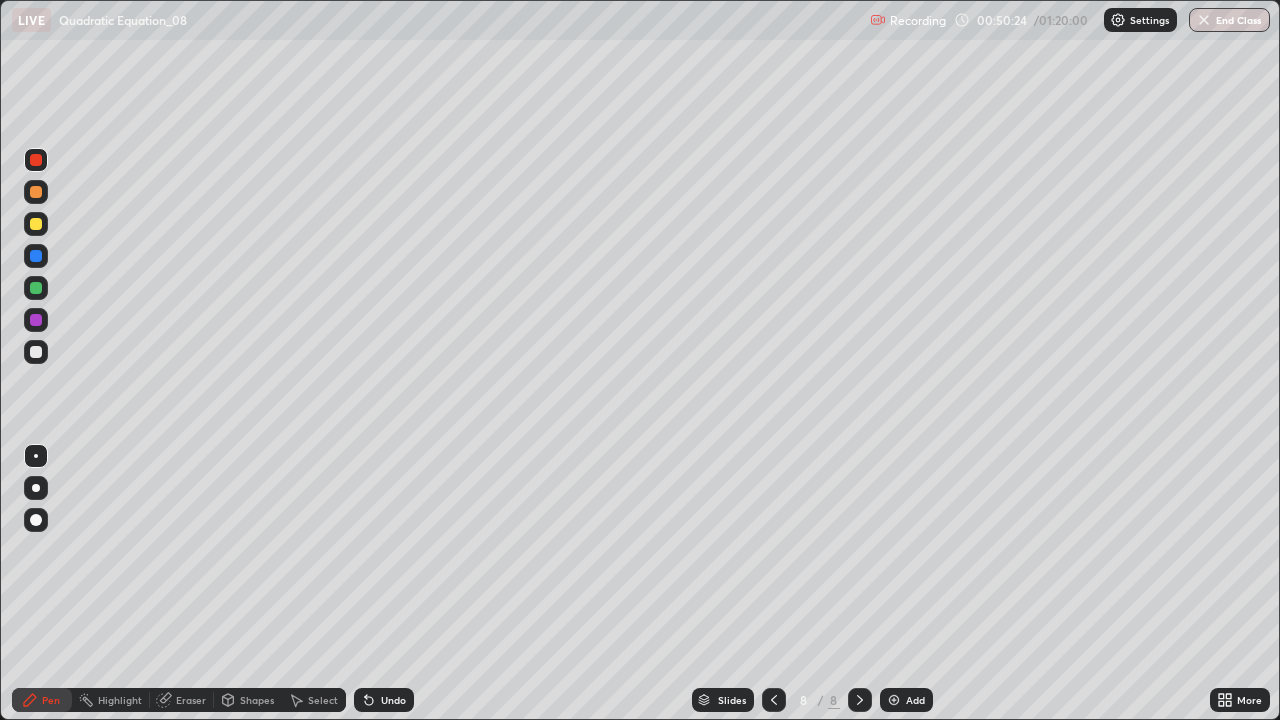click 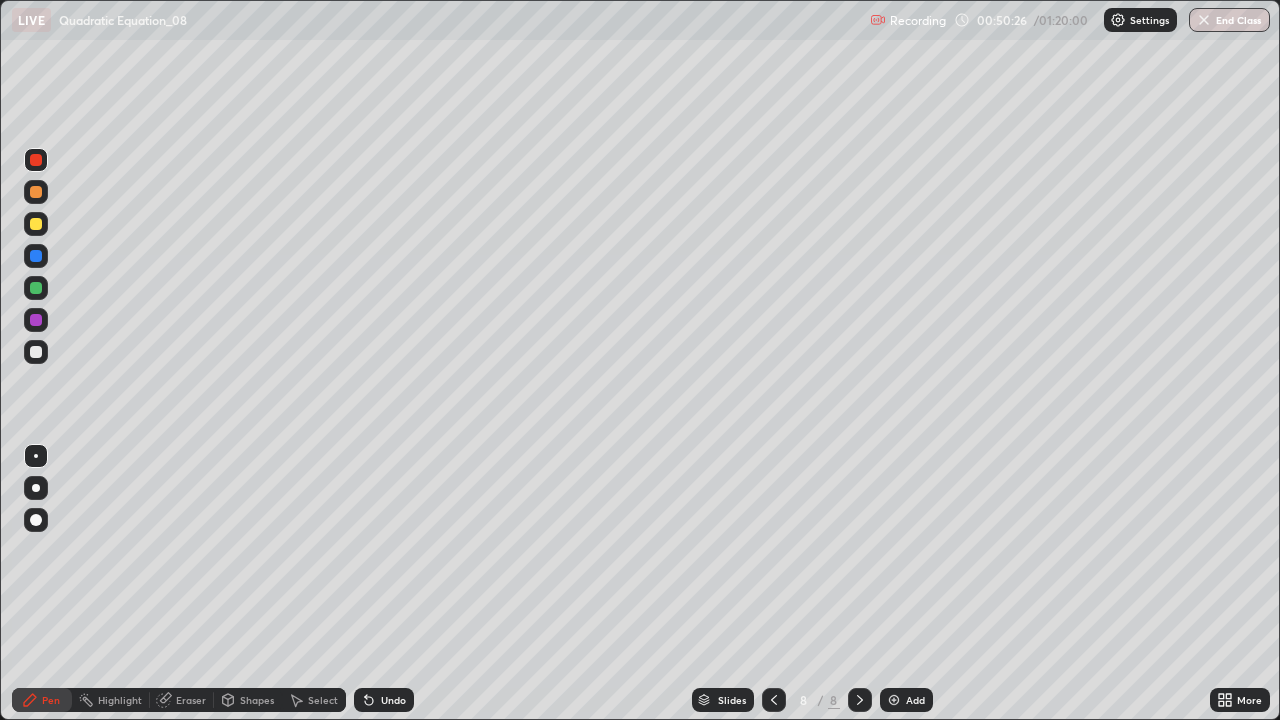 click 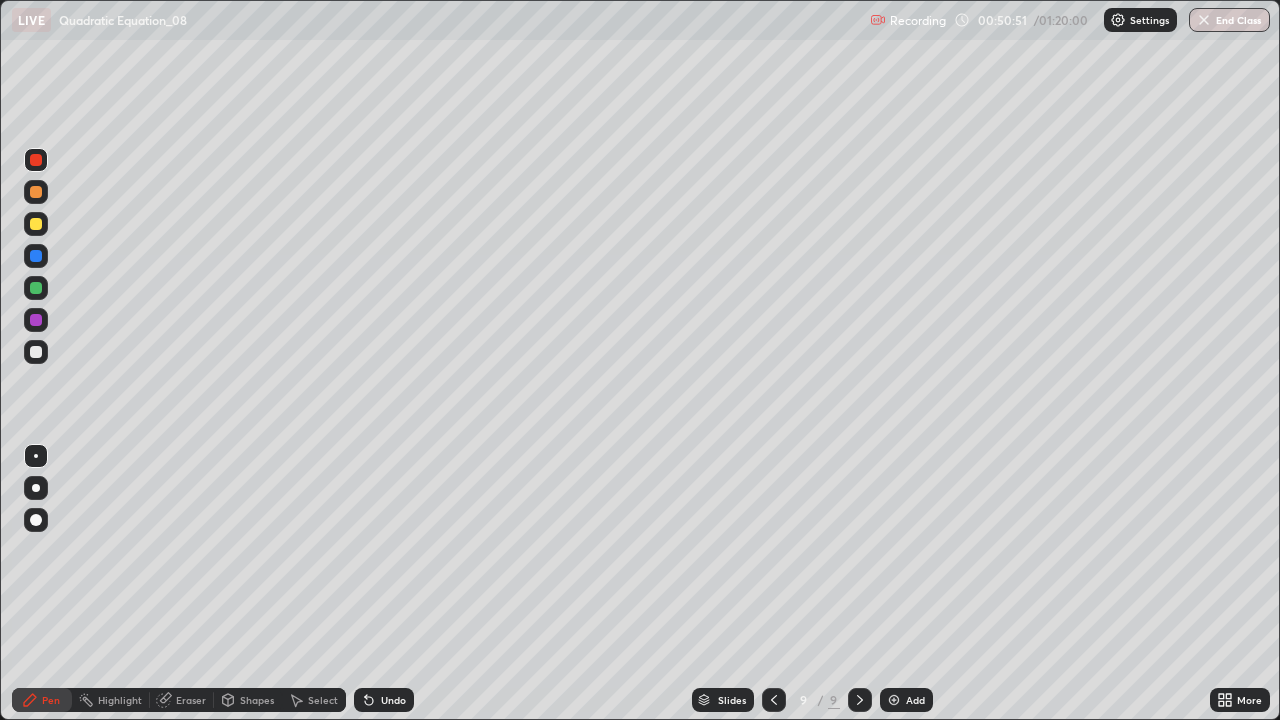 click at bounding box center [36, 288] 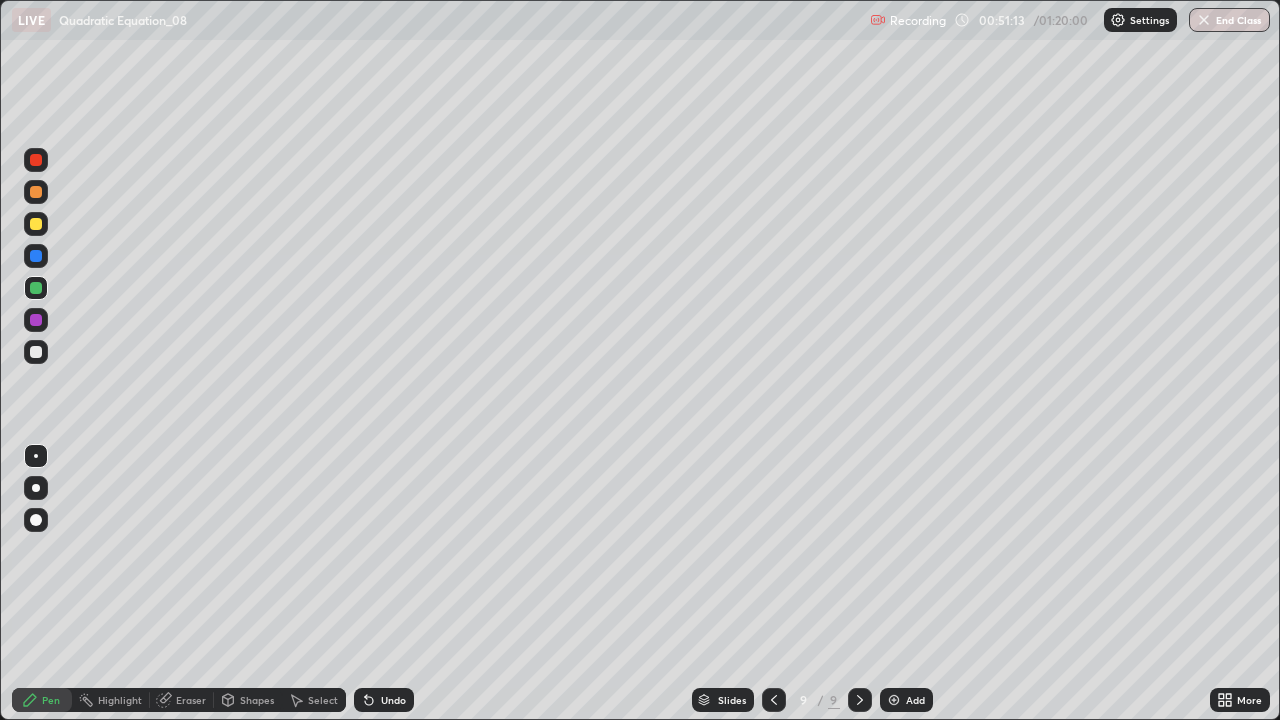 click on "Undo" at bounding box center [393, 700] 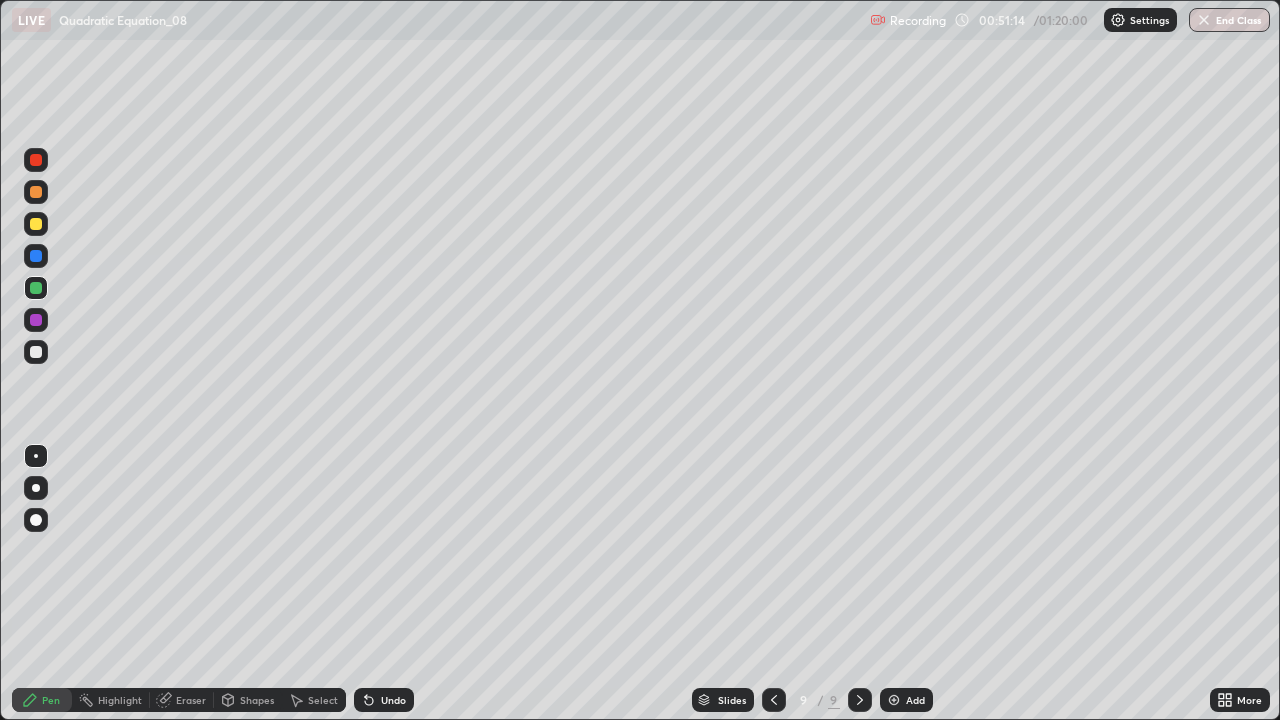 click on "Undo" at bounding box center [384, 700] 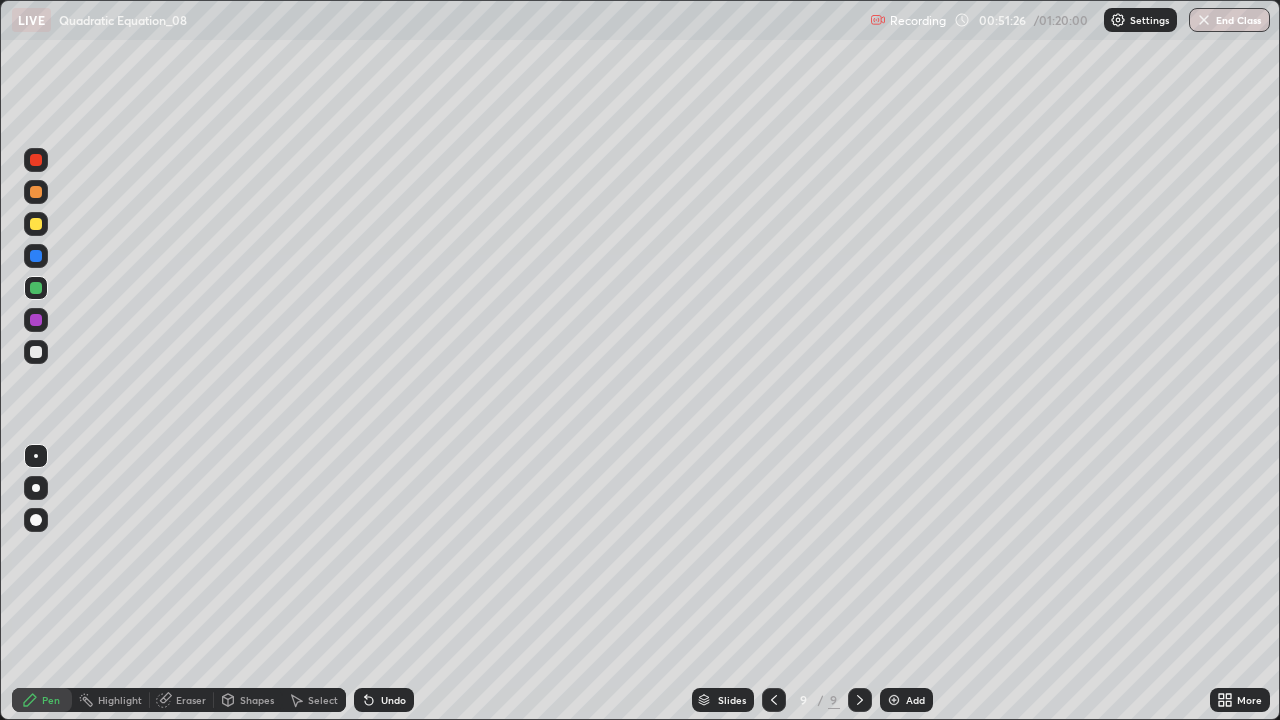 click at bounding box center (36, 224) 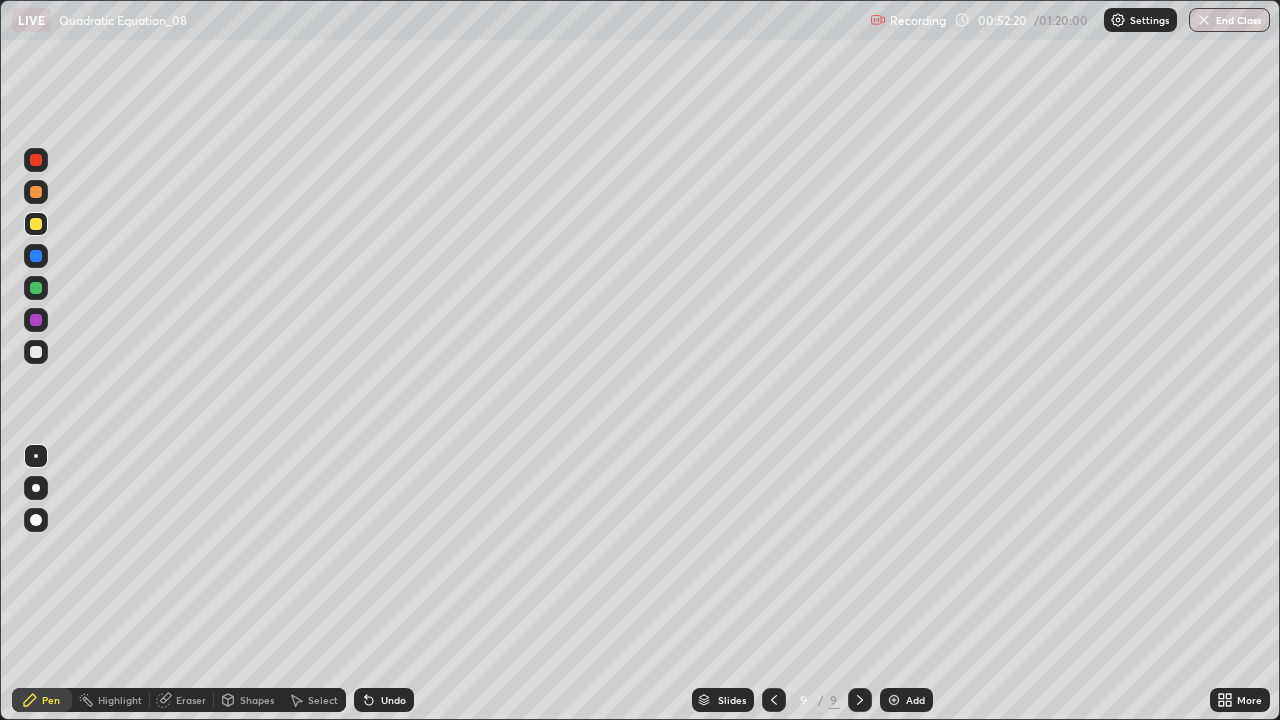 click at bounding box center (36, 192) 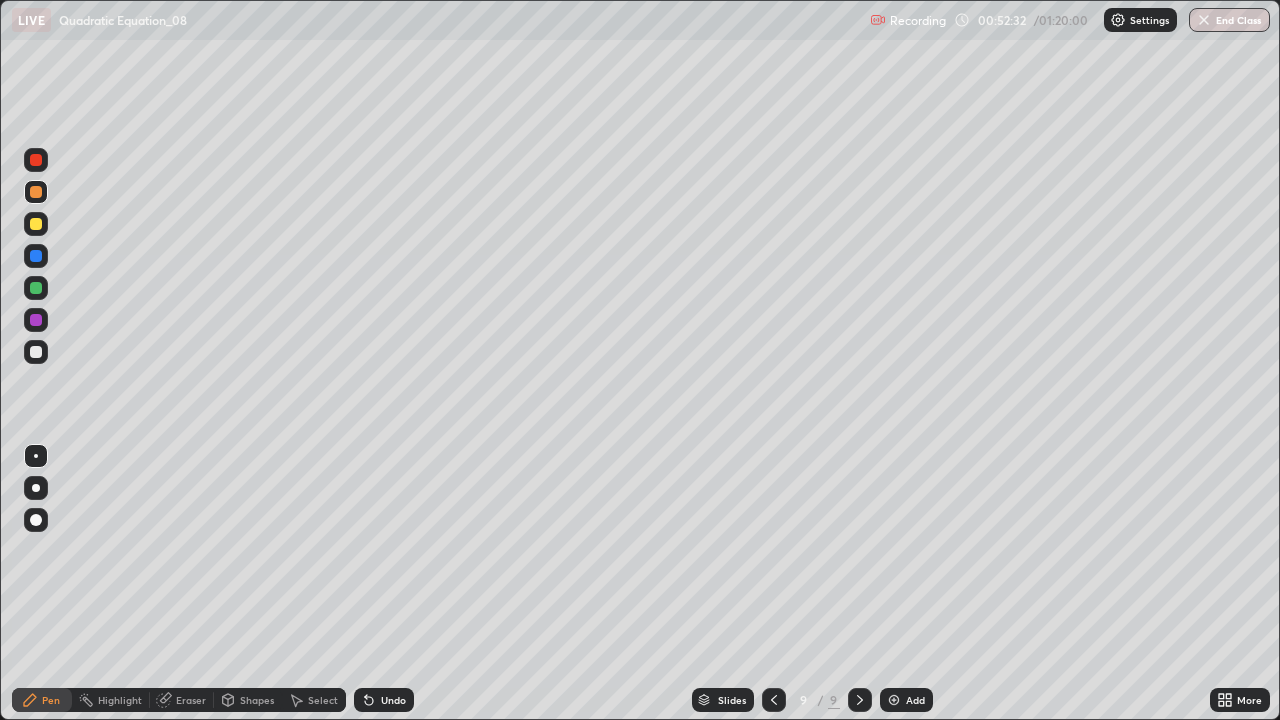 click 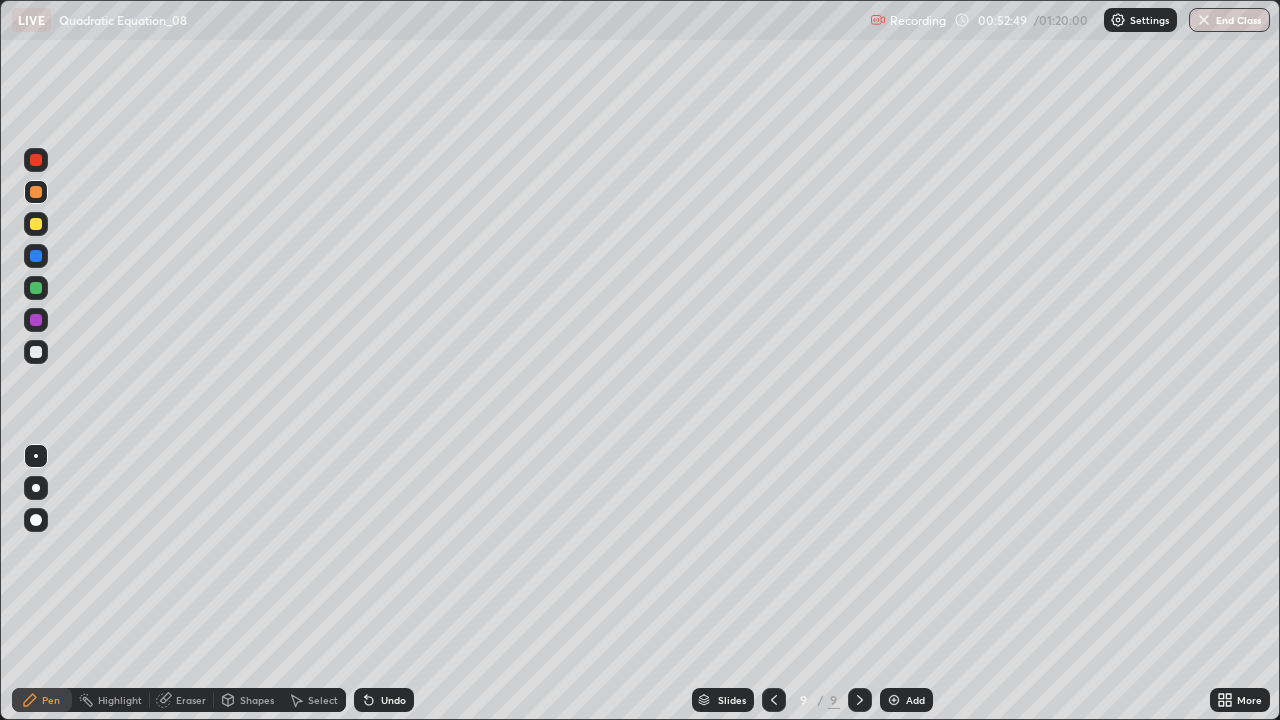 click at bounding box center [36, 352] 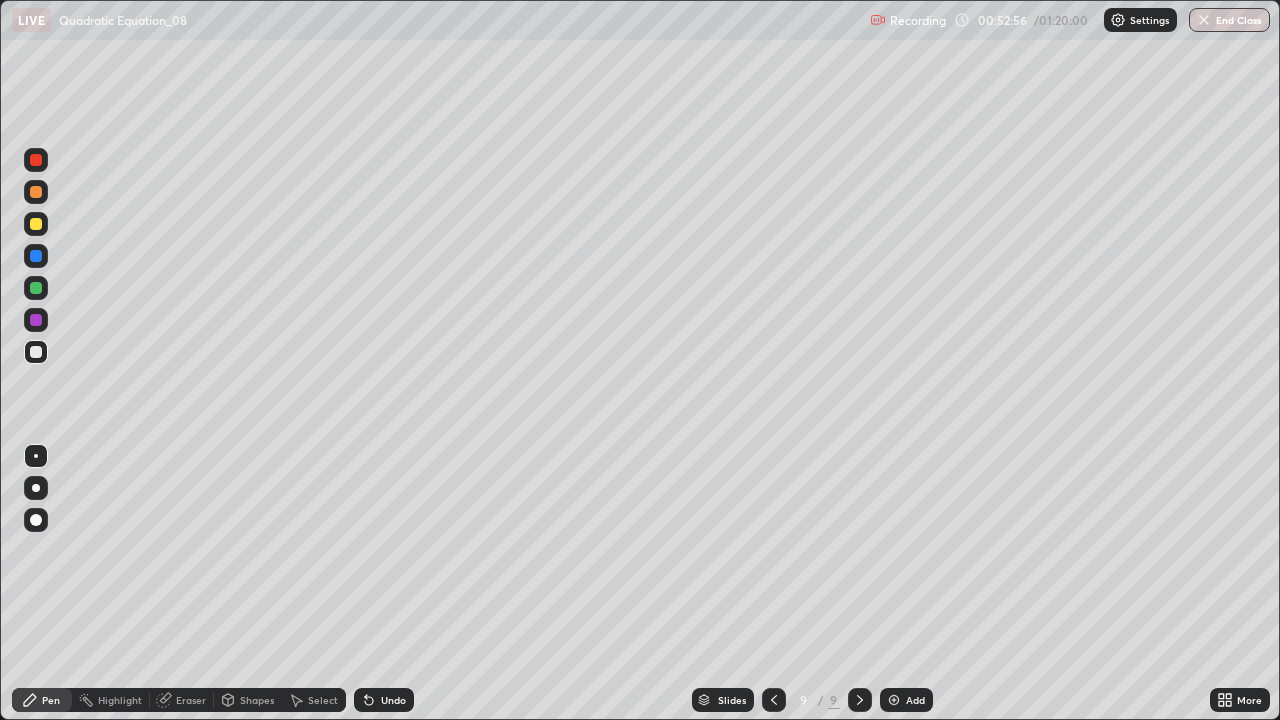 click at bounding box center [36, 320] 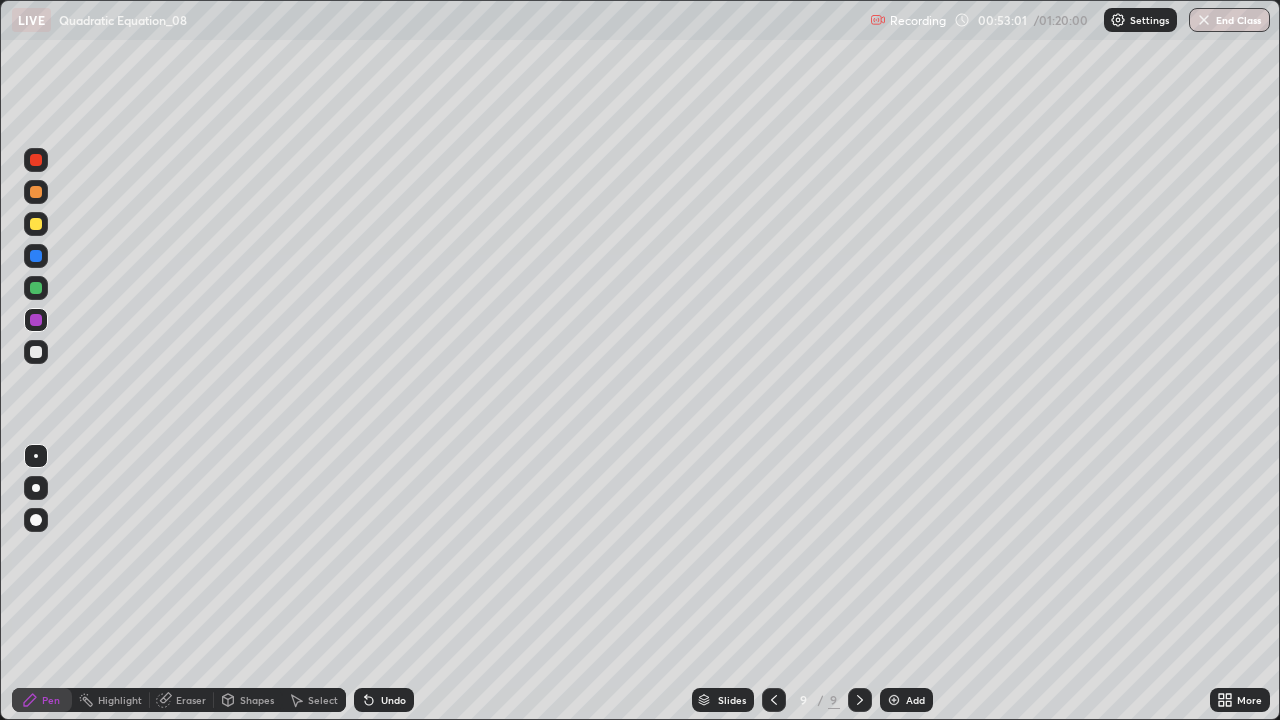 click at bounding box center [36, 160] 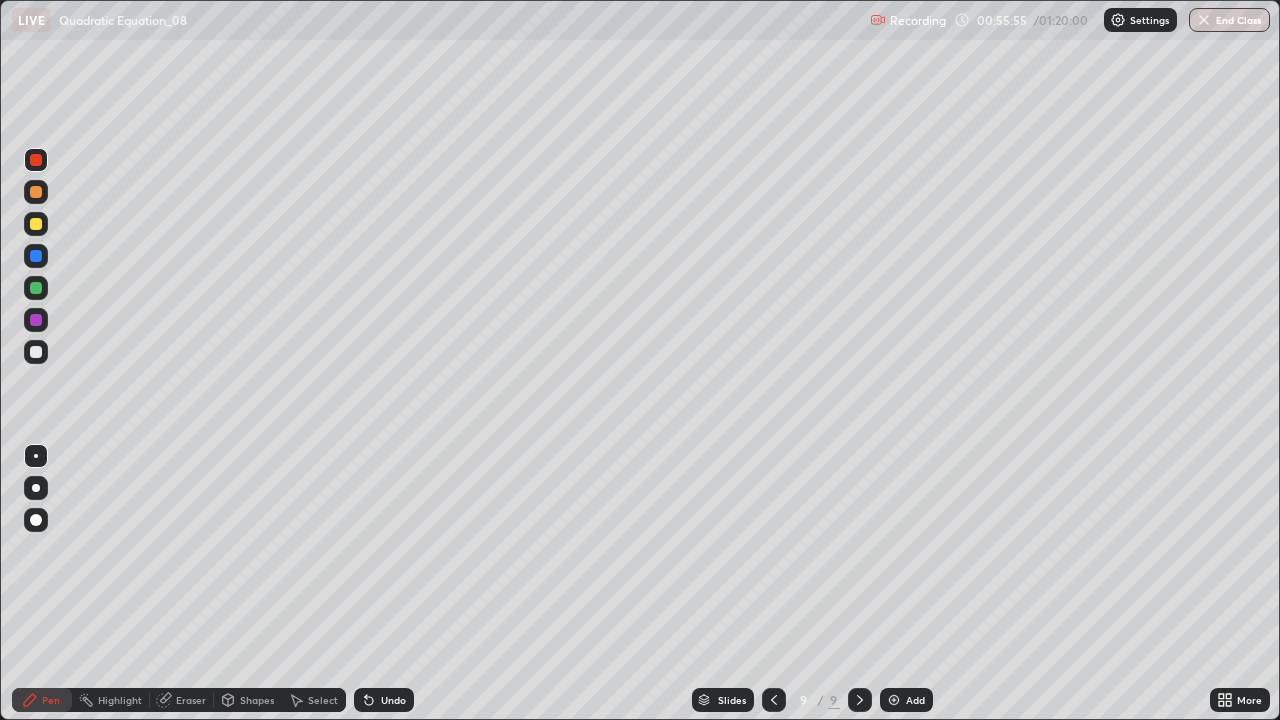 click on "Select" at bounding box center [323, 700] 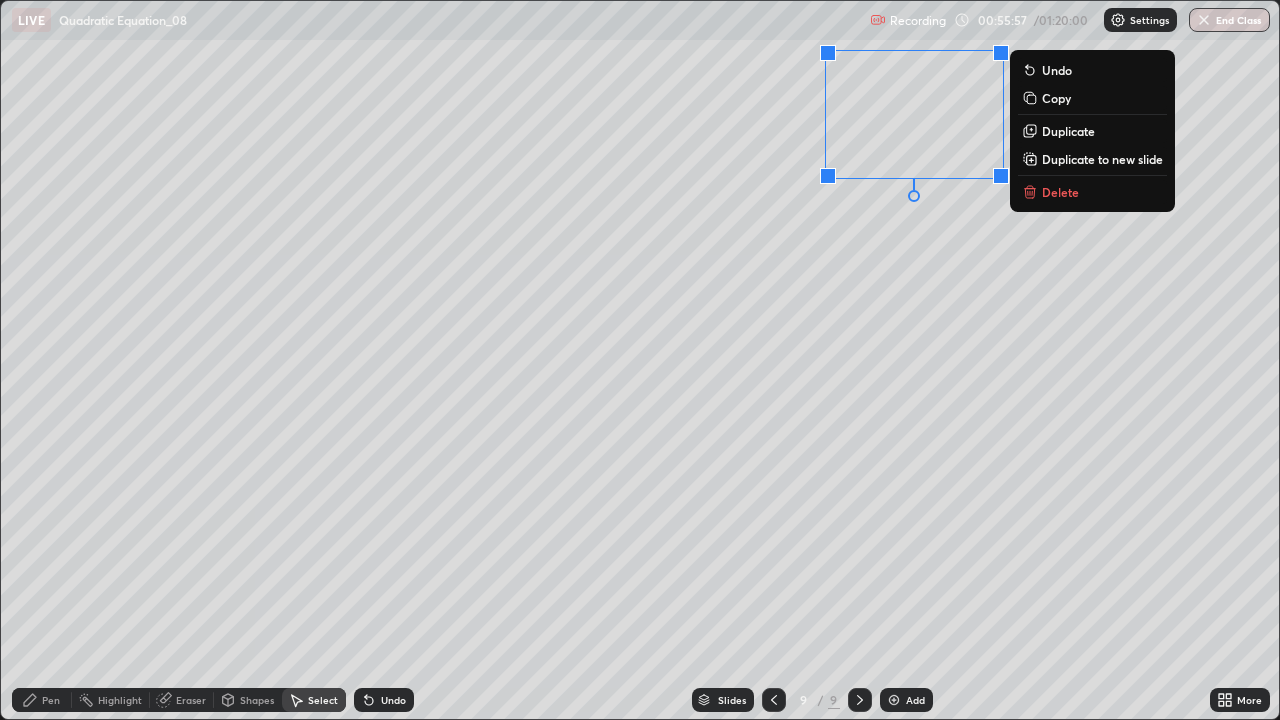 click on "Delete" at bounding box center [1092, 192] 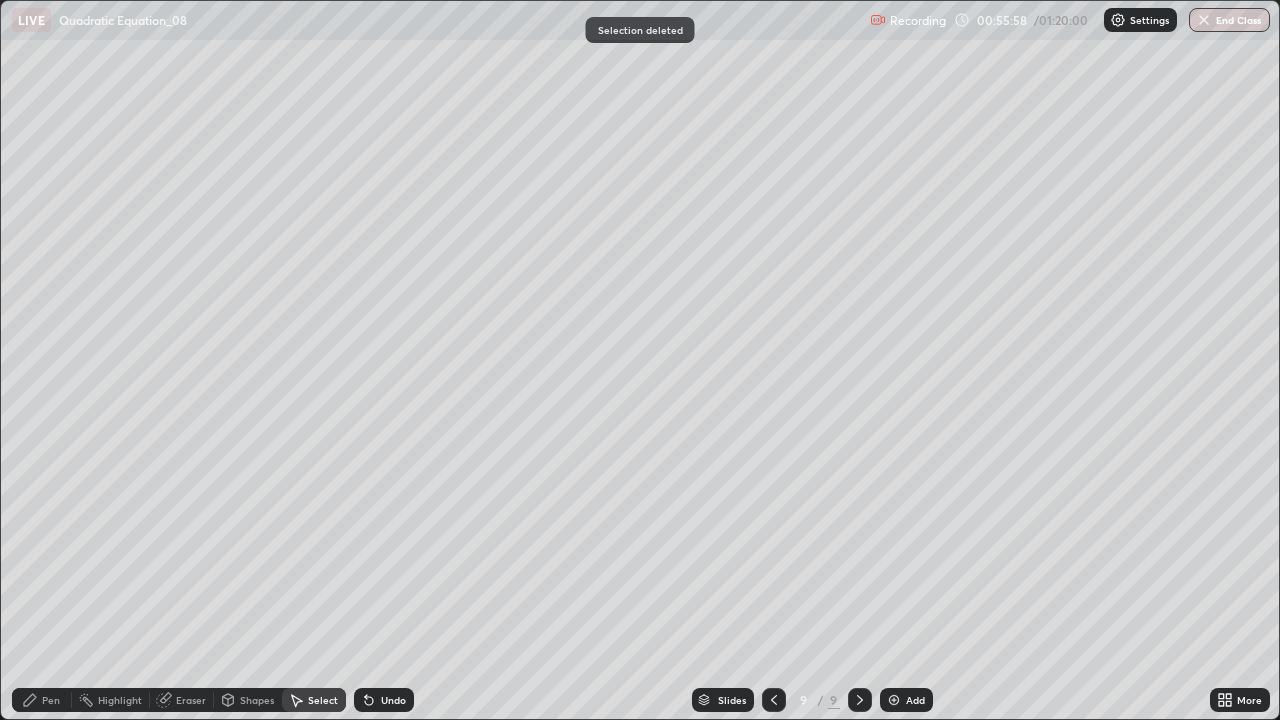 click on "Pen" at bounding box center [42, 700] 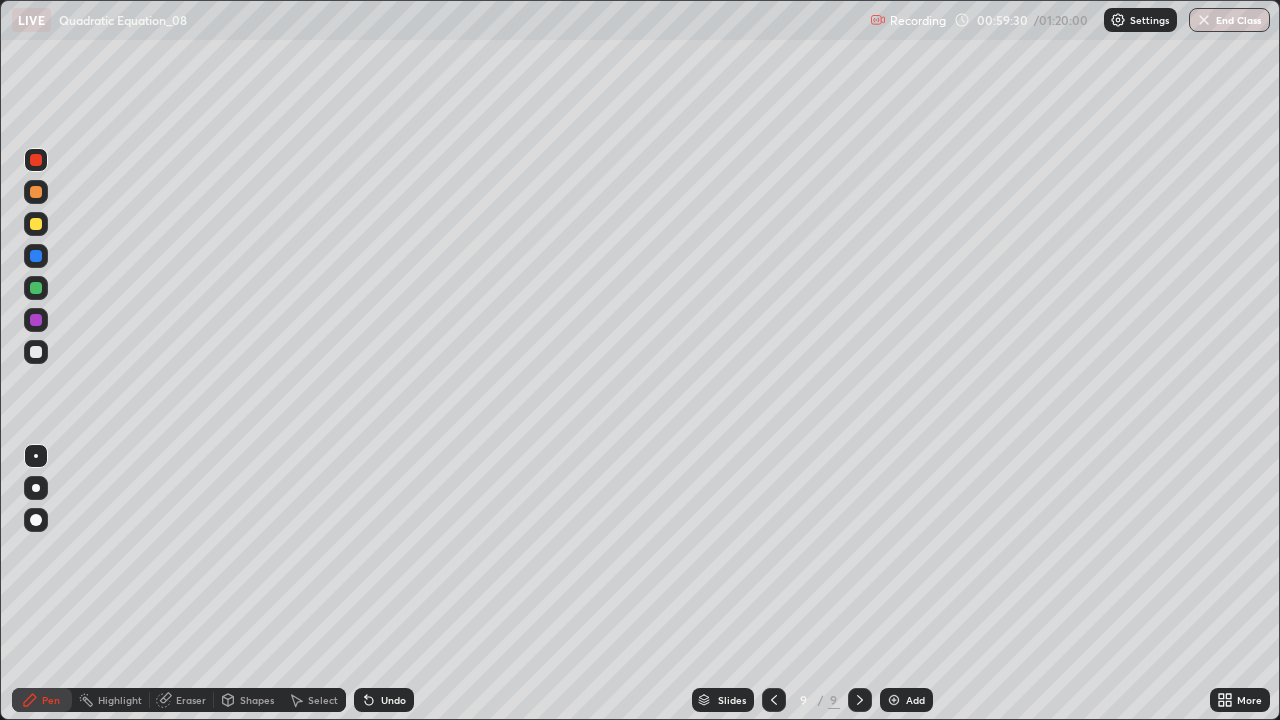 click on "Add" at bounding box center [915, 700] 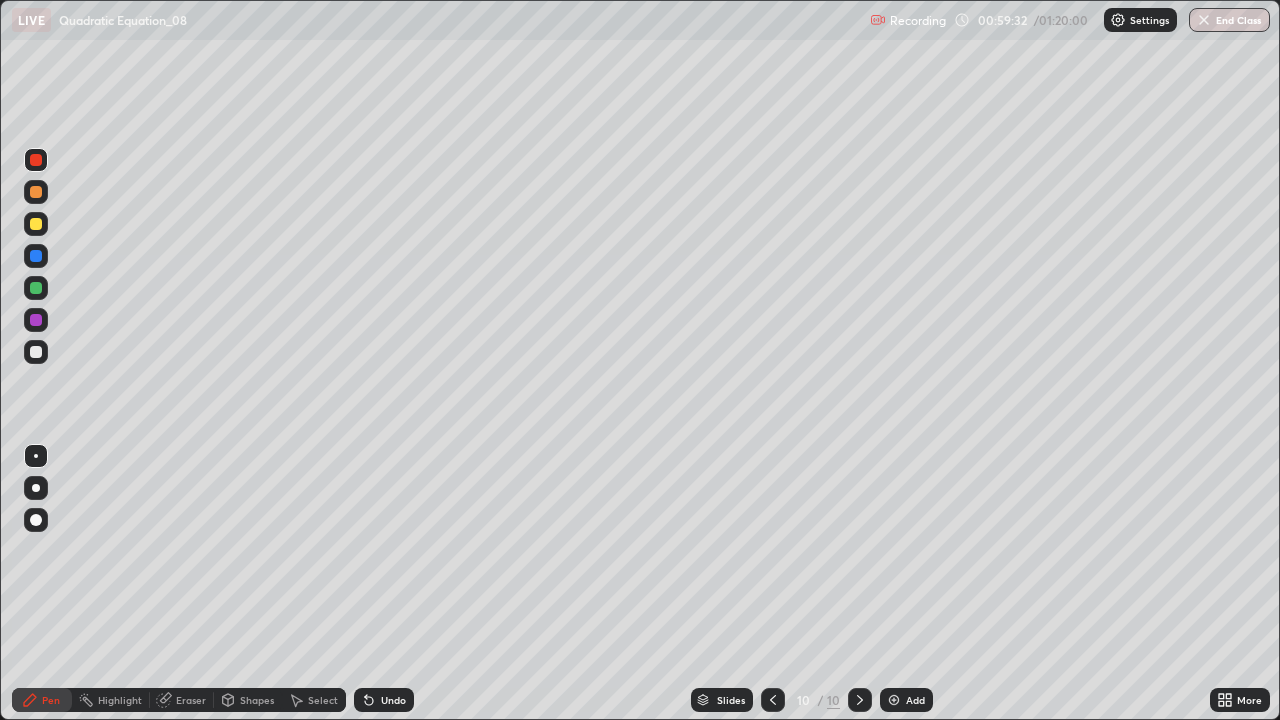 click at bounding box center [36, 224] 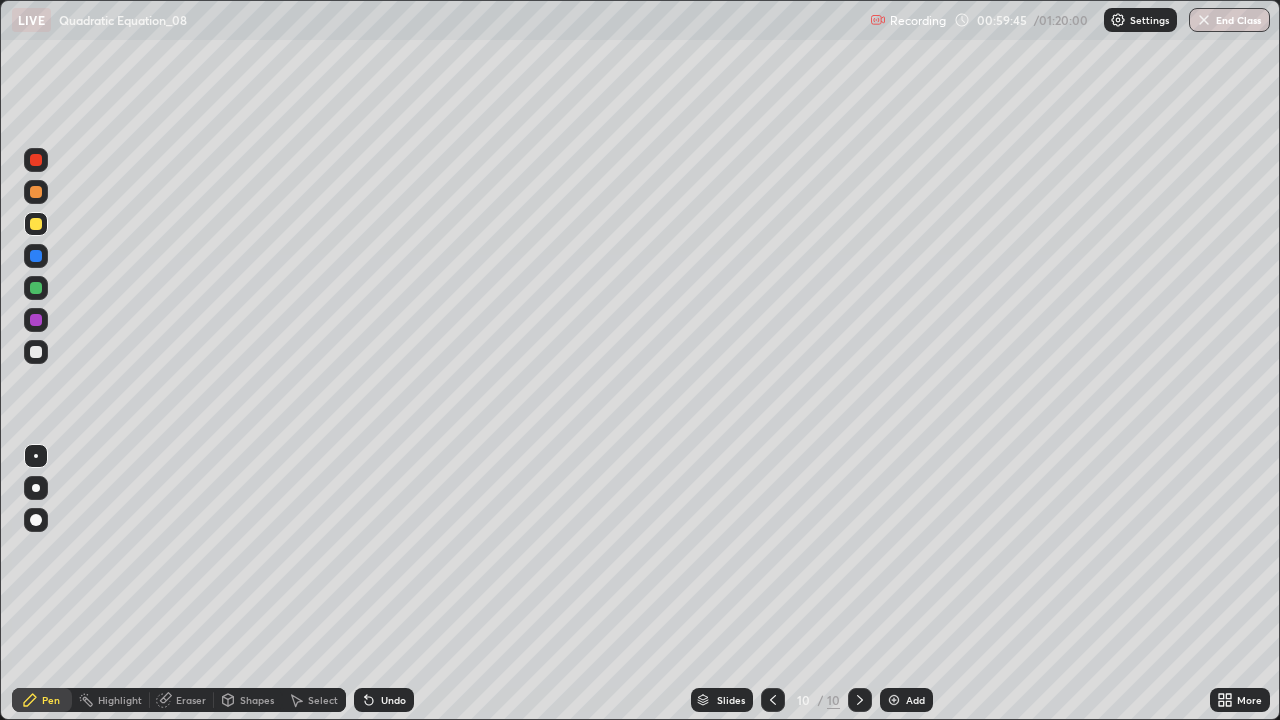 click on "Undo" at bounding box center (393, 700) 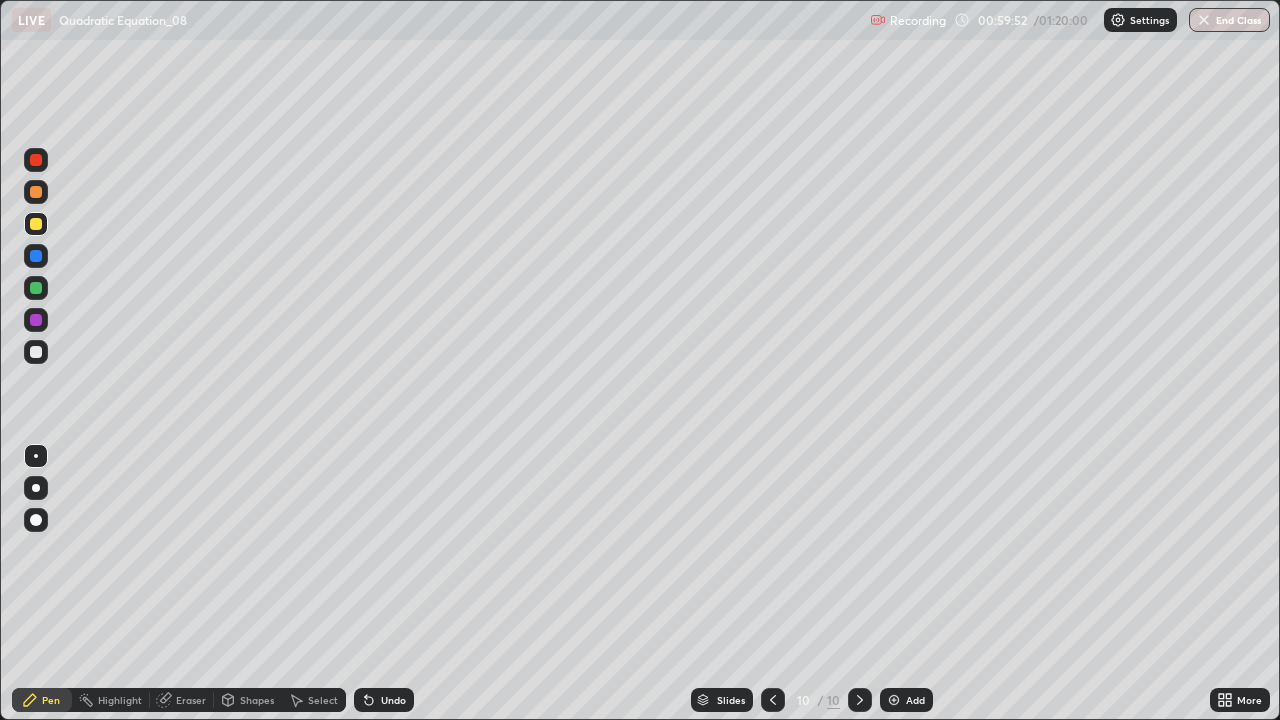click on "Undo" at bounding box center [393, 700] 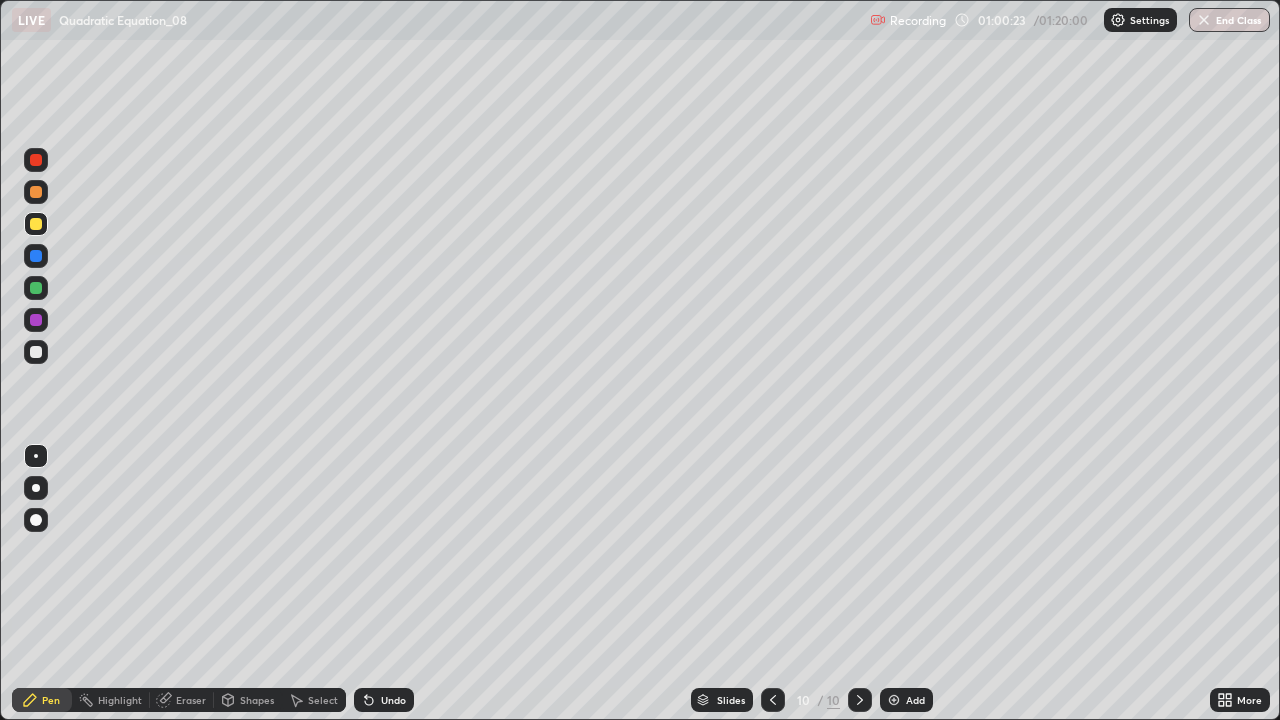 click on "Undo" at bounding box center [393, 700] 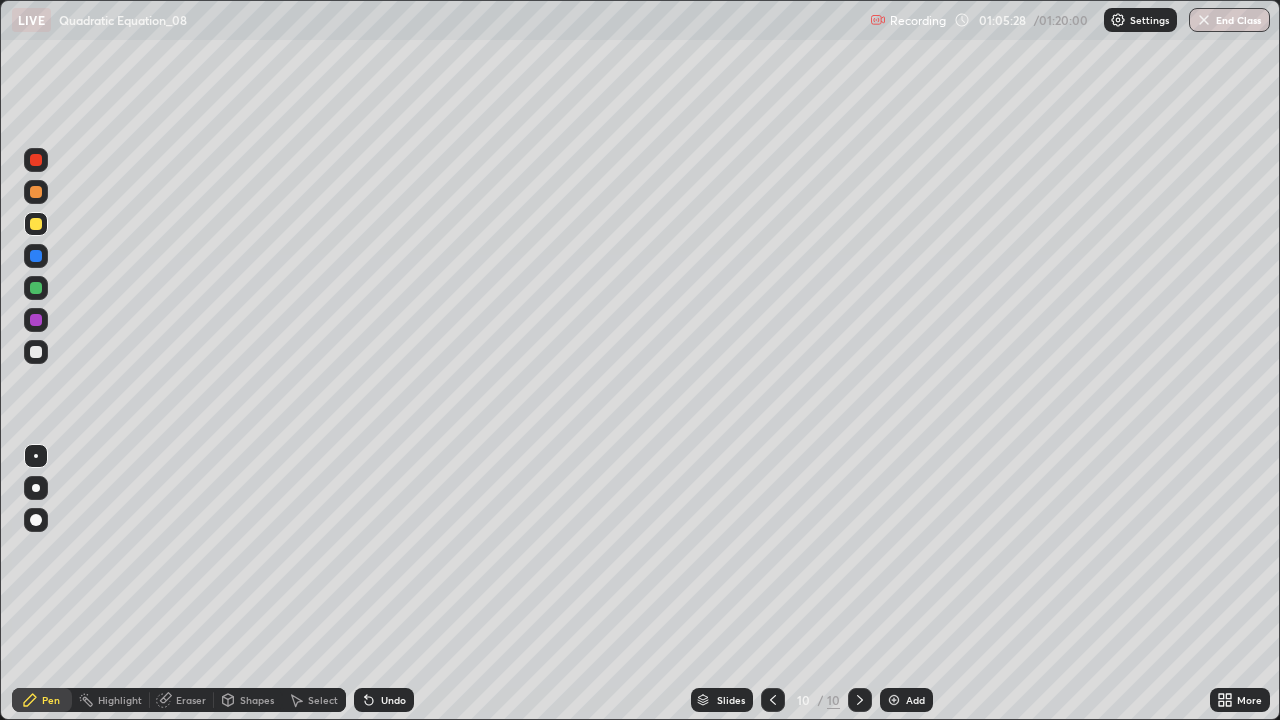 click on "End Class" at bounding box center [1229, 20] 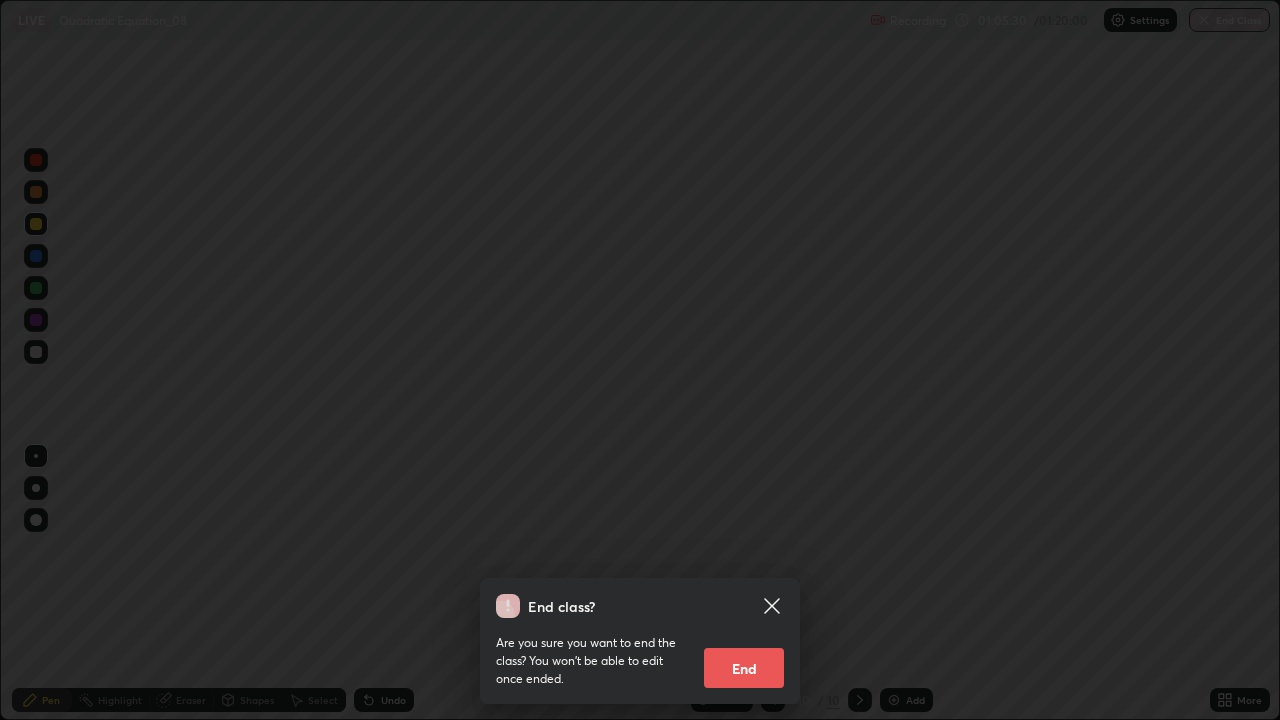 click on "End" at bounding box center [744, 668] 